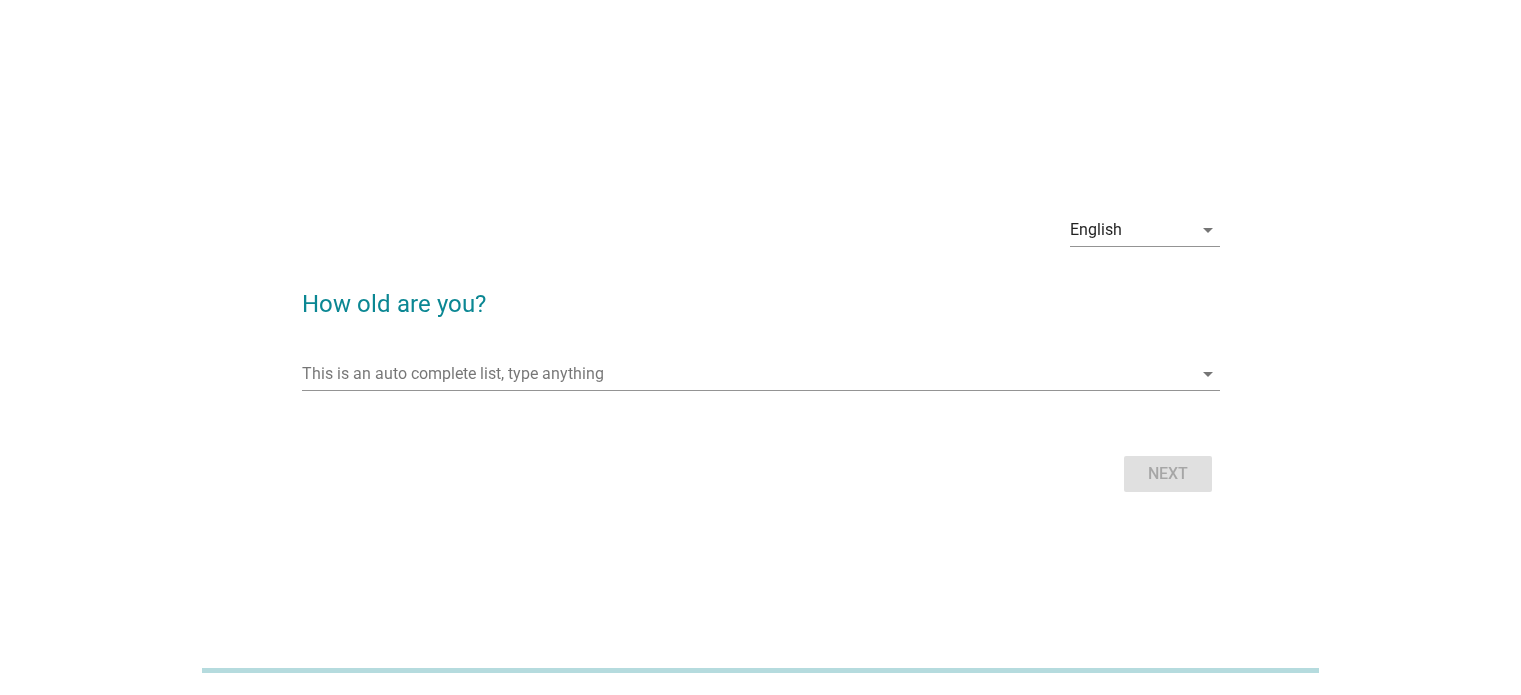 scroll, scrollTop: 0, scrollLeft: 0, axis: both 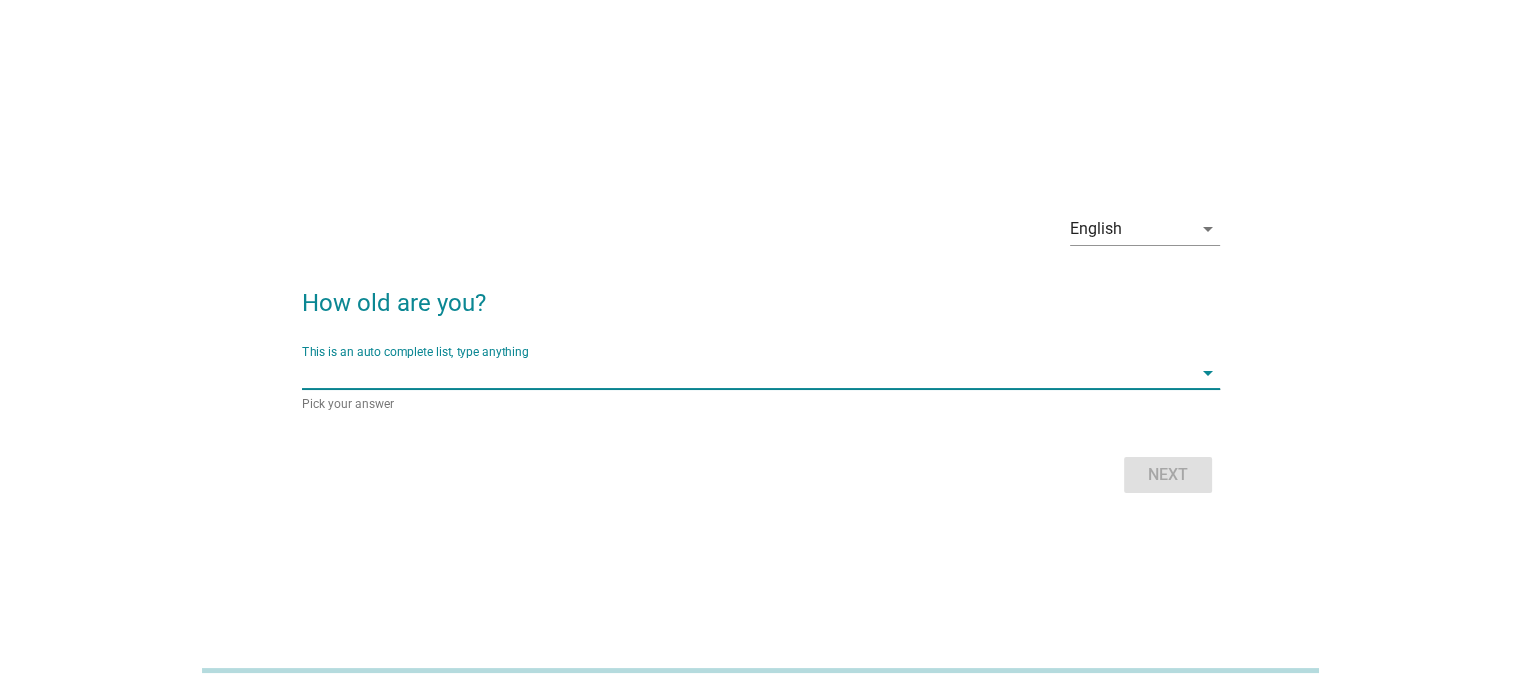 click at bounding box center [747, 373] 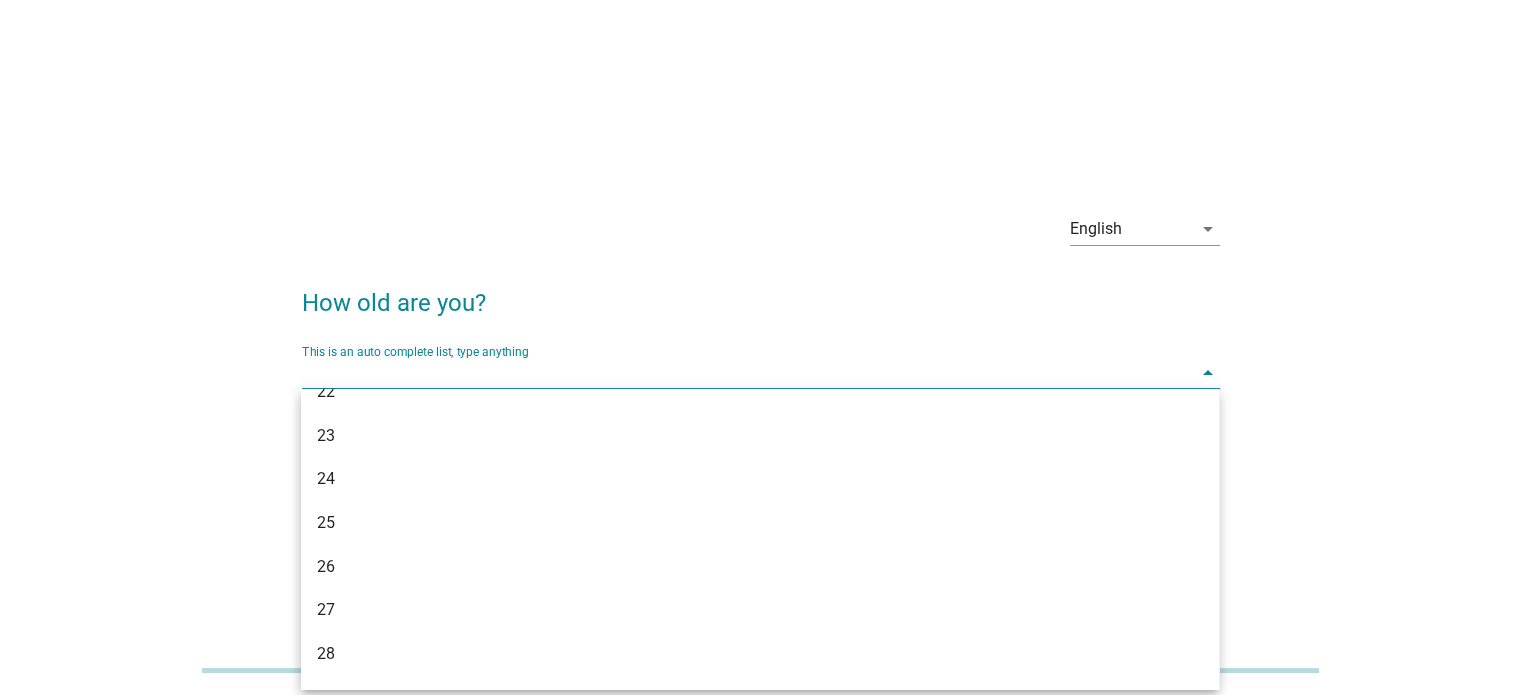 scroll, scrollTop: 500, scrollLeft: 0, axis: vertical 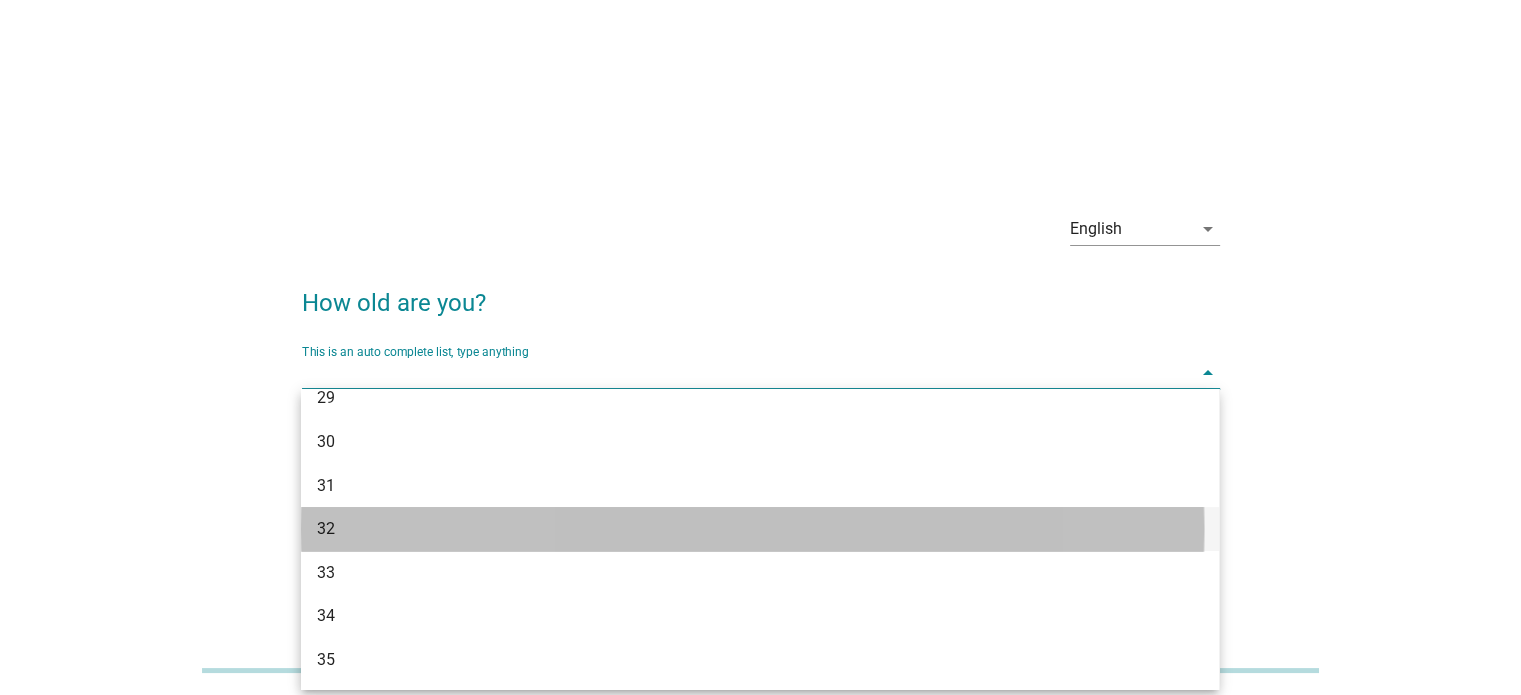 click on "32" at bounding box center [723, 529] 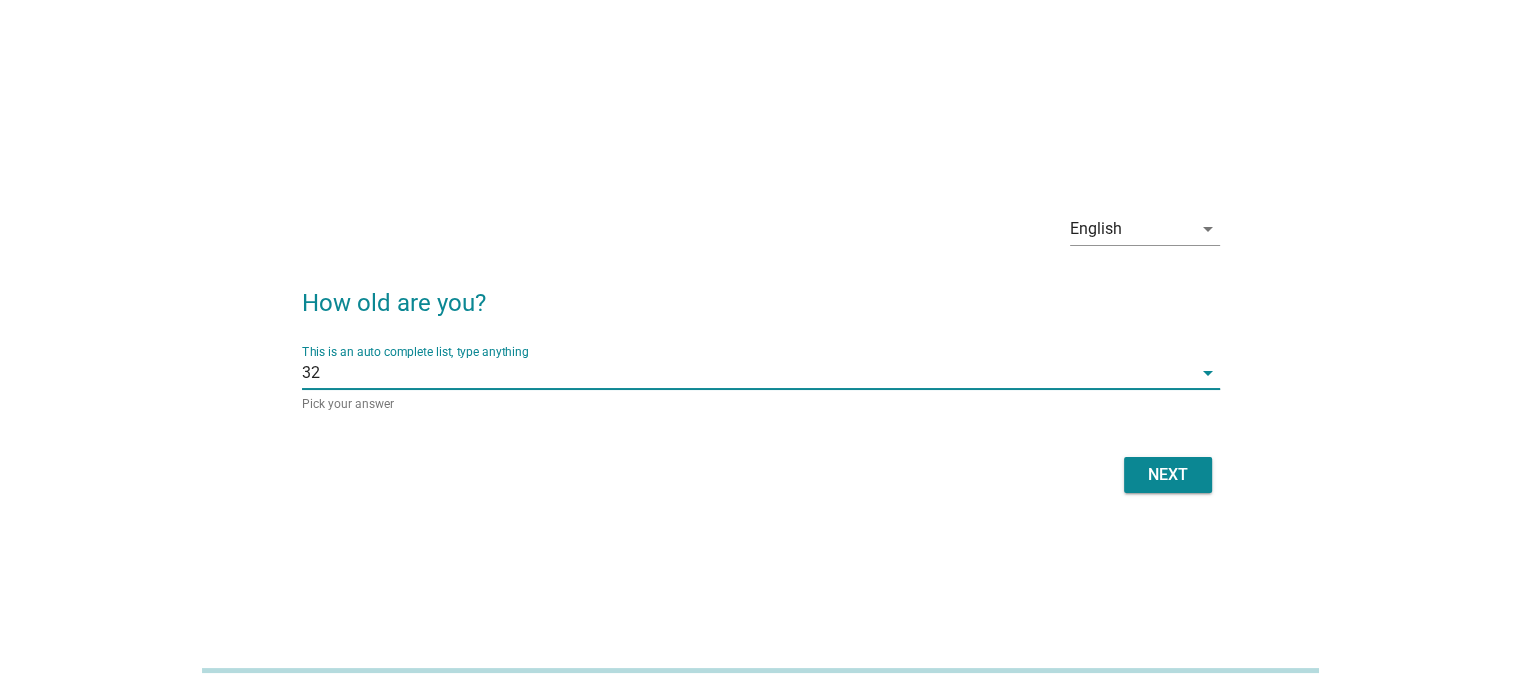 click on "Next" at bounding box center (1168, 475) 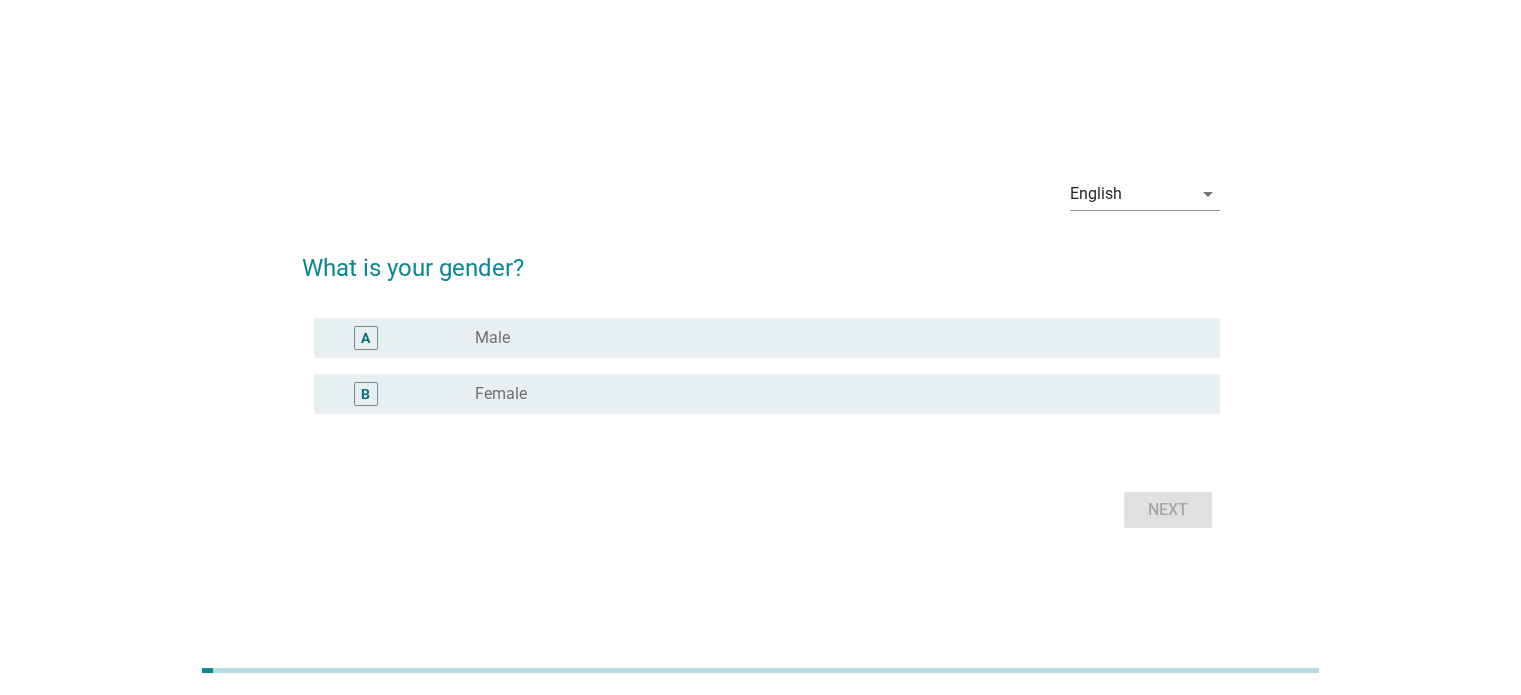 click on "Female" at bounding box center [501, 394] 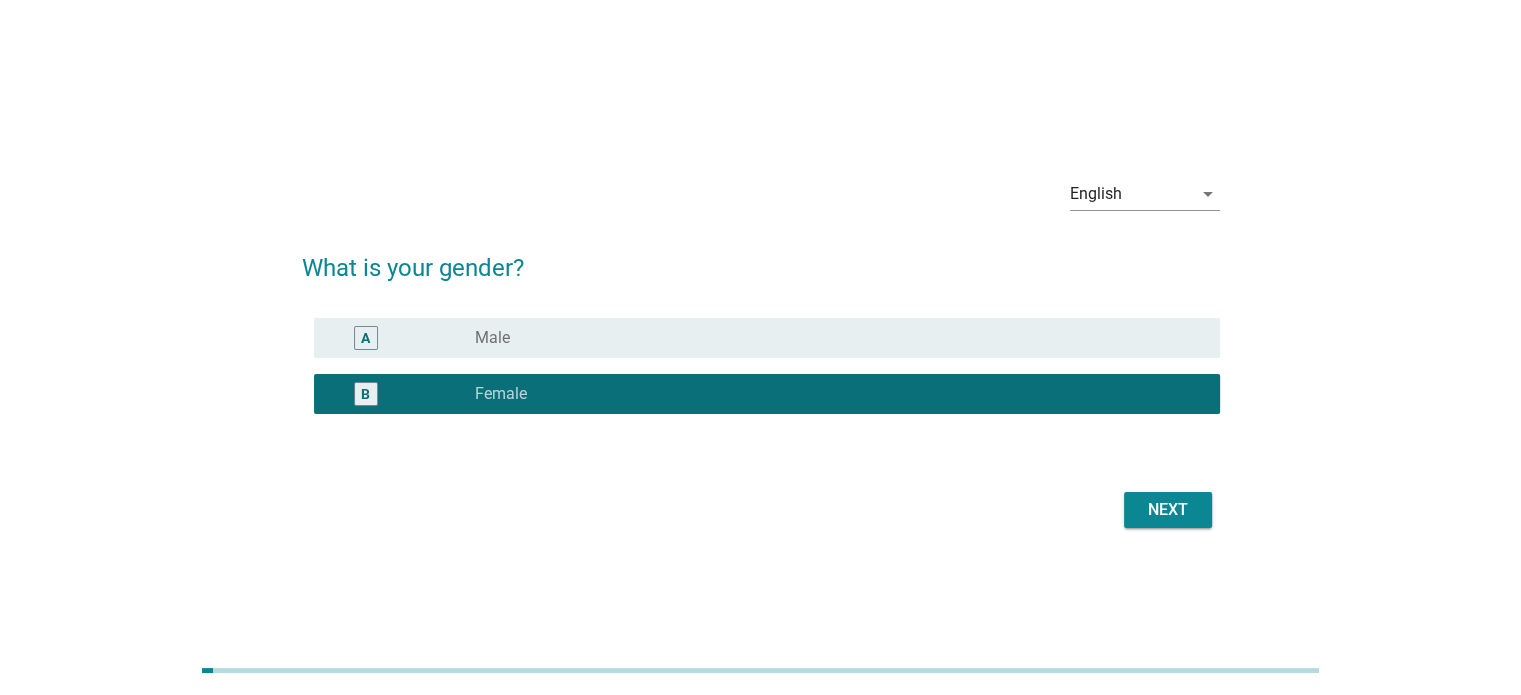 click on "Next" at bounding box center (1168, 510) 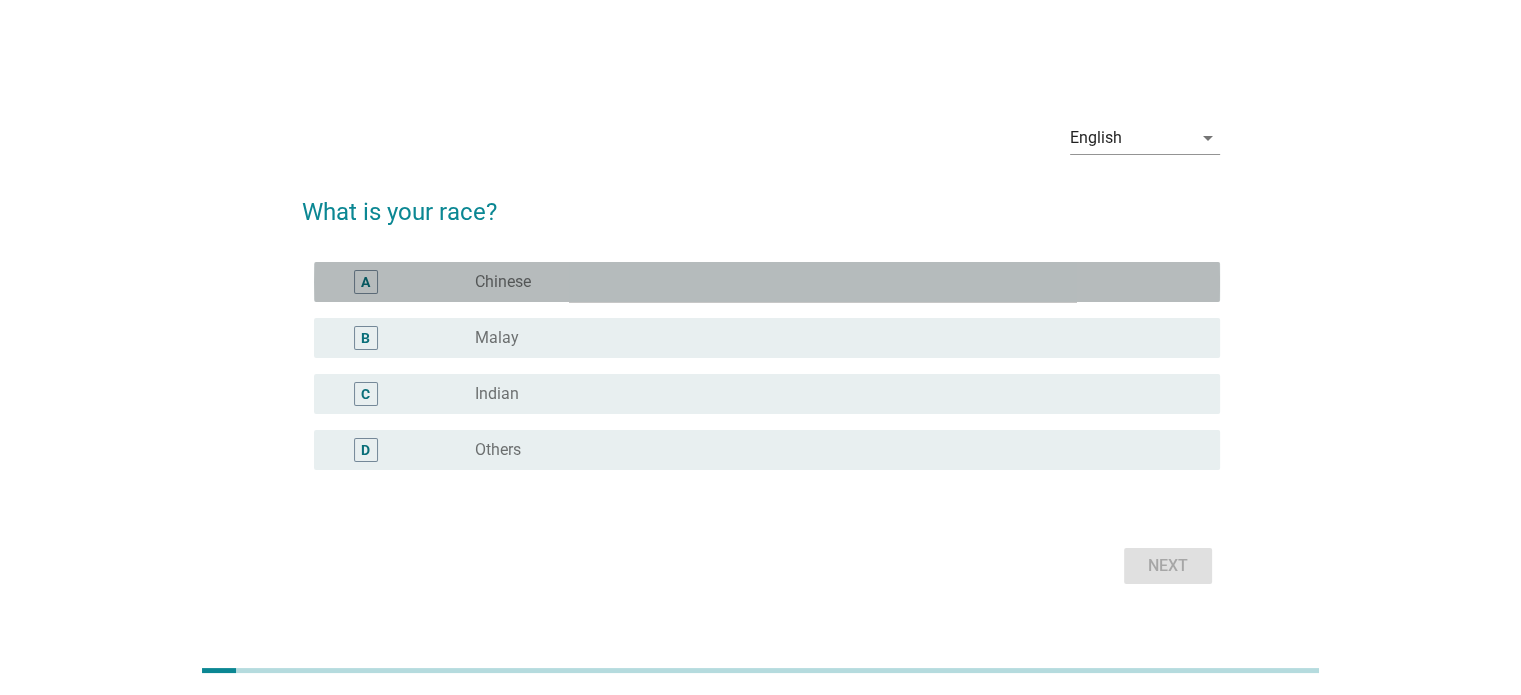 drag, startPoint x: 551, startPoint y: 286, endPoint x: 854, endPoint y: 417, distance: 330.10605 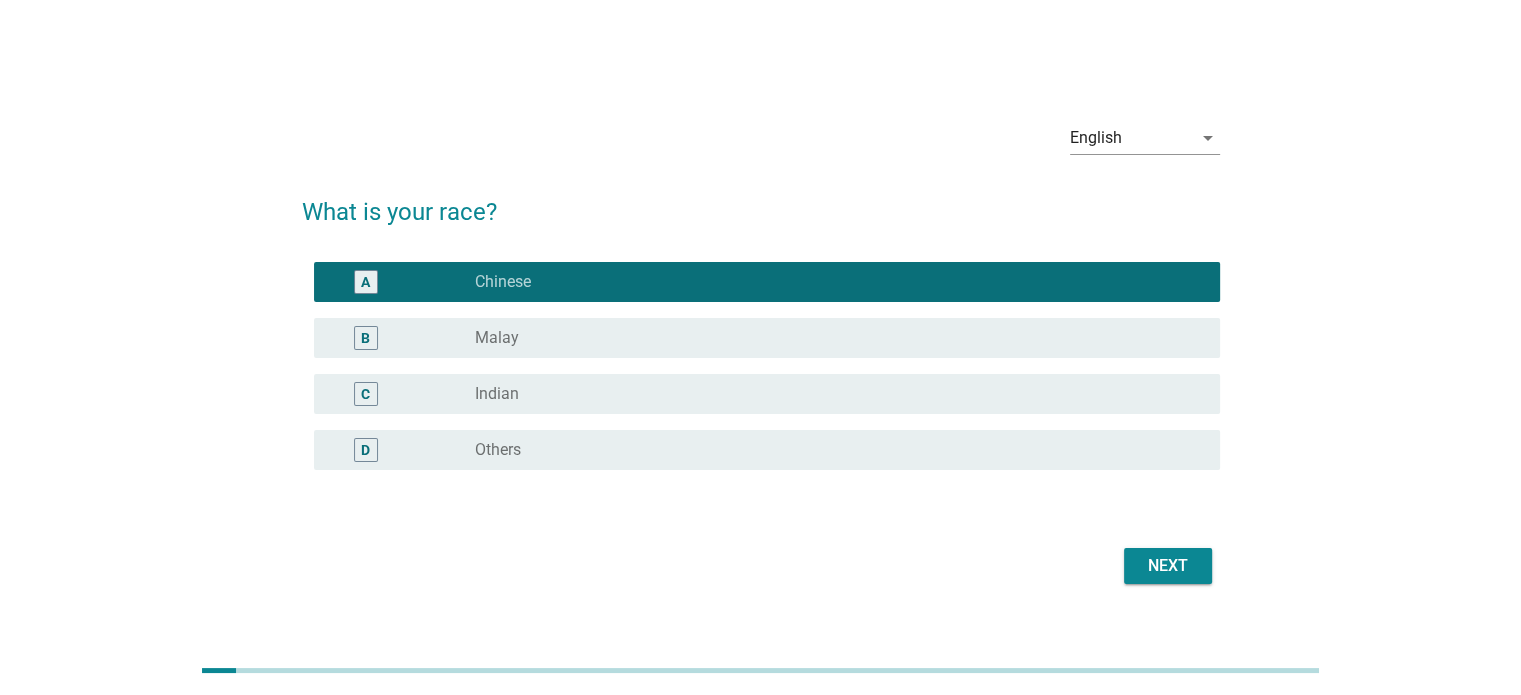 click on "Next" at bounding box center (1168, 566) 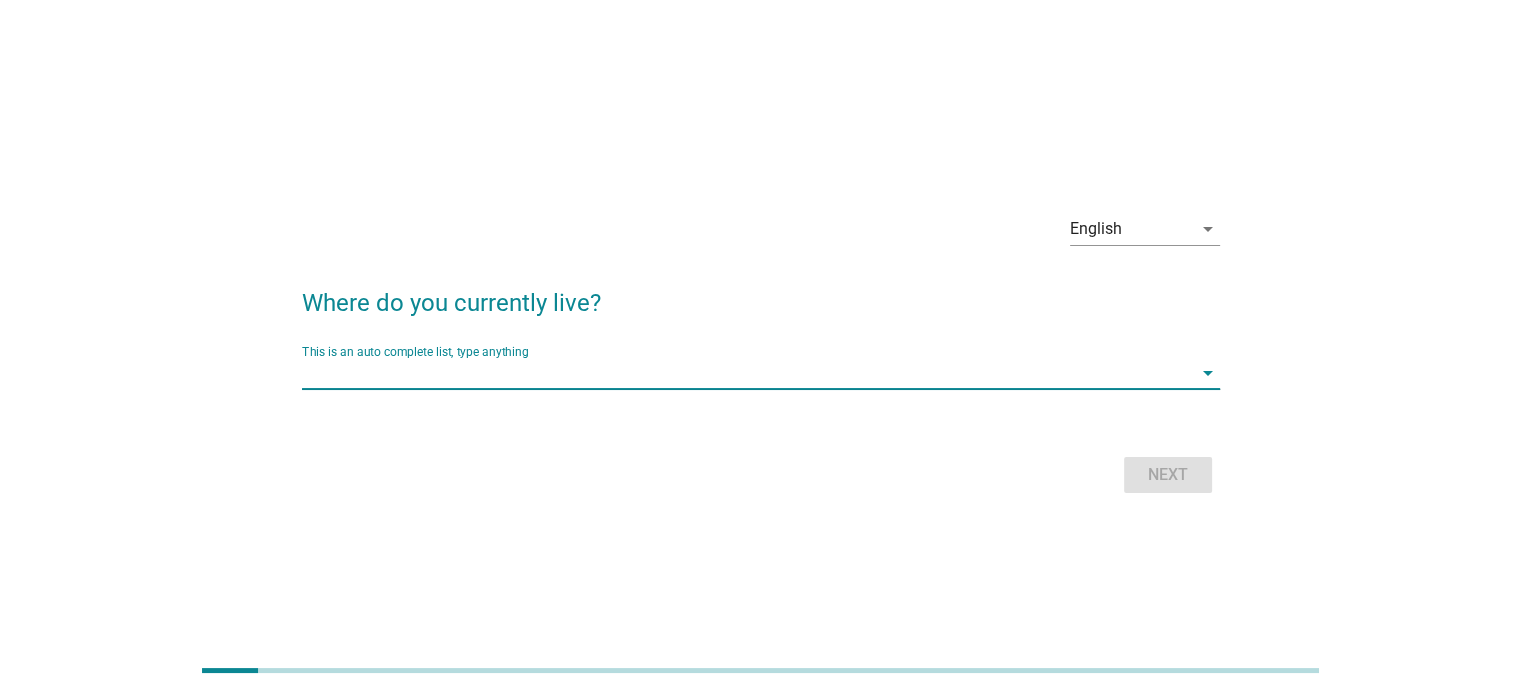 click at bounding box center [747, 373] 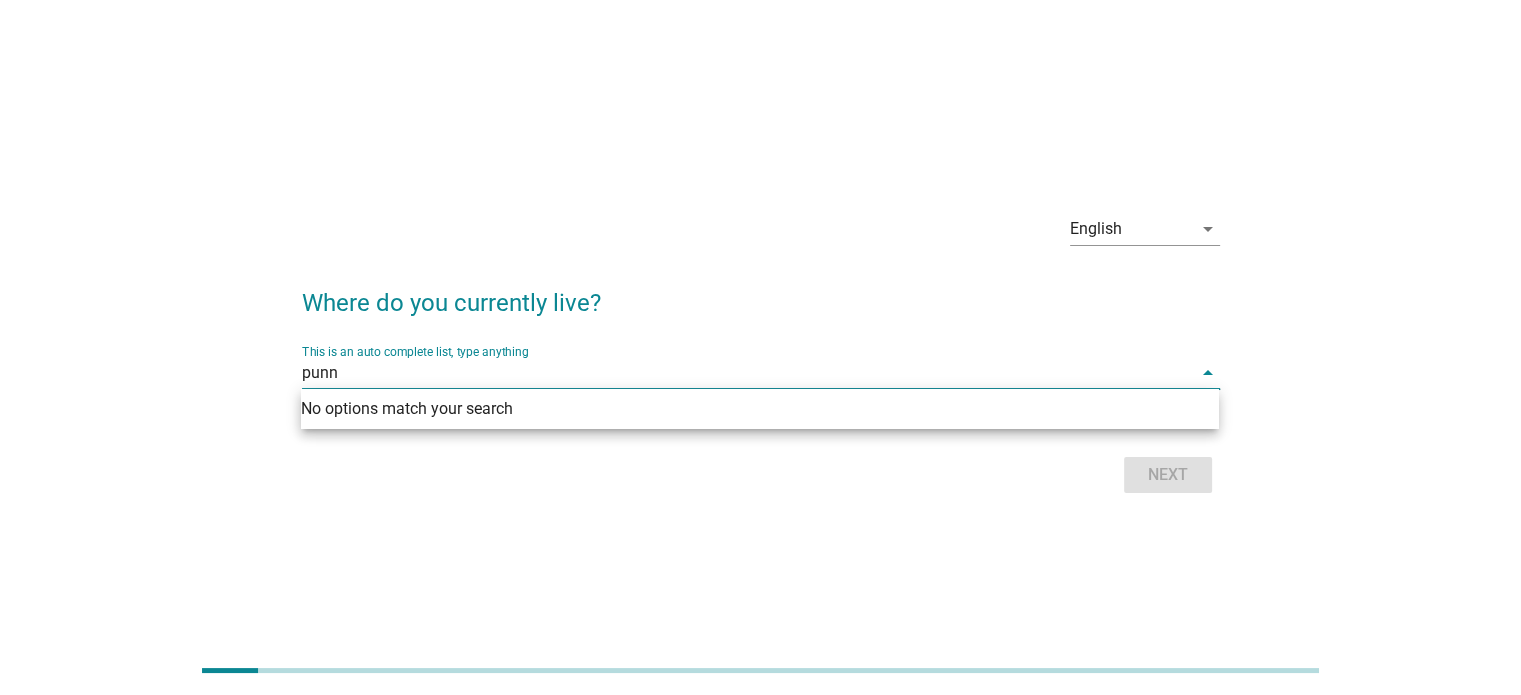 type on "pun" 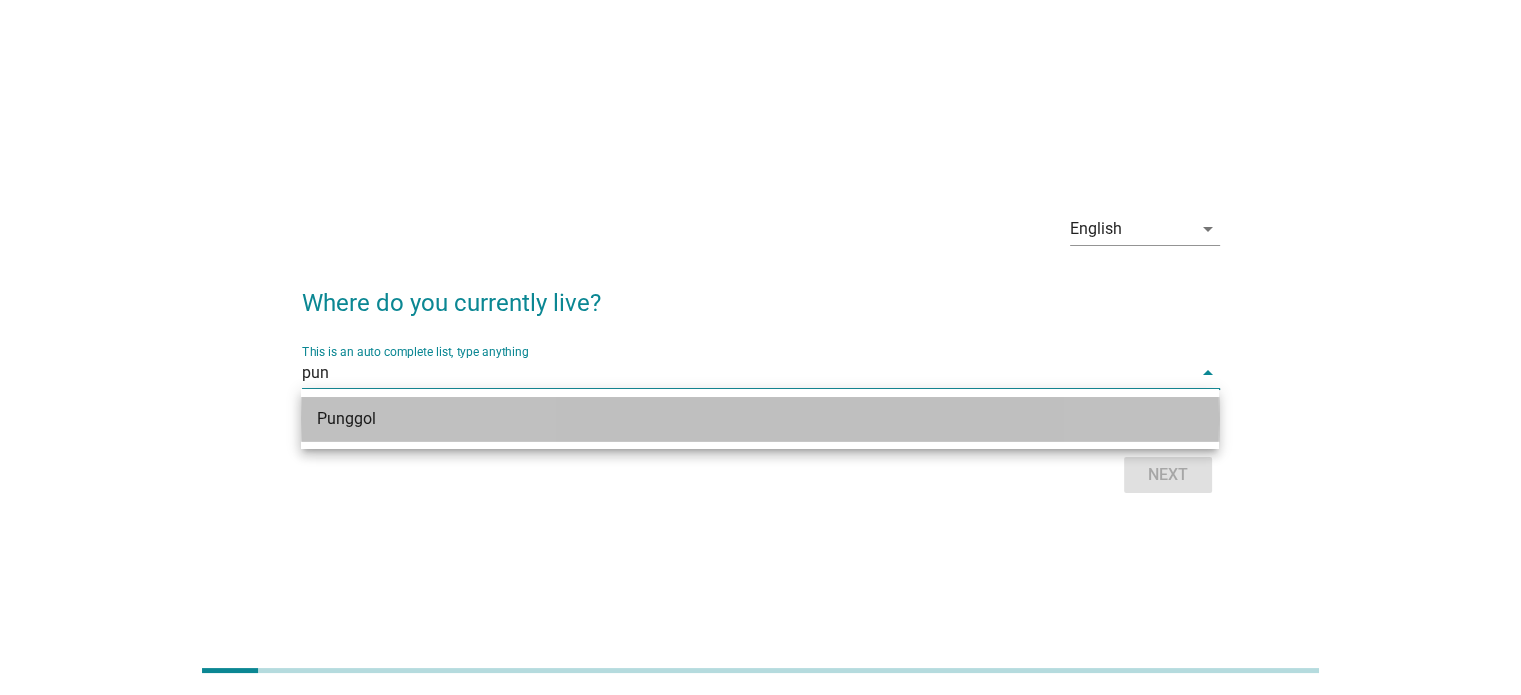 click on "Punggol" at bounding box center (723, 419) 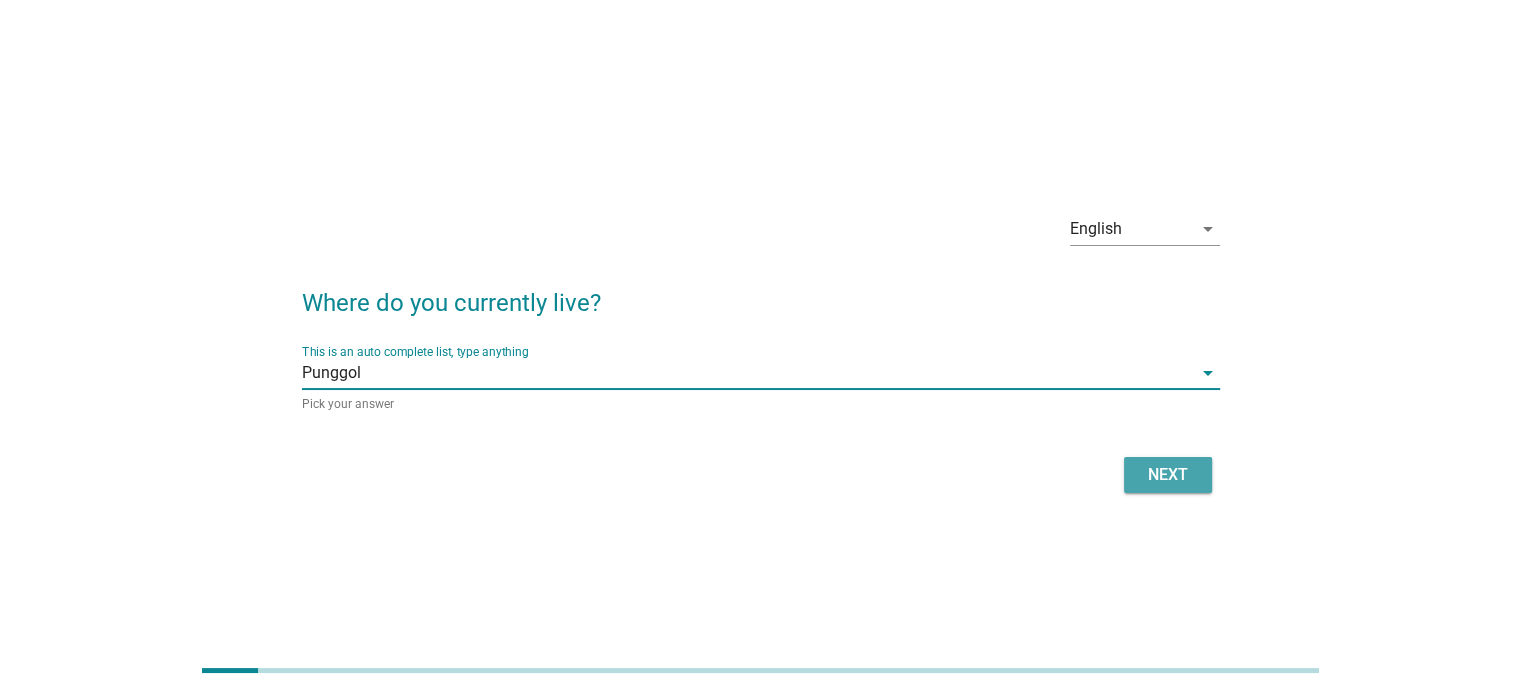 click on "Next" at bounding box center [1168, 475] 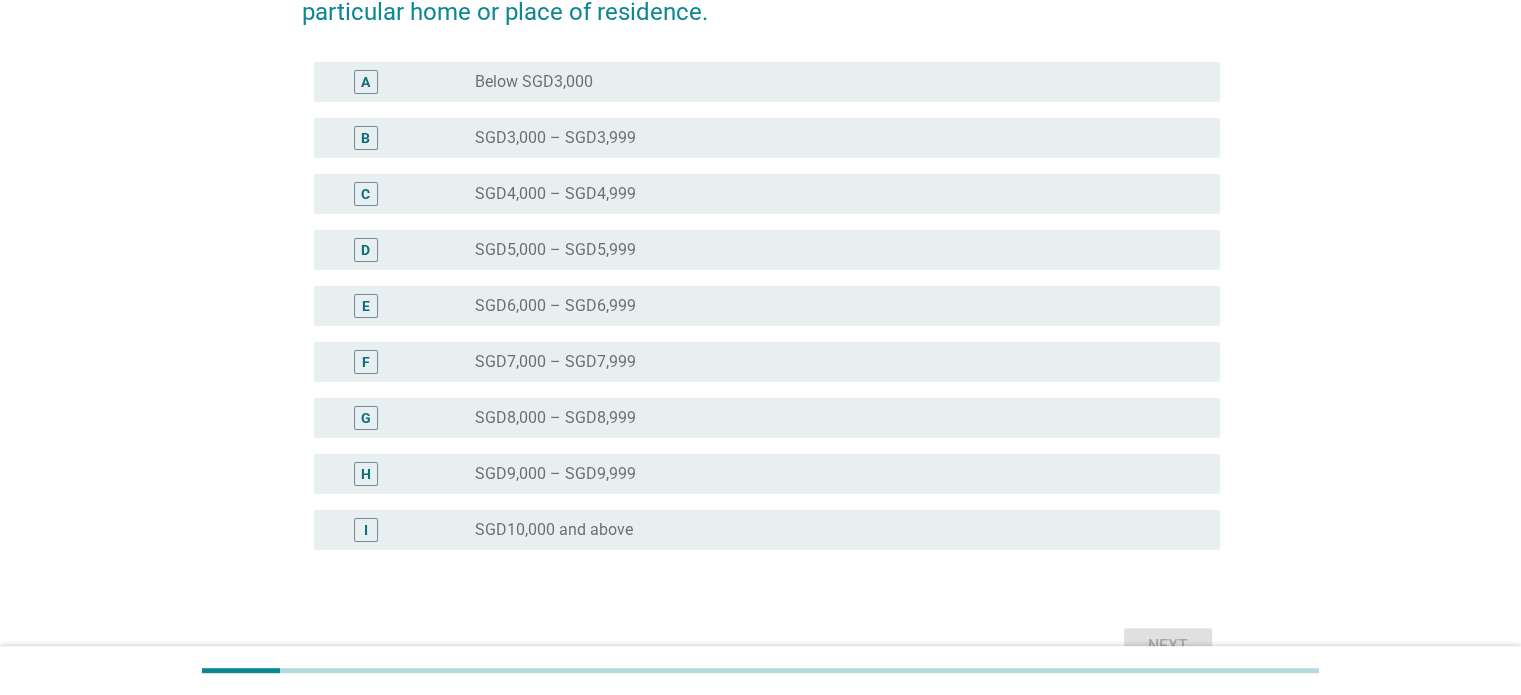 scroll, scrollTop: 400, scrollLeft: 0, axis: vertical 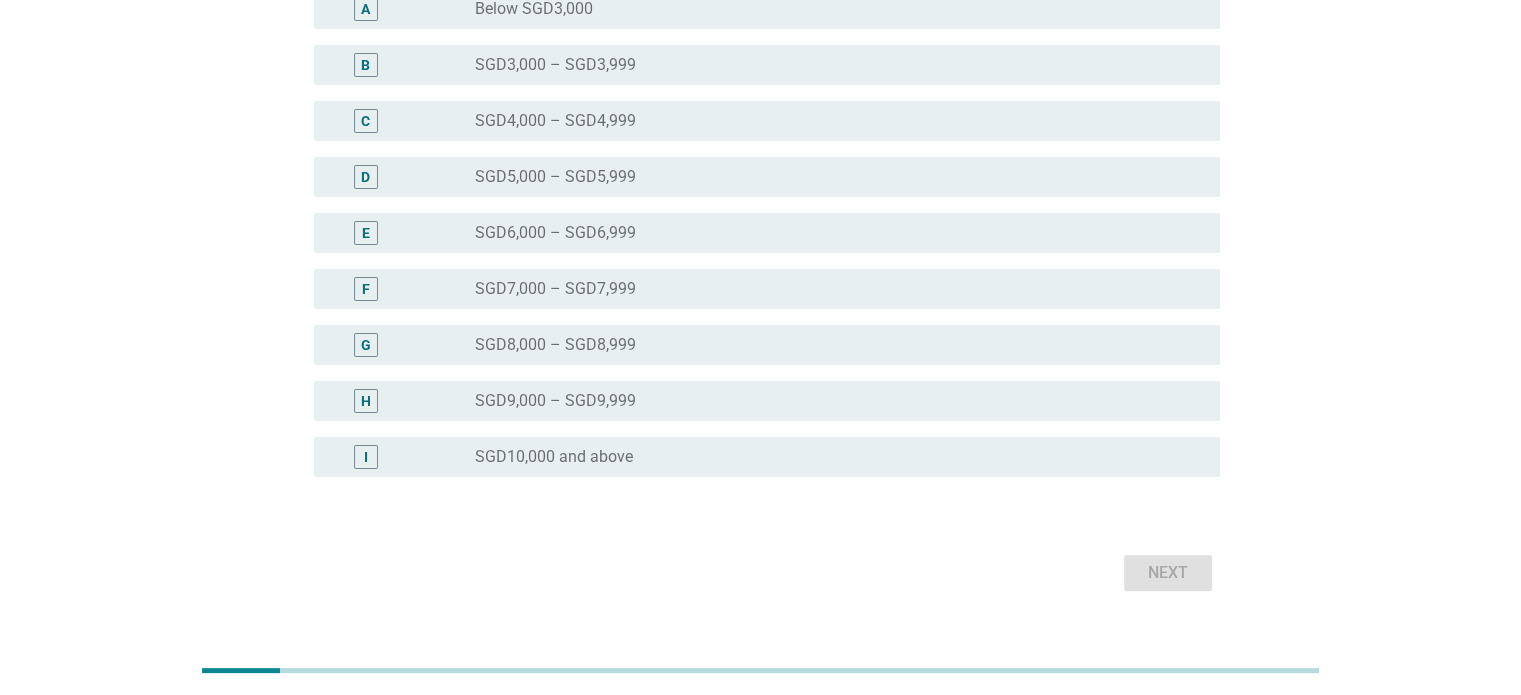 click on "SGD10,000 and above" at bounding box center (554, 457) 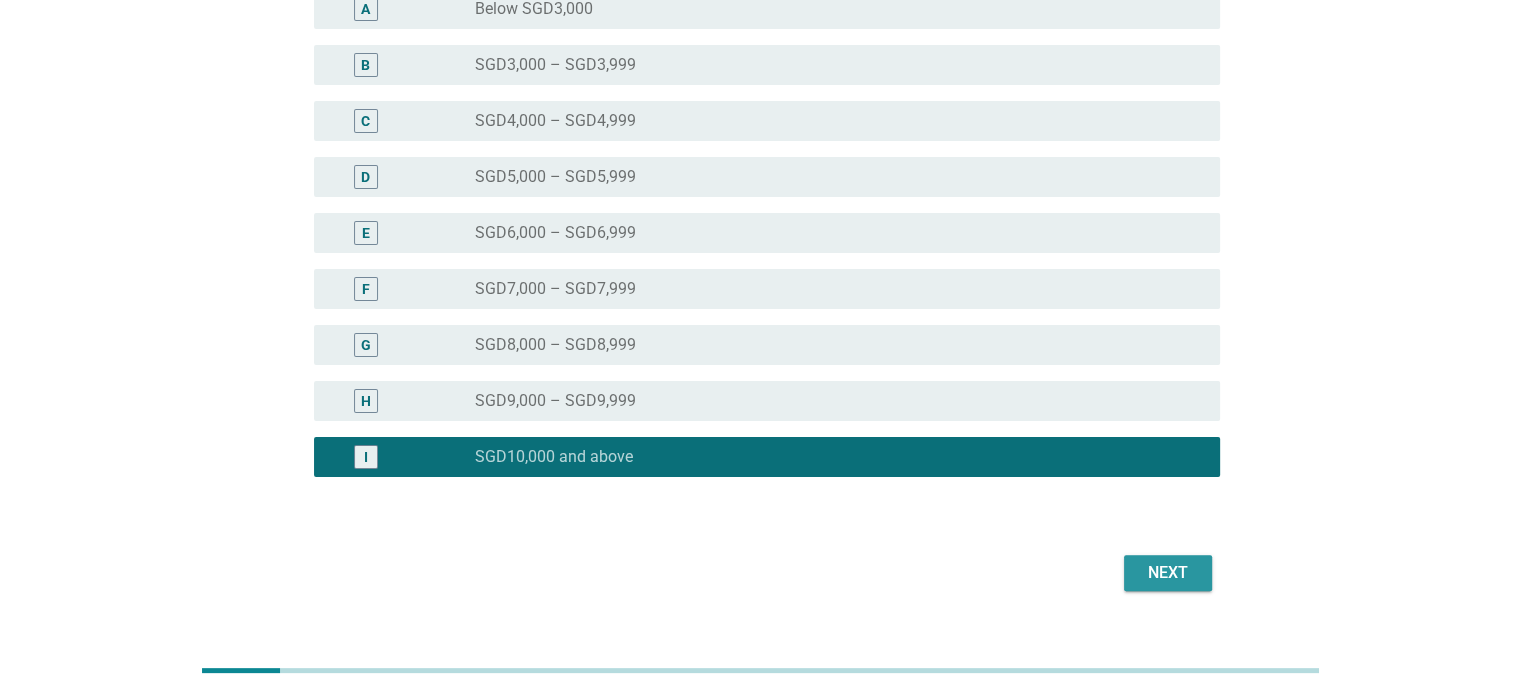 click on "Next" at bounding box center [1168, 573] 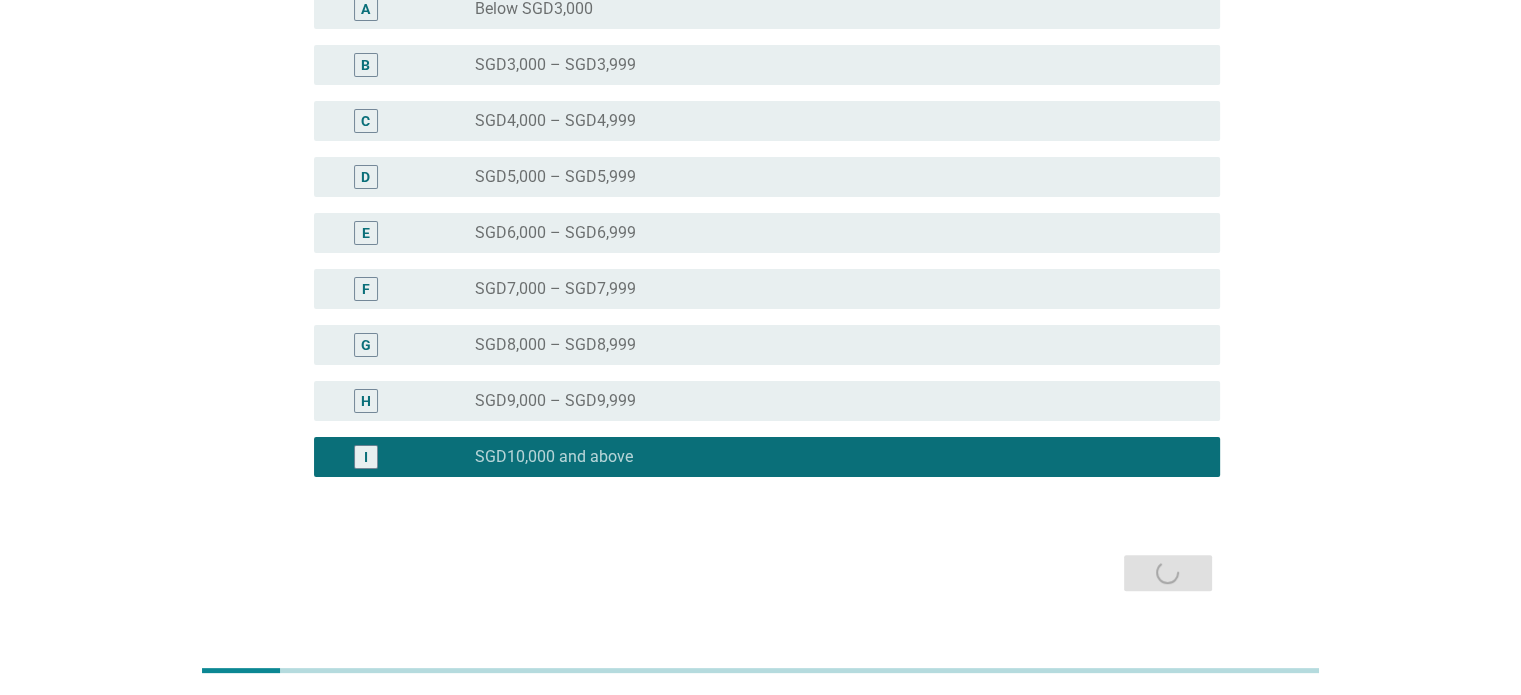 click on "Including EVERYONE in your family, which of the following best describes your TOTAL monthly HOUSEHOLD income?
Household income is a measure of the combined income for all people who share a particular home or place of residence.     A     radio_button_unchecked Below SGD3,000   B     radio_button_unchecked SGD3,000 – SGD3,999   C     radio_button_unchecked SGD4,000 – SGD4,999   D     radio_button_unchecked SGD5,000 – SGD5,999   E     radio_button_unchecked SGD6,000 – SGD6,999   F     radio_button_unchecked SGD7,000 – SGD7,999   G     radio_button_unchecked SGD8,000 – SGD8,999   H     radio_button_unchecked SGD9,000 – SGD9,999   I     radio_button_checked SGD10,000 and above     Next" at bounding box center (761, 177) 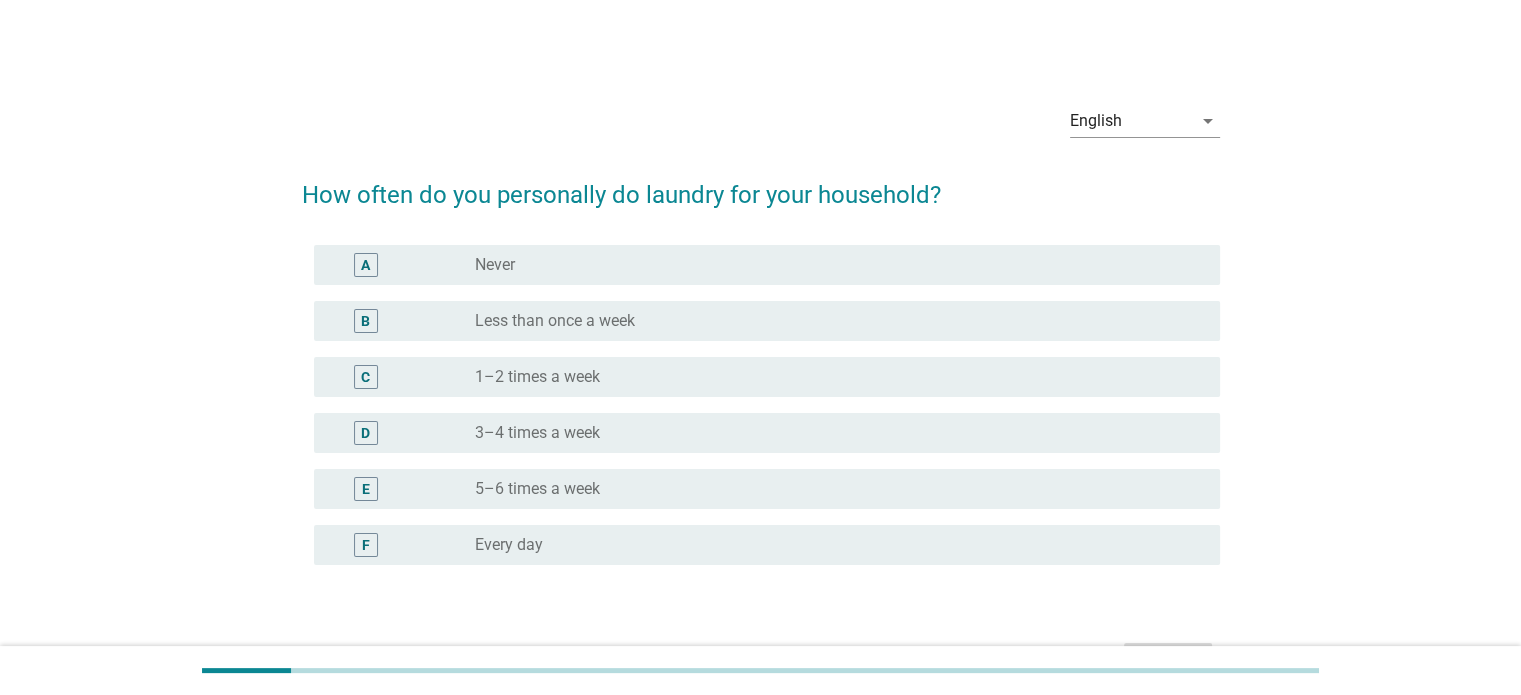 click on "1–2 times a week" at bounding box center (537, 377) 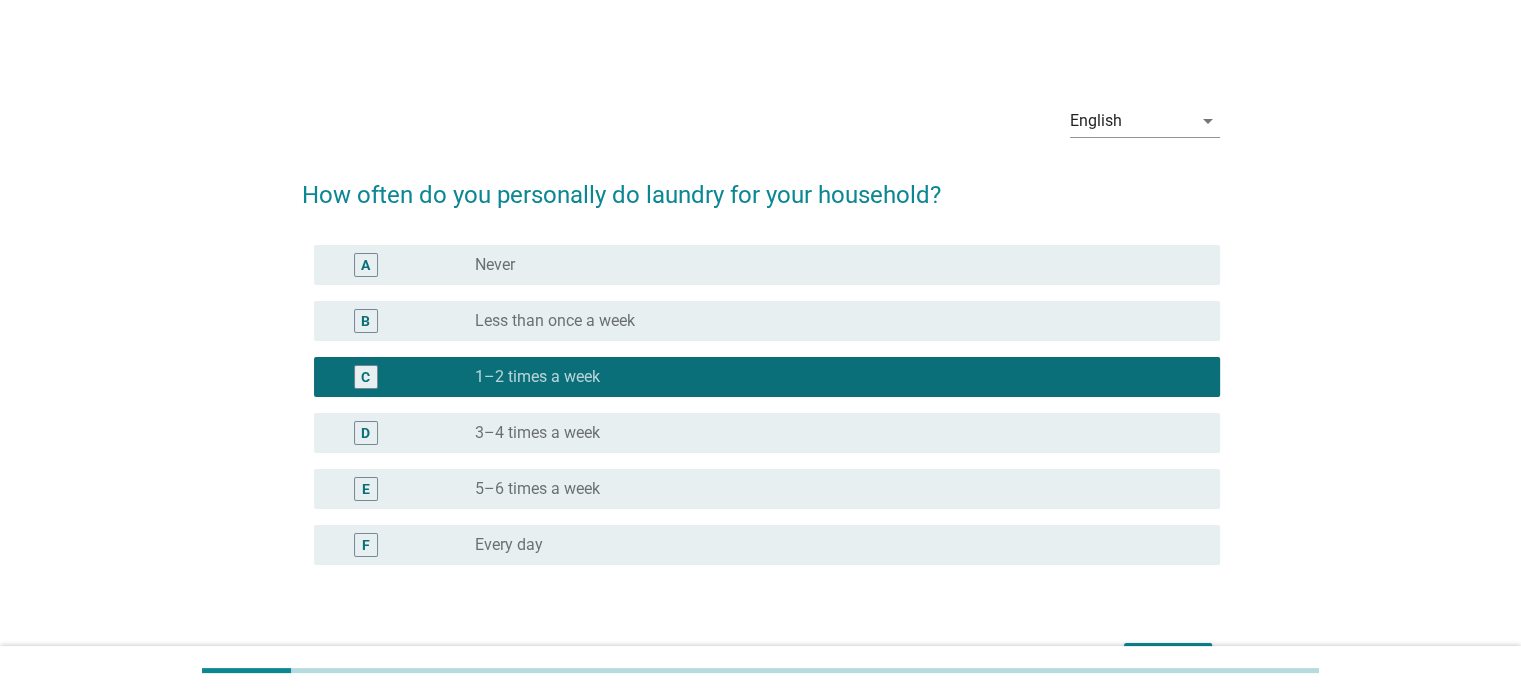click on "radio_button_unchecked 3–4 times a week" at bounding box center (831, 433) 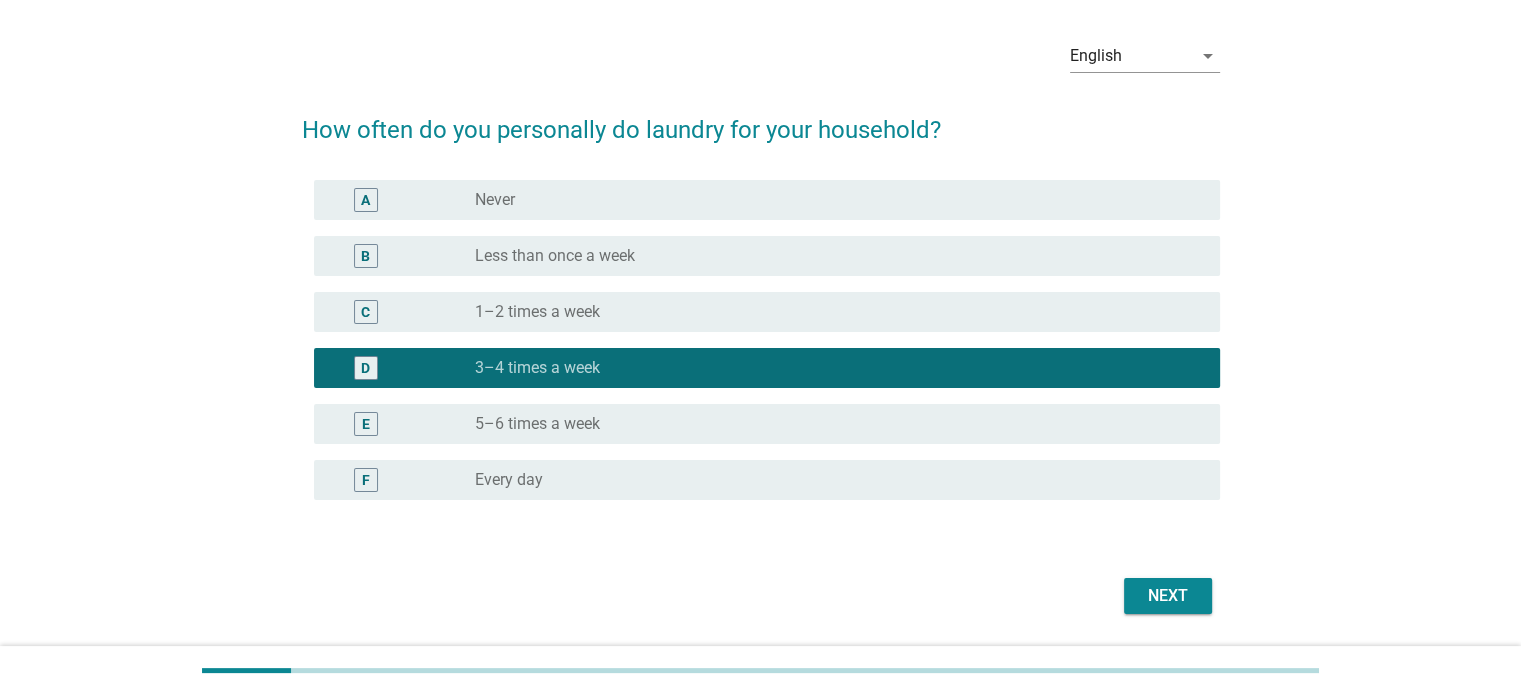 scroll, scrollTop: 100, scrollLeft: 0, axis: vertical 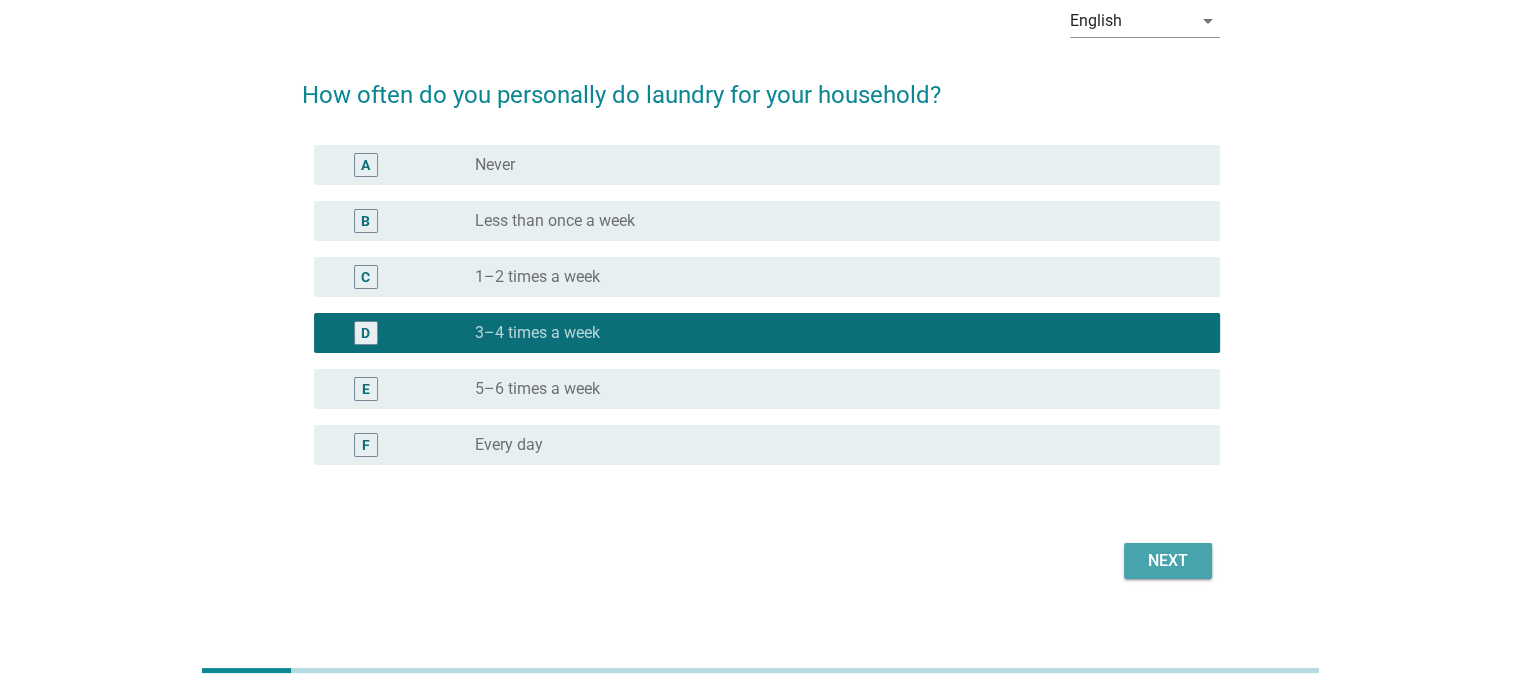 click on "Next" at bounding box center [1168, 561] 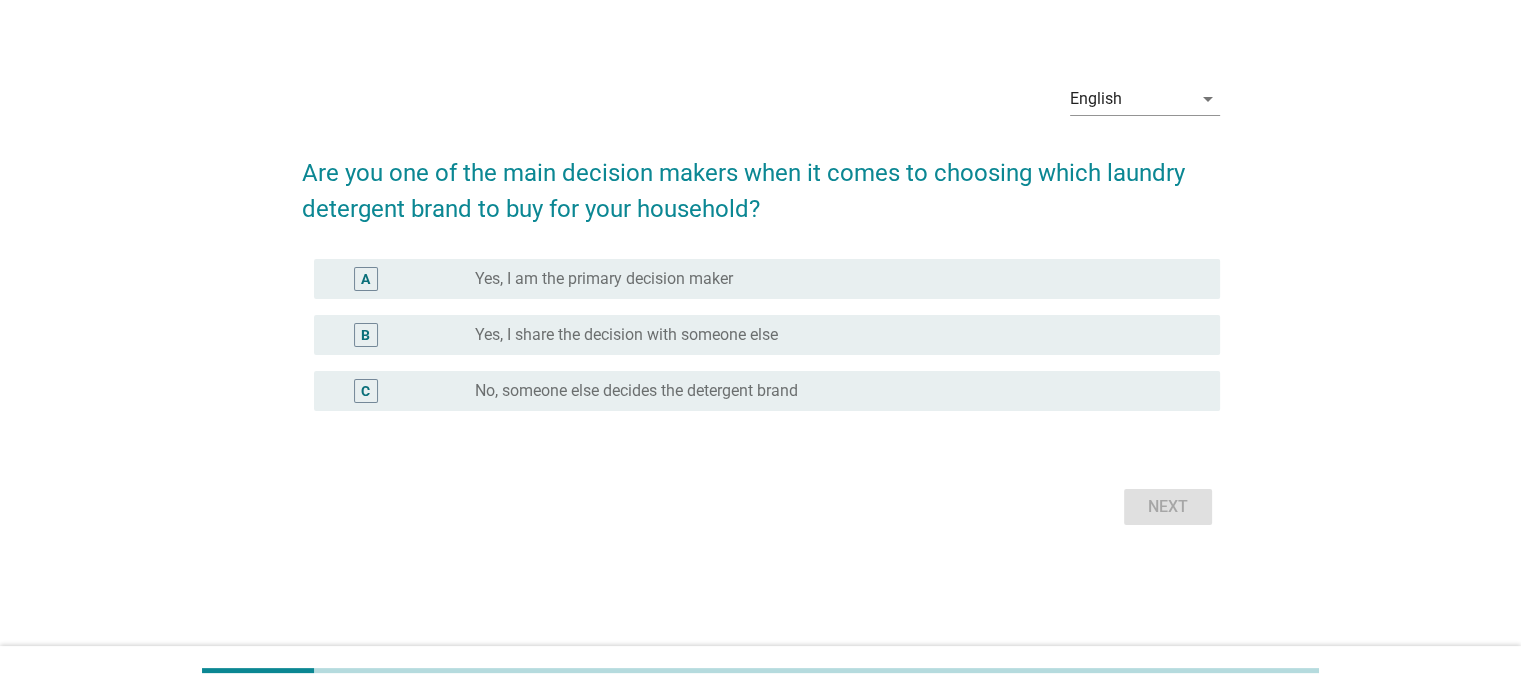 scroll, scrollTop: 0, scrollLeft: 0, axis: both 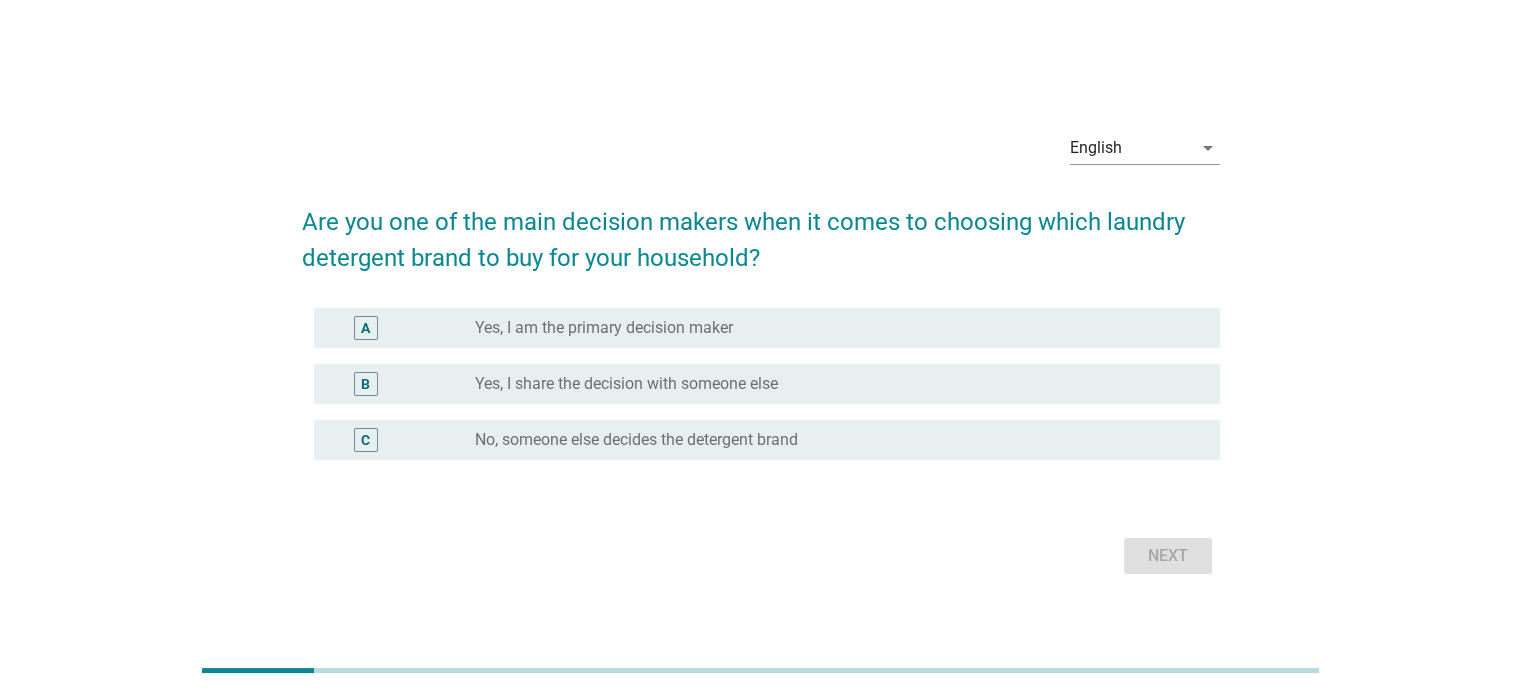 click on "Yes, I am the primary decision maker" at bounding box center (604, 328) 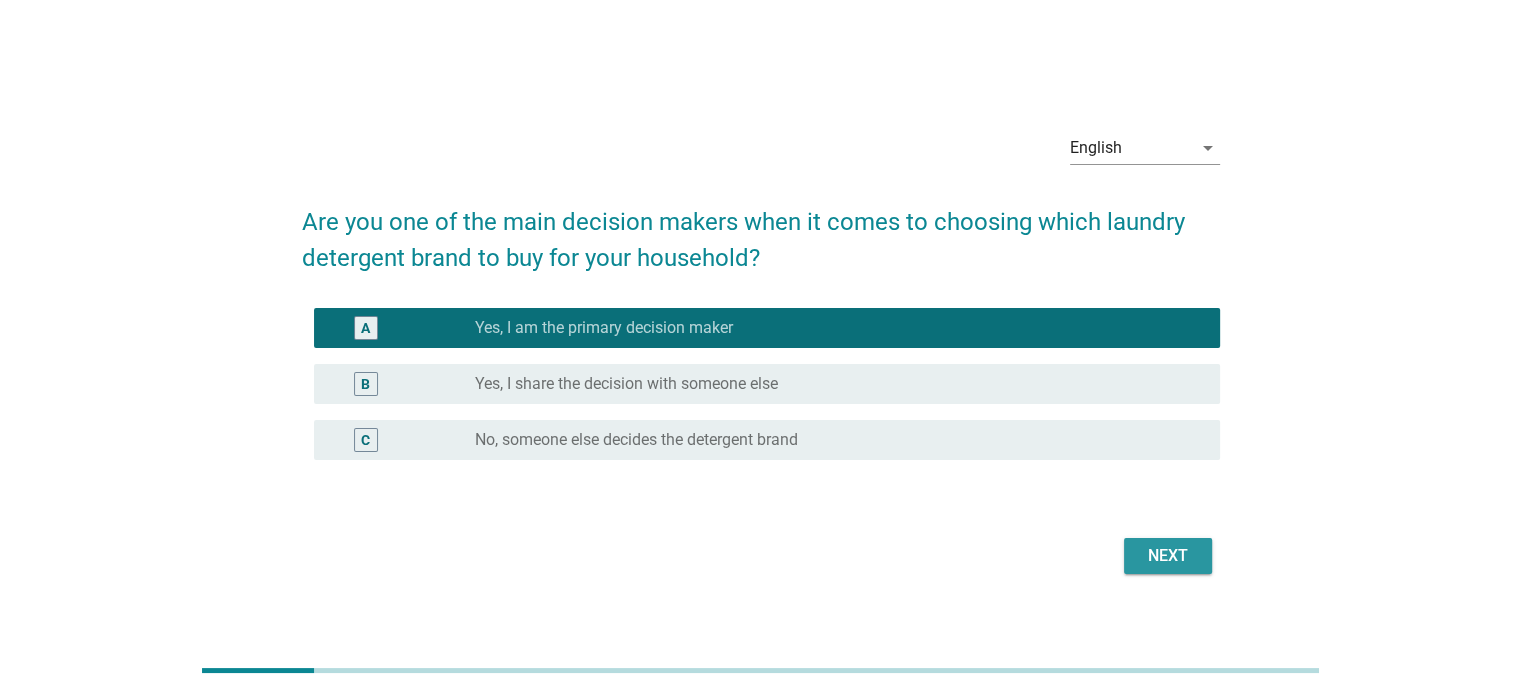 click on "Next" at bounding box center [1168, 556] 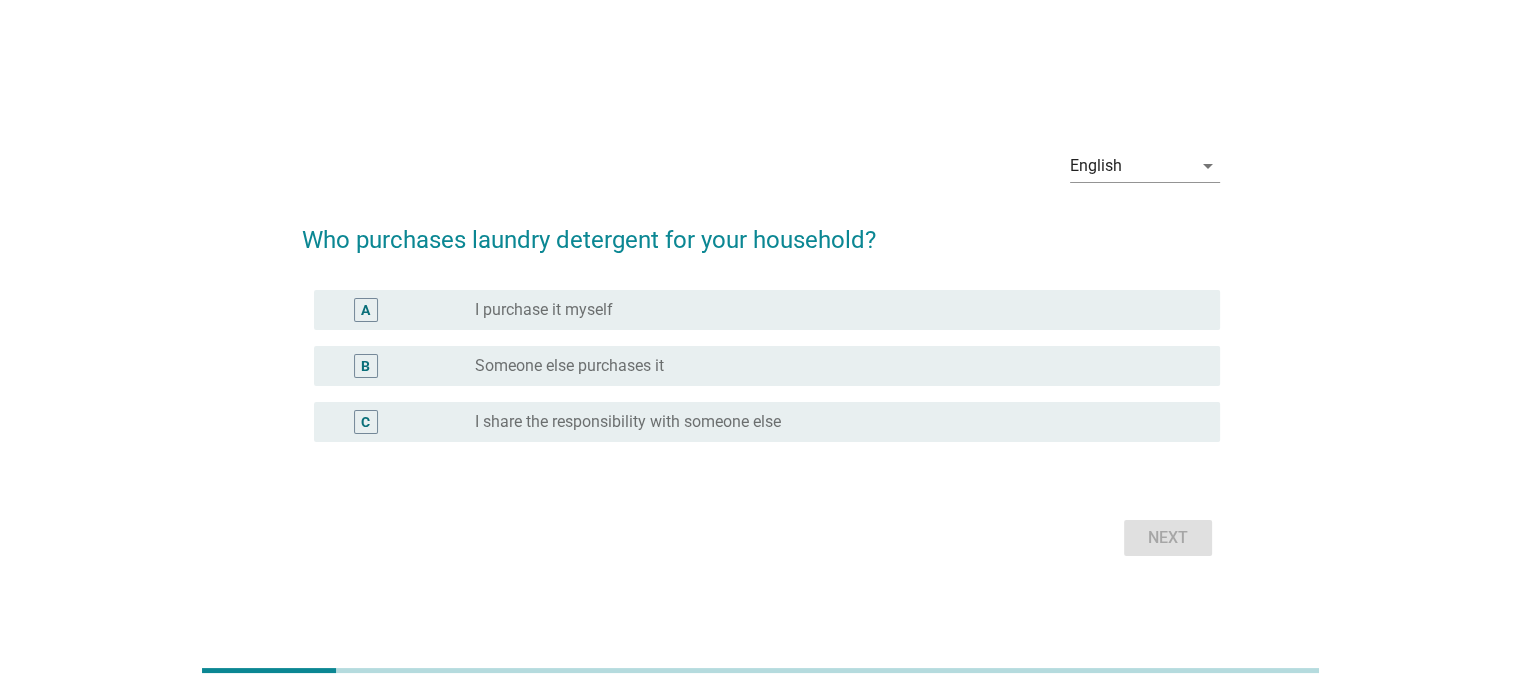 click on "A     radio_button_unchecked I purchase it myself" at bounding box center [767, 310] 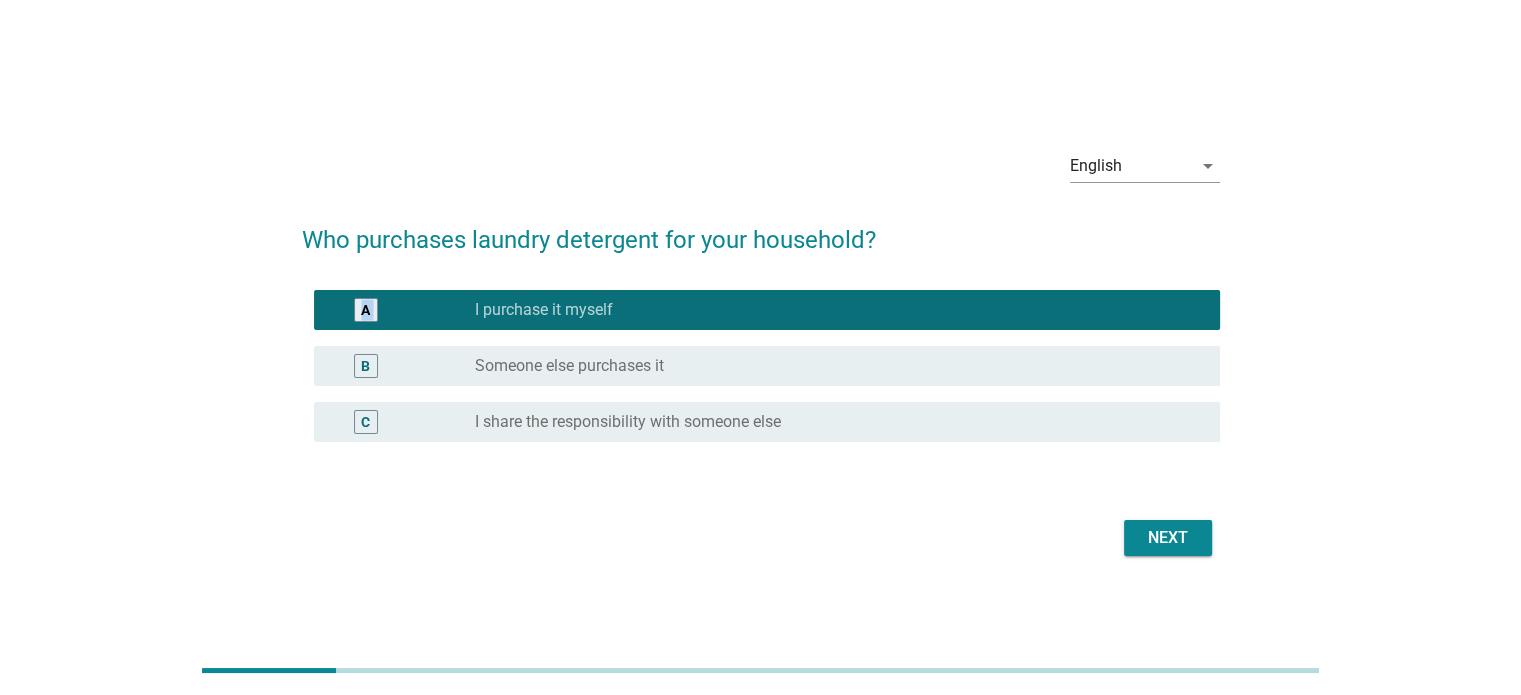 click on "Next" at bounding box center [1168, 538] 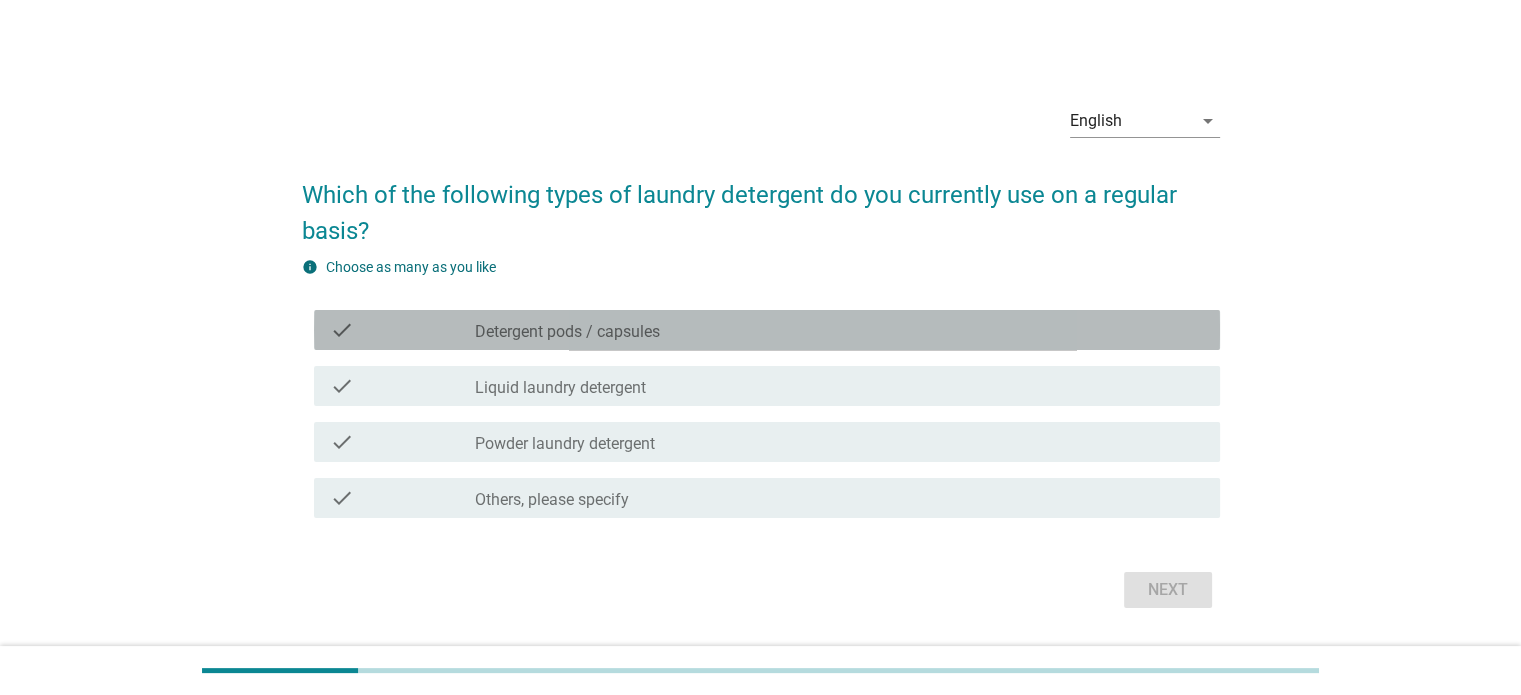 click on "Detergent pods / capsules" at bounding box center (567, 332) 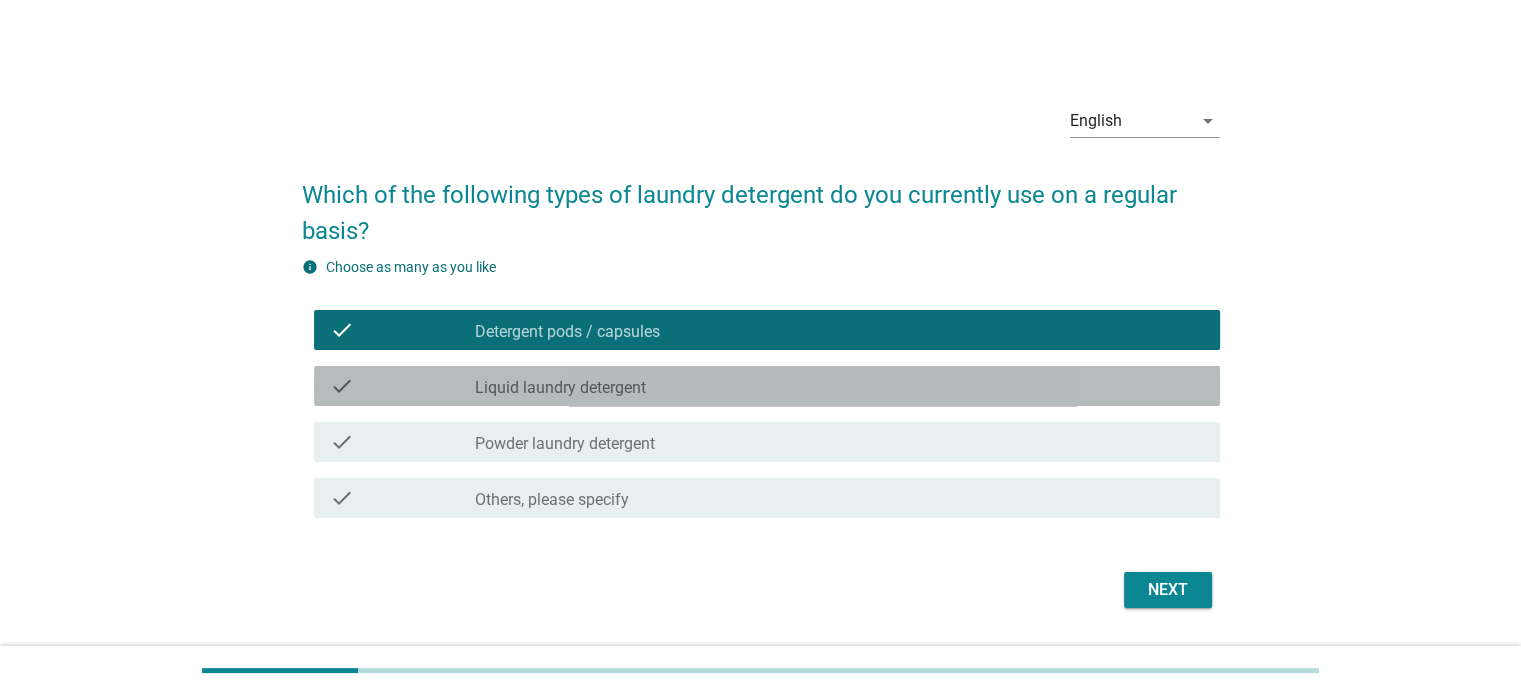 click on "Liquid laundry detergent" at bounding box center (560, 388) 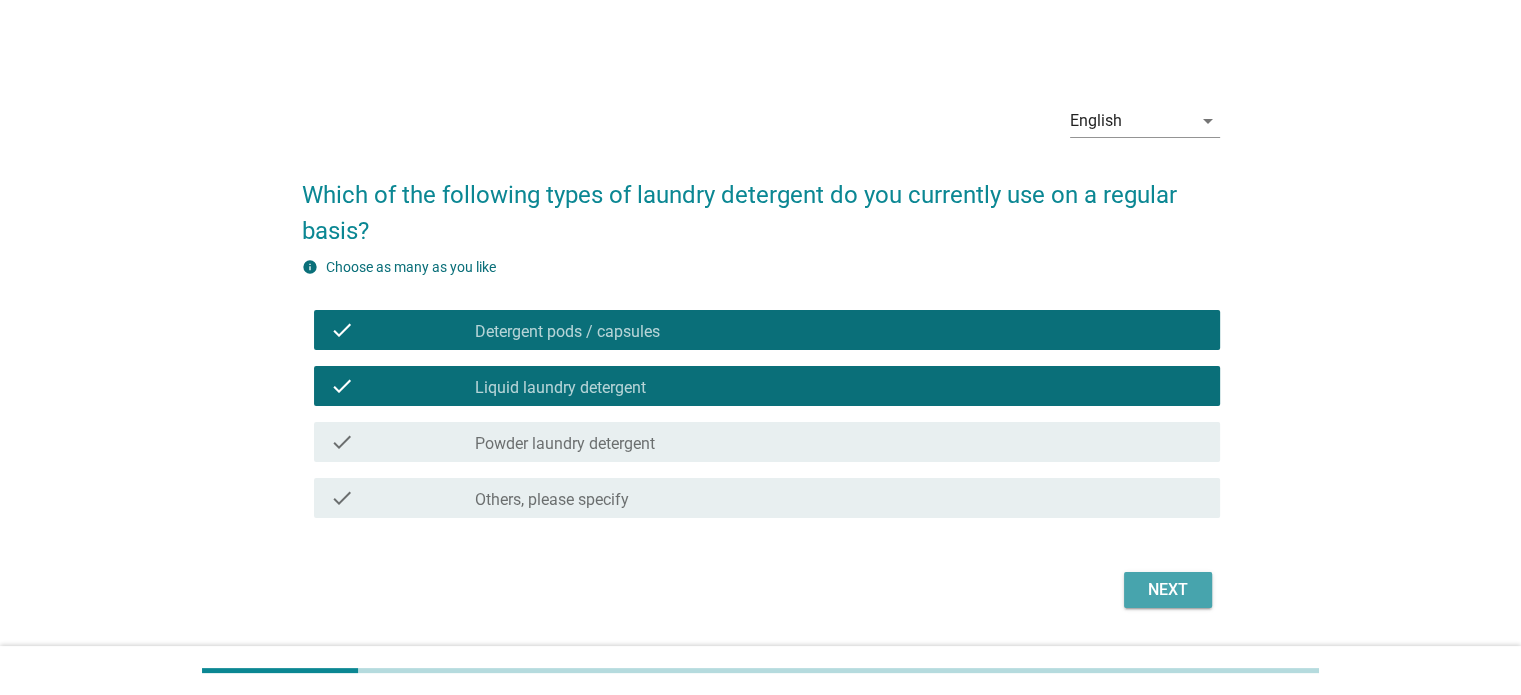 click on "Next" at bounding box center [1168, 590] 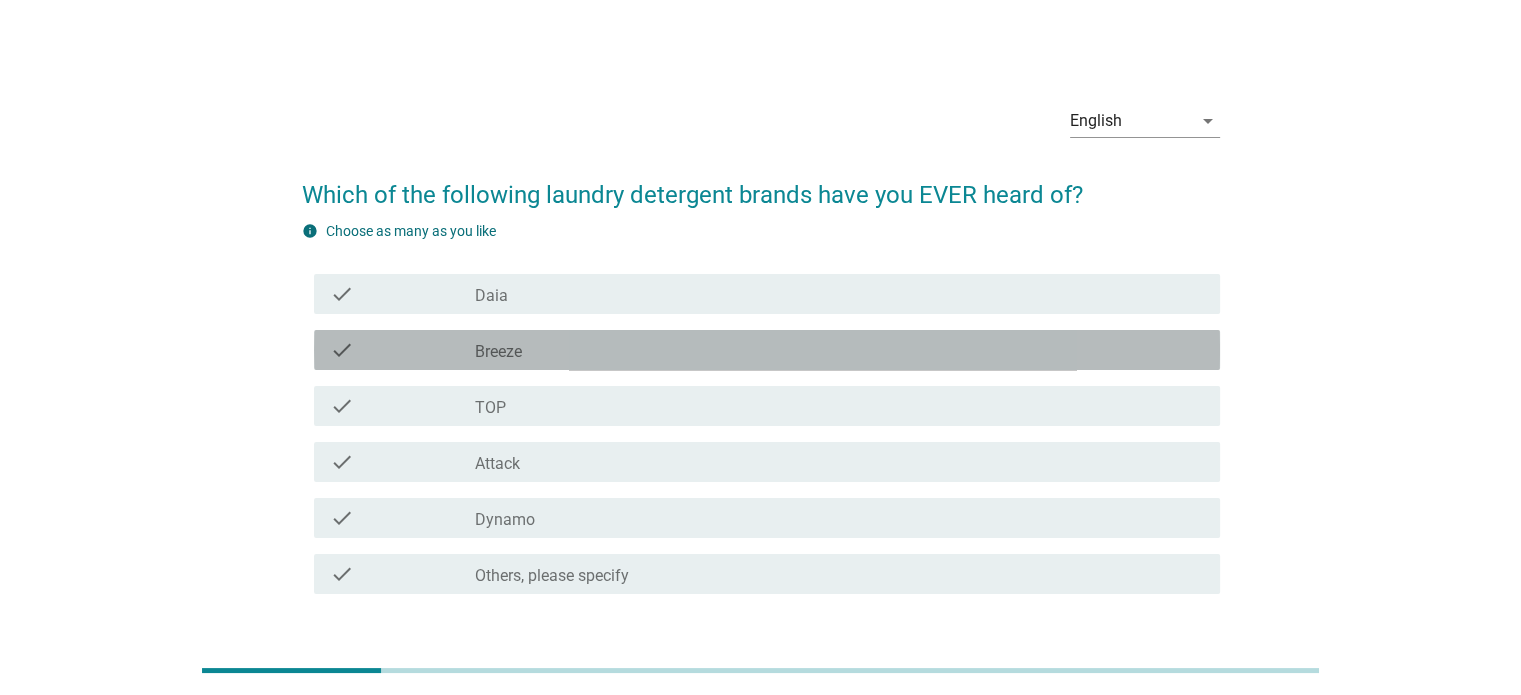 drag, startPoint x: 535, startPoint y: 355, endPoint x: 540, endPoint y: 343, distance: 13 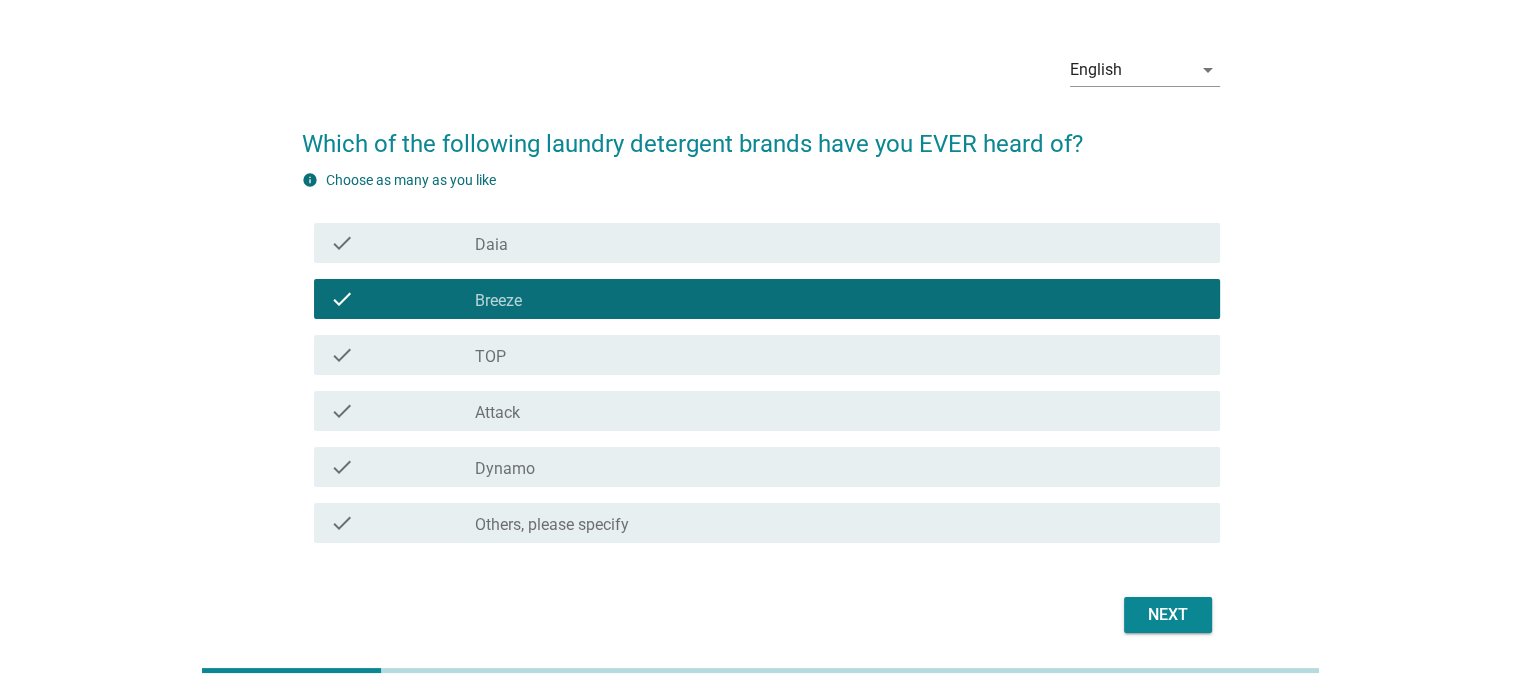 scroll, scrollTop: 100, scrollLeft: 0, axis: vertical 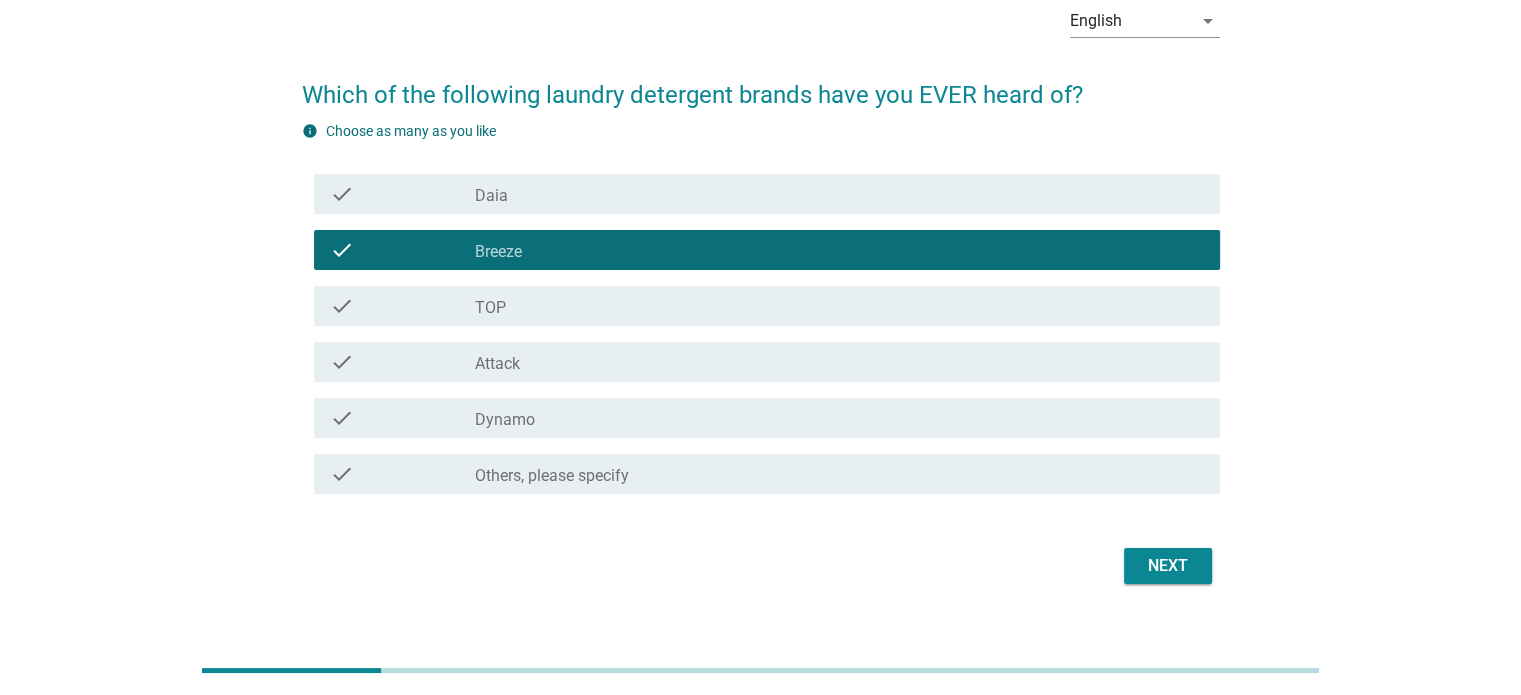 drag, startPoint x: 520, startPoint y: 314, endPoint x: 520, endPoint y: 334, distance: 20 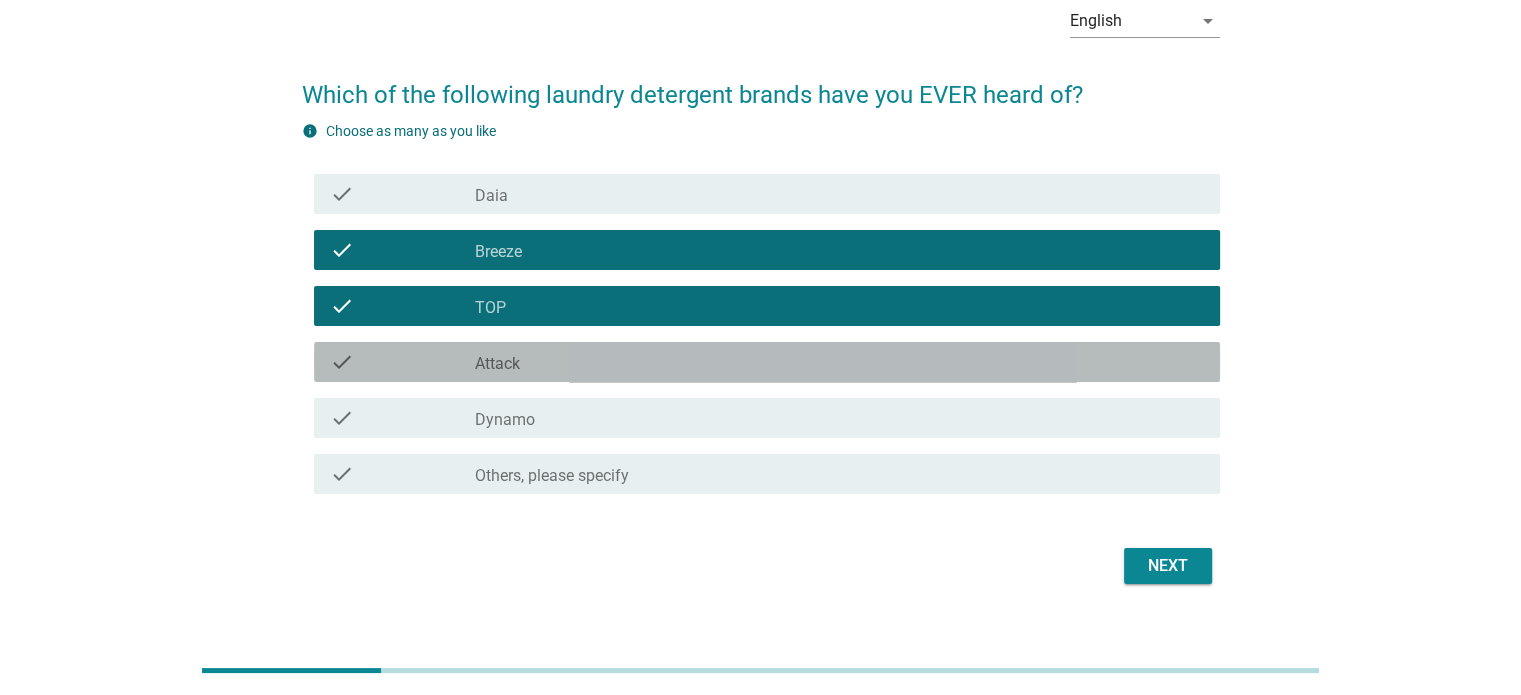 drag, startPoint x: 520, startPoint y: 355, endPoint x: 524, endPoint y: 410, distance: 55.145264 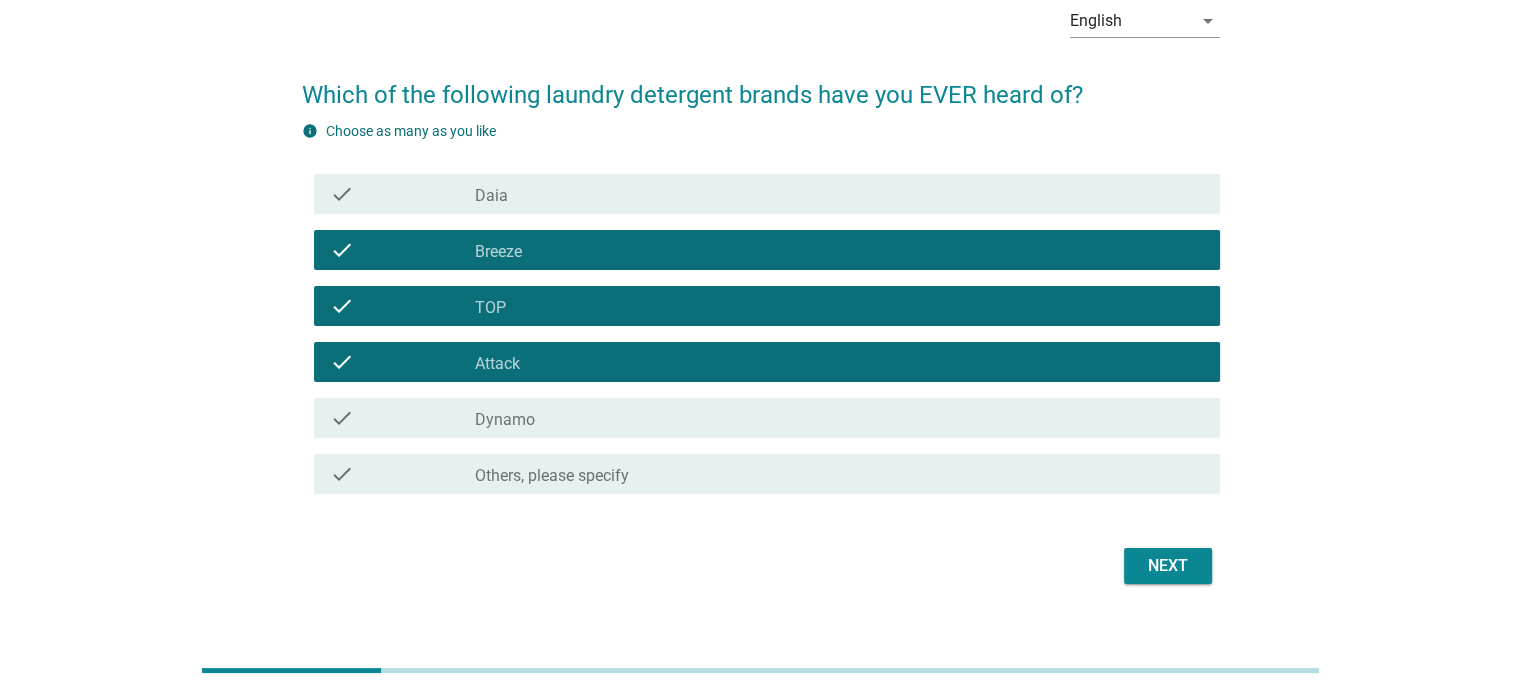 click on "Dynamo" at bounding box center (505, 420) 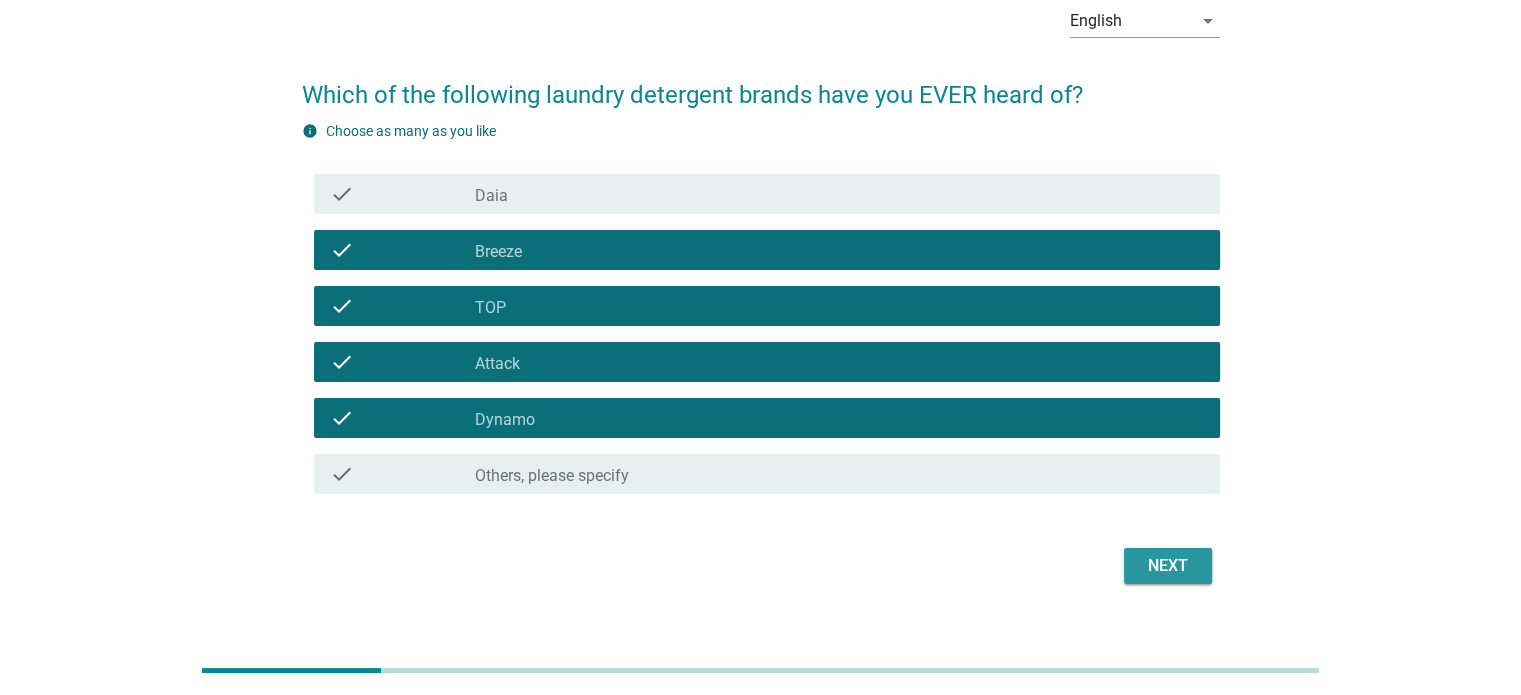 click on "Next" at bounding box center [1168, 566] 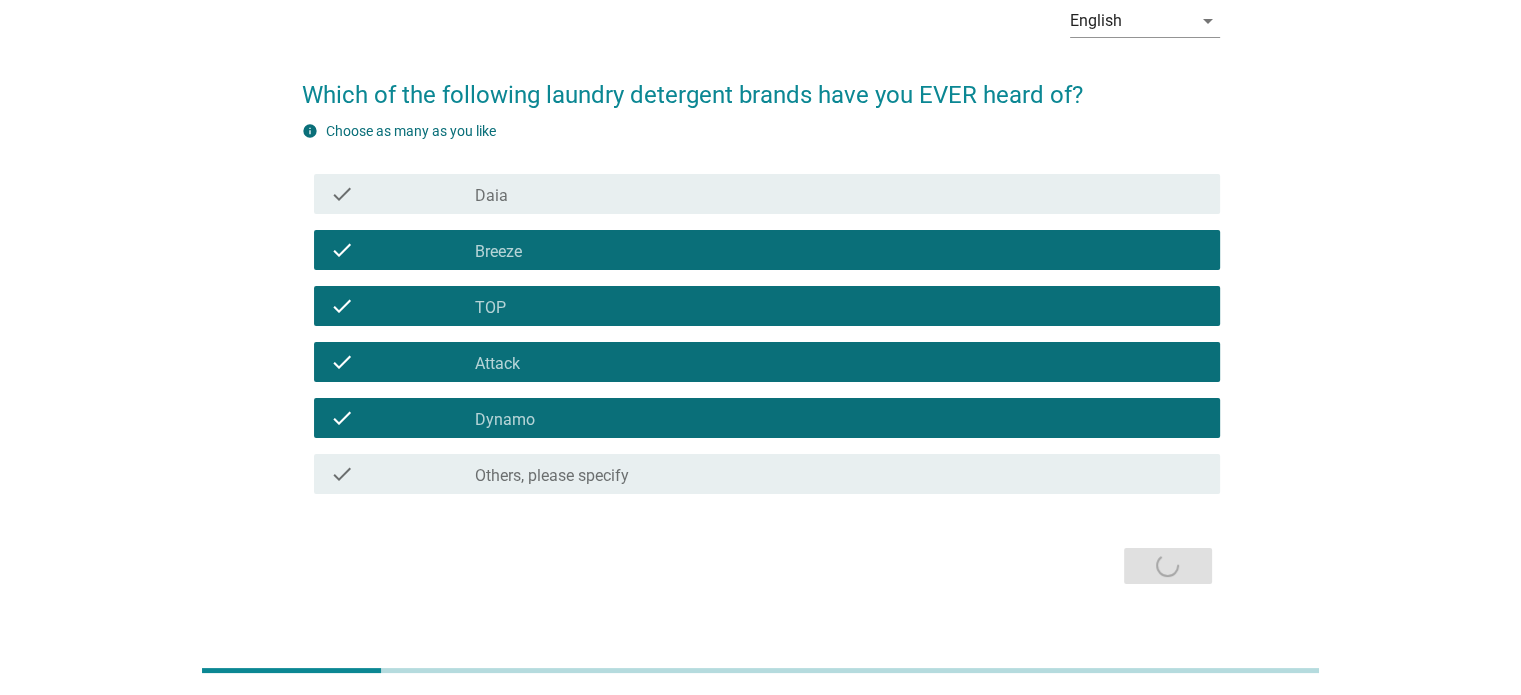 scroll, scrollTop: 0, scrollLeft: 0, axis: both 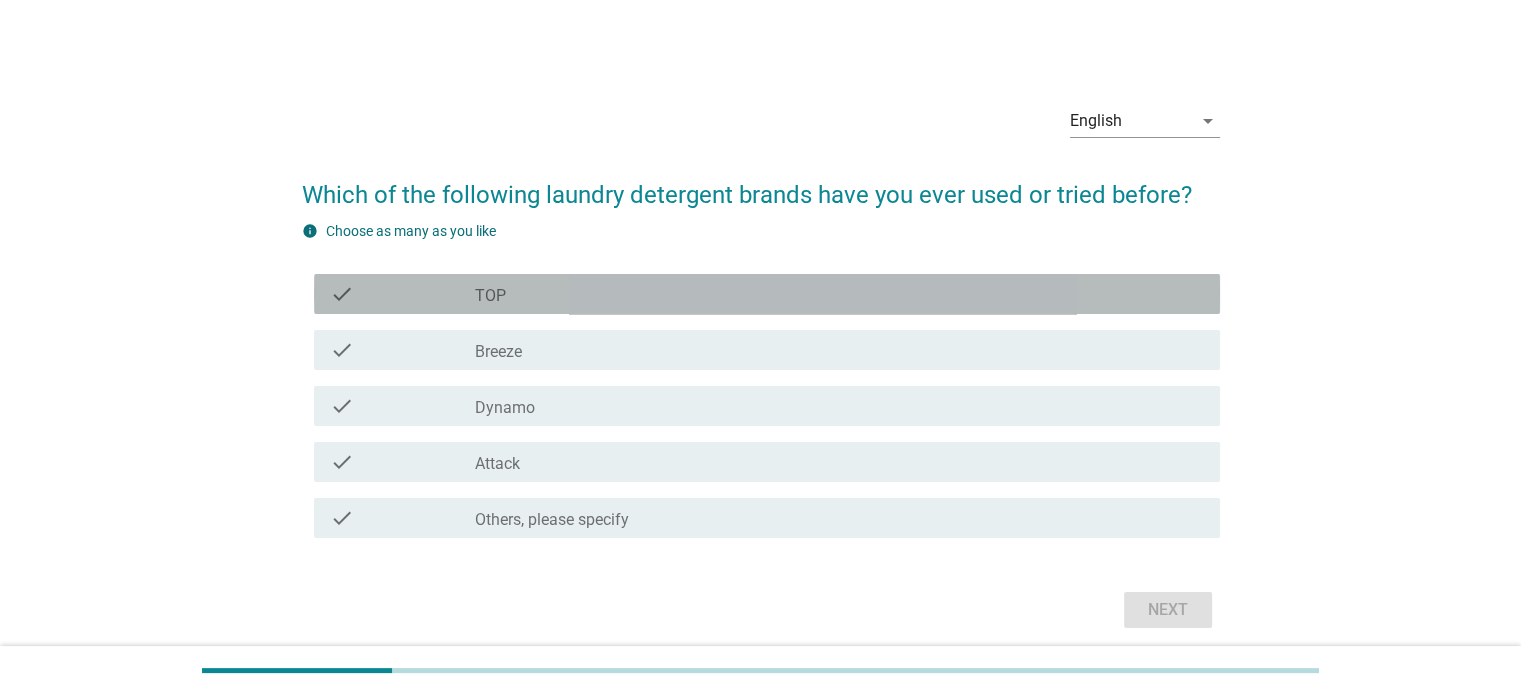 click on "check_box_outline_blank TOP" at bounding box center (839, 294) 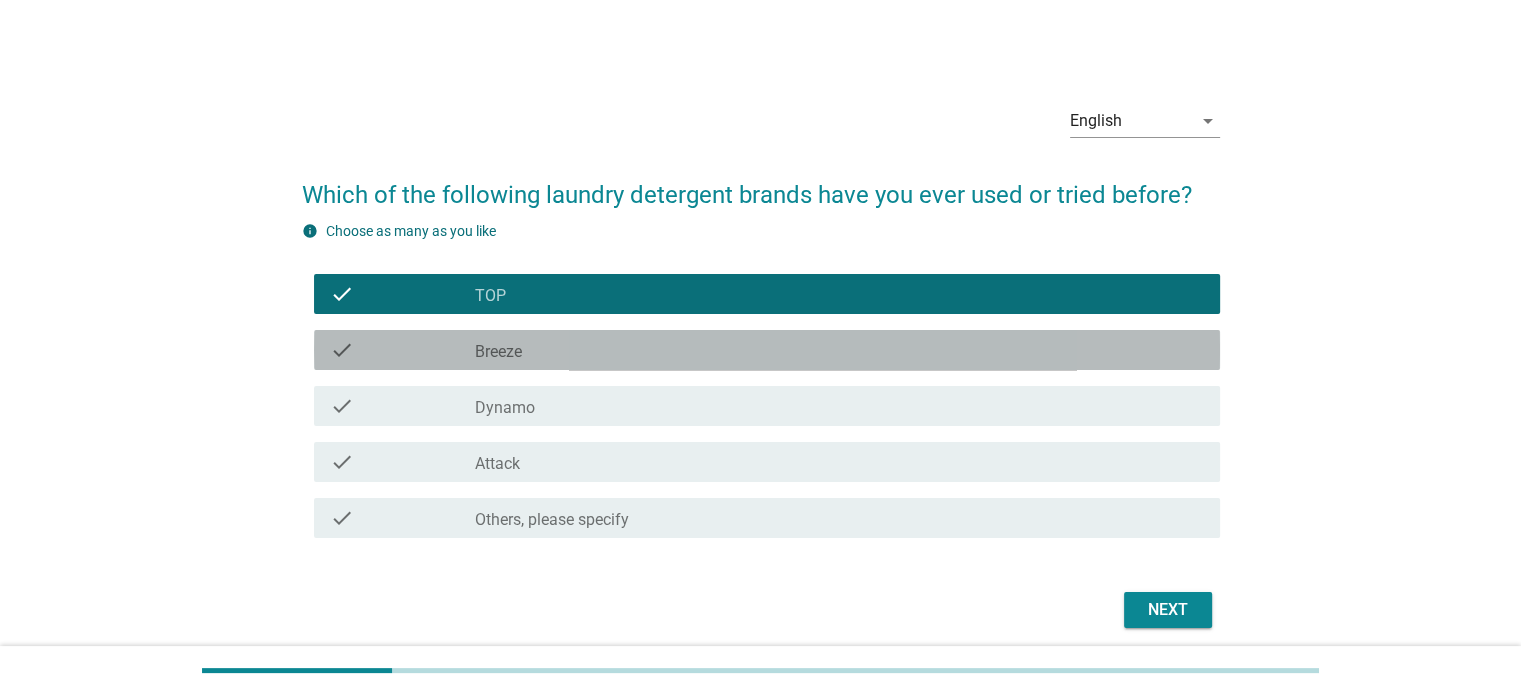 drag, startPoint x: 525, startPoint y: 352, endPoint x: 530, endPoint y: 389, distance: 37.336308 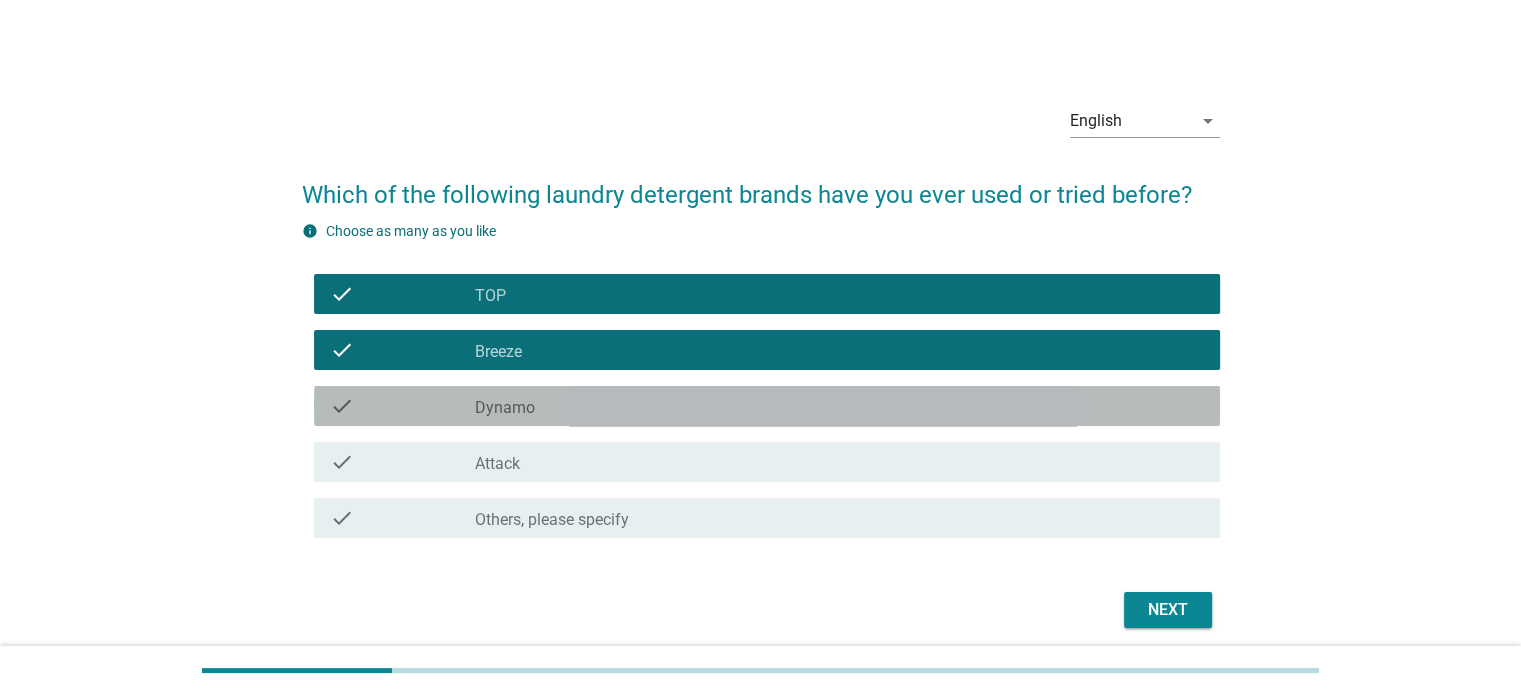 click on "check     check_box_outline_blank Dynamo" at bounding box center [767, 406] 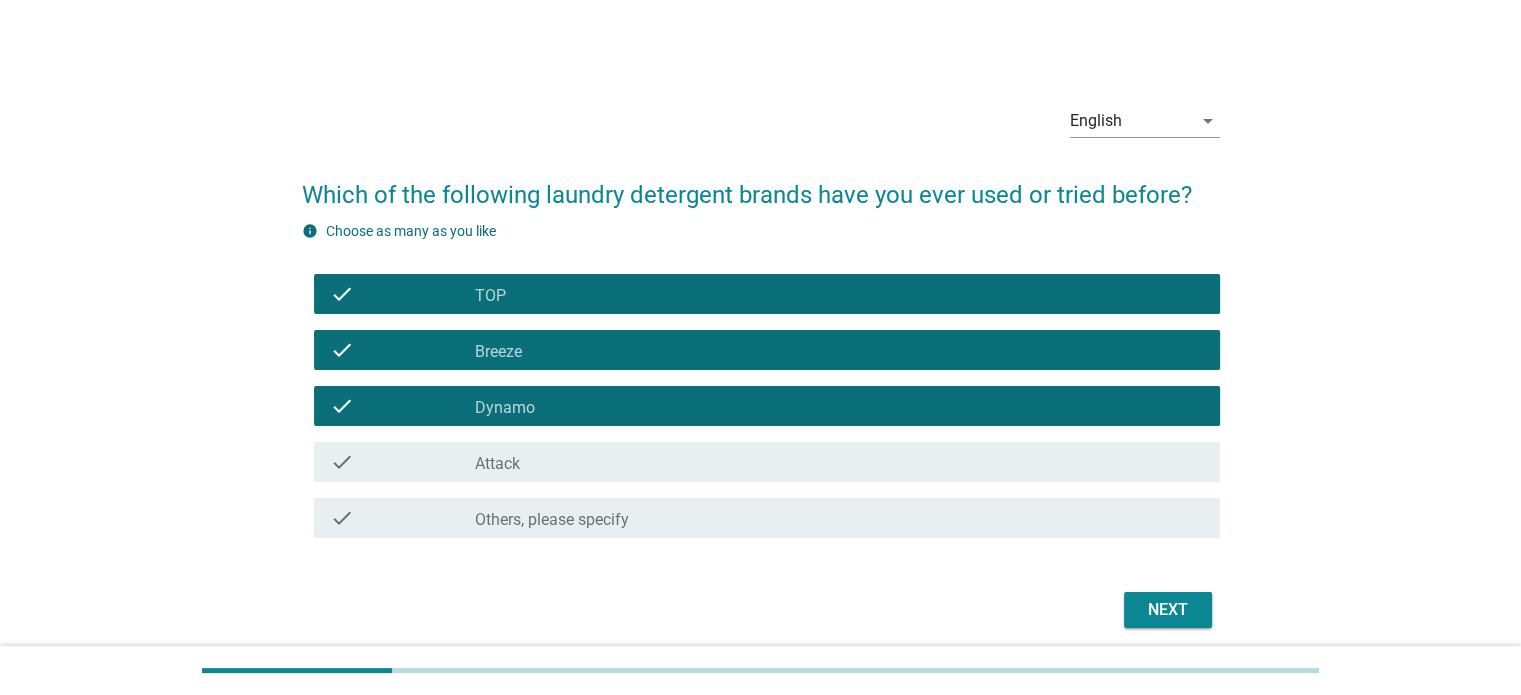 click on "check     check_box_outline_blank Attack" at bounding box center (767, 462) 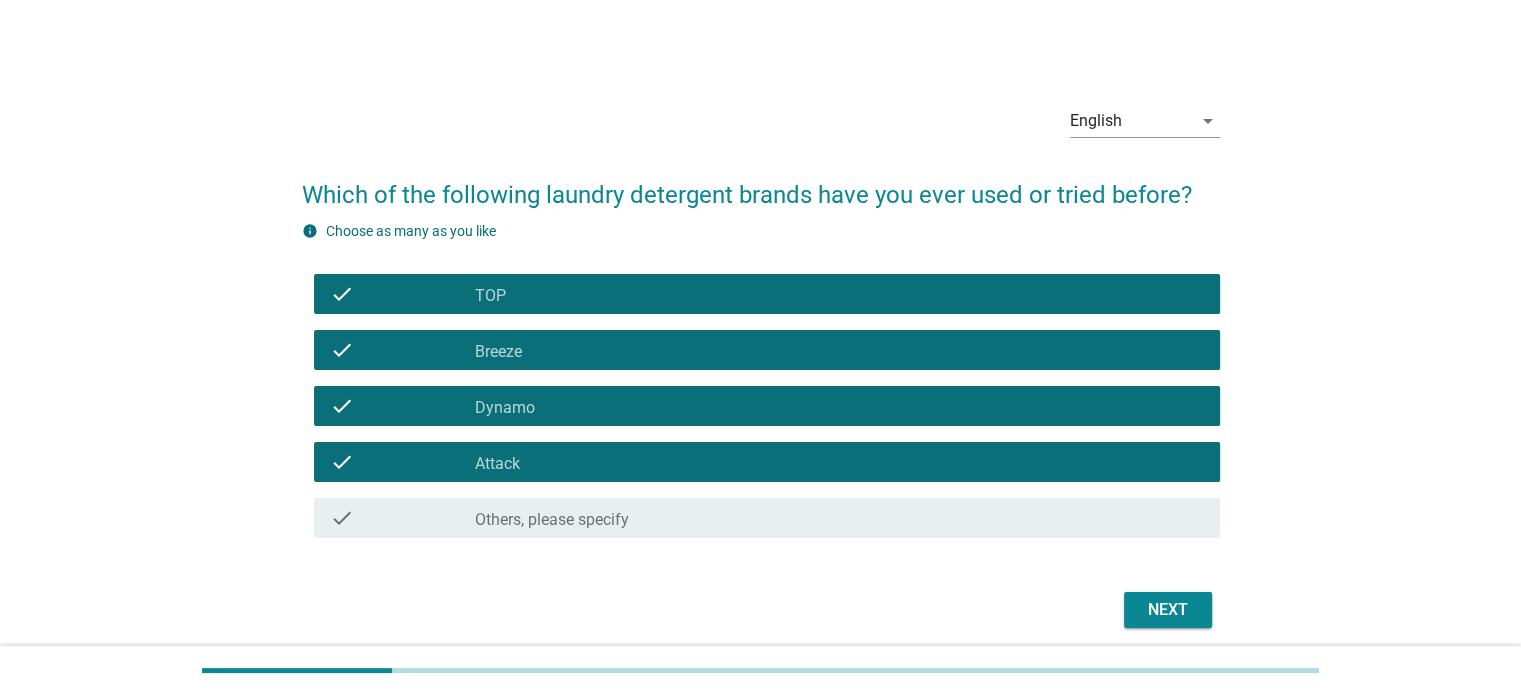 click on "check     check_box_outline_blank TOP" at bounding box center (767, 294) 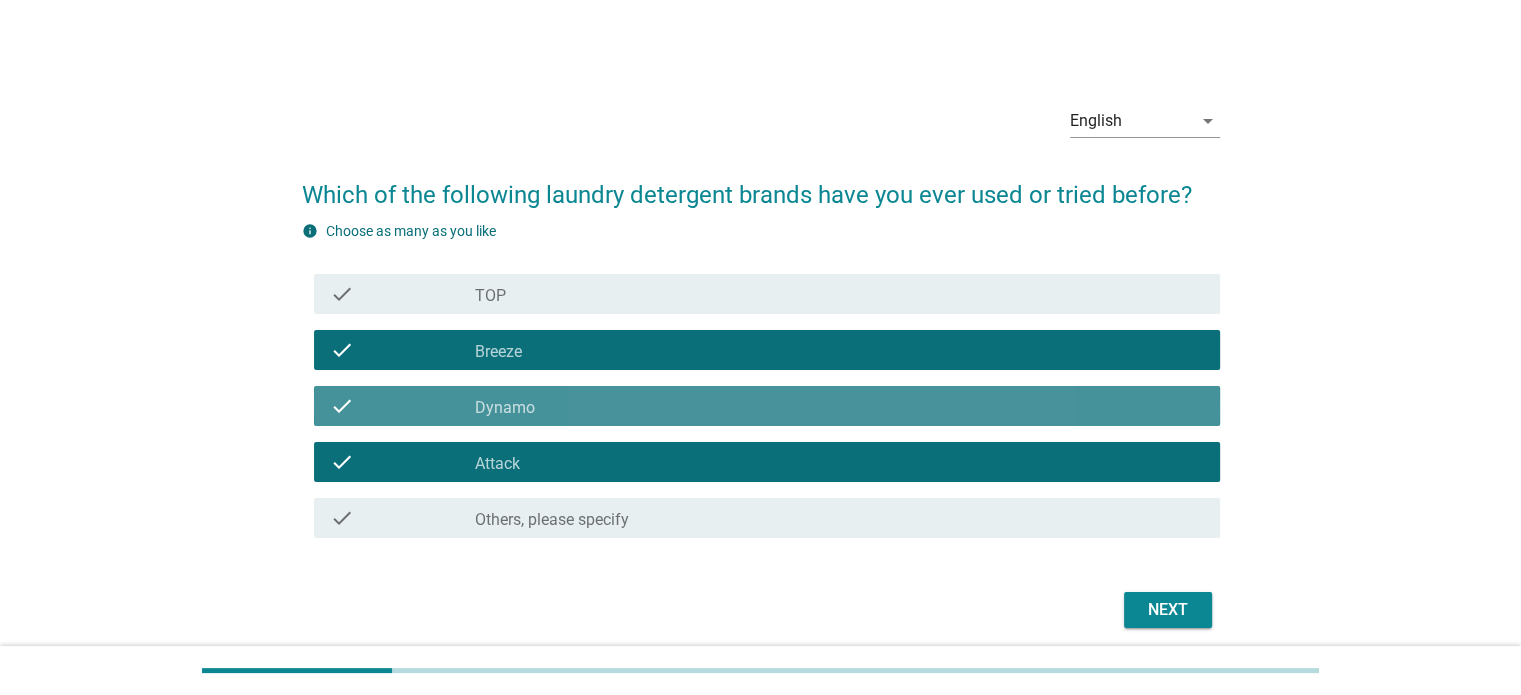 drag, startPoint x: 554, startPoint y: 416, endPoint x: 571, endPoint y: 467, distance: 53.75872 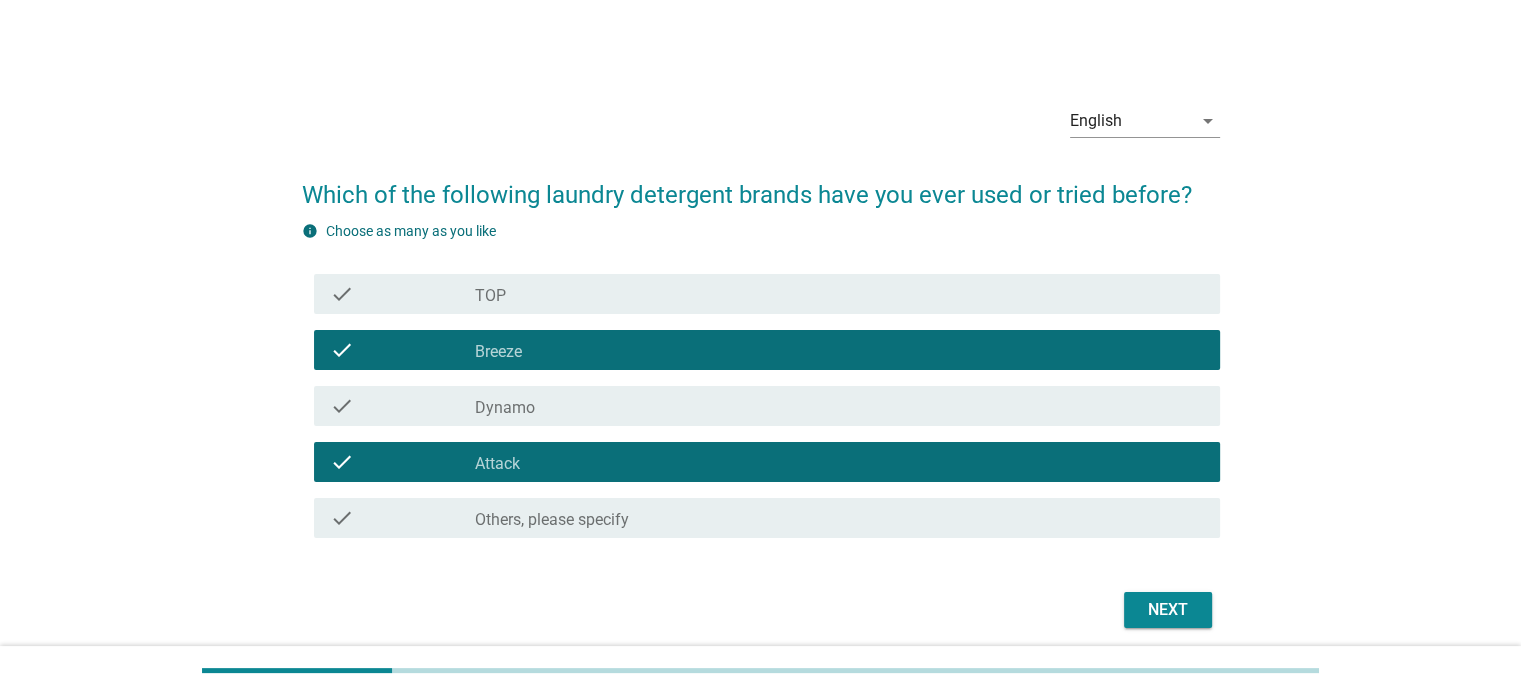 drag, startPoint x: 571, startPoint y: 467, endPoint x: 885, endPoint y: 517, distance: 317.95596 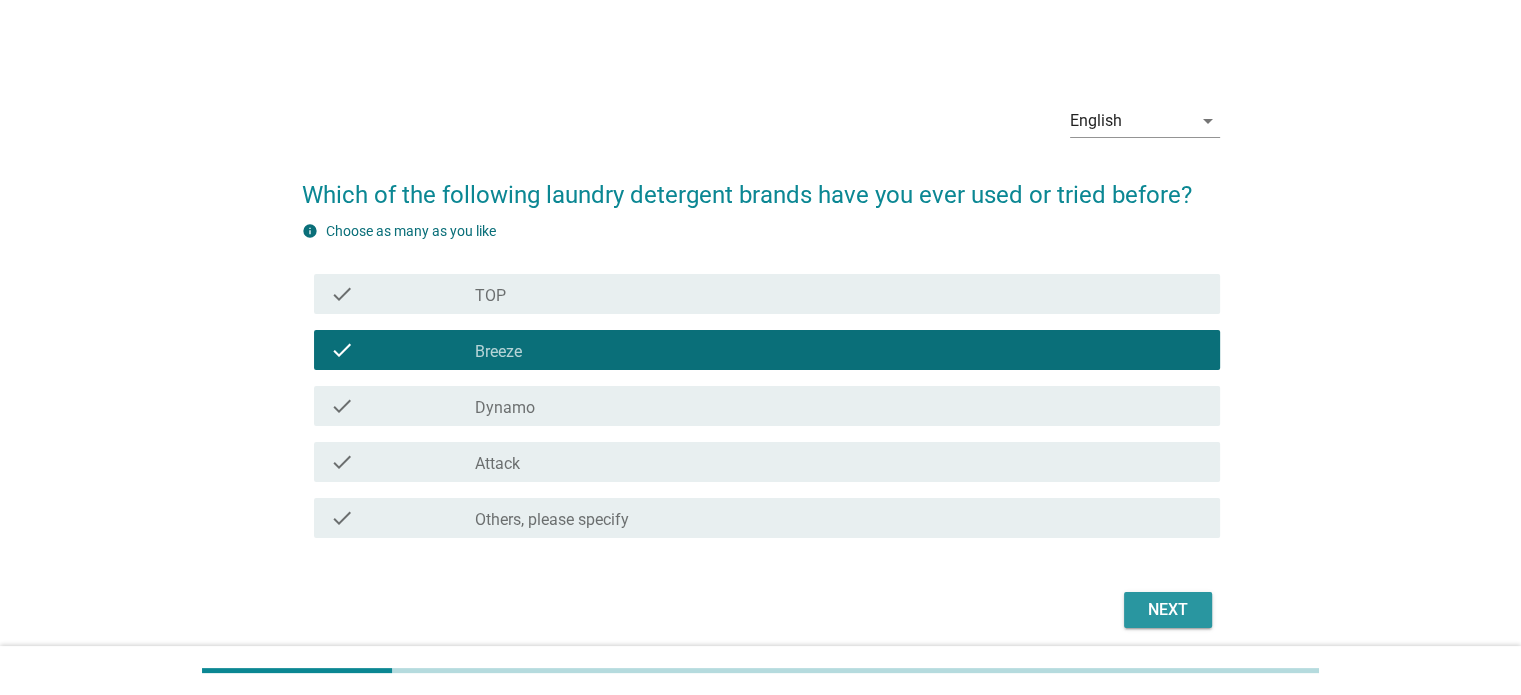 click on "Next" at bounding box center [1168, 610] 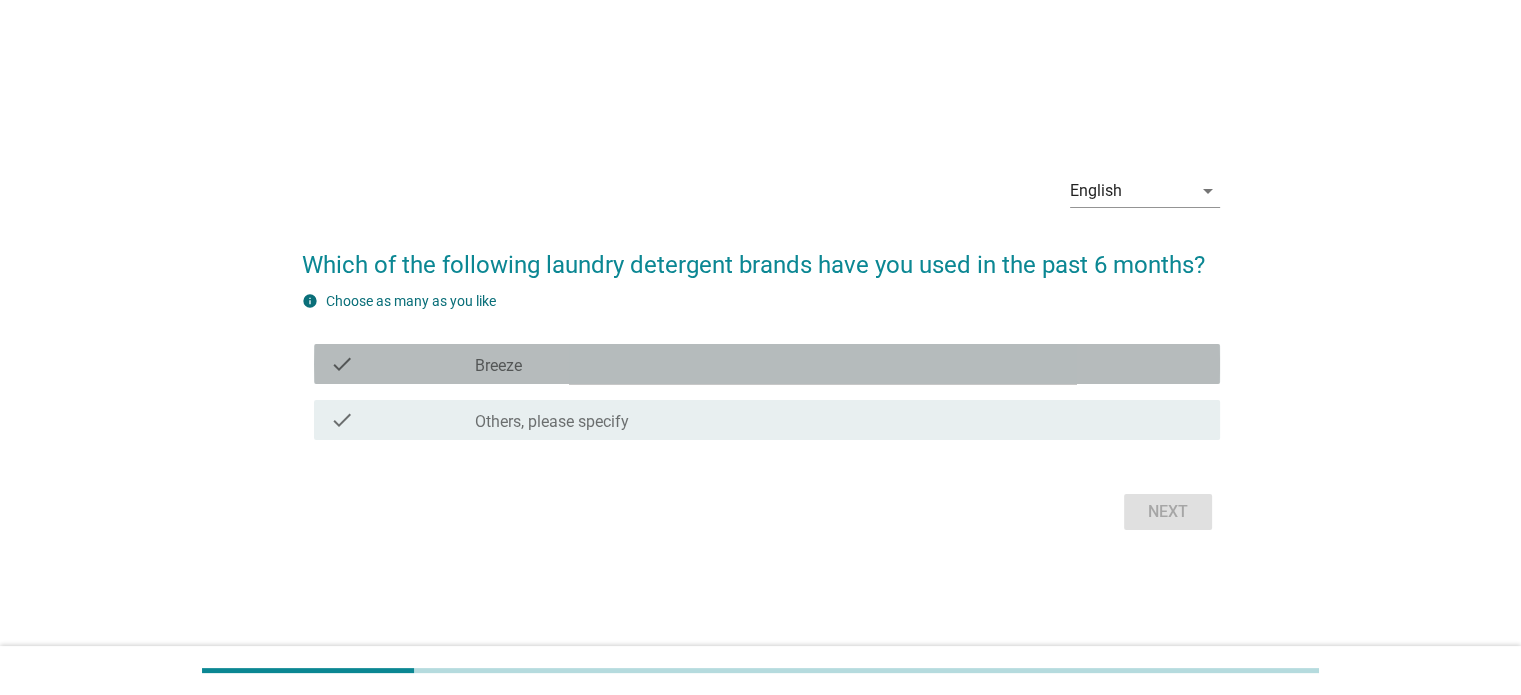 drag, startPoint x: 672, startPoint y: 364, endPoint x: 687, endPoint y: 396, distance: 35.341194 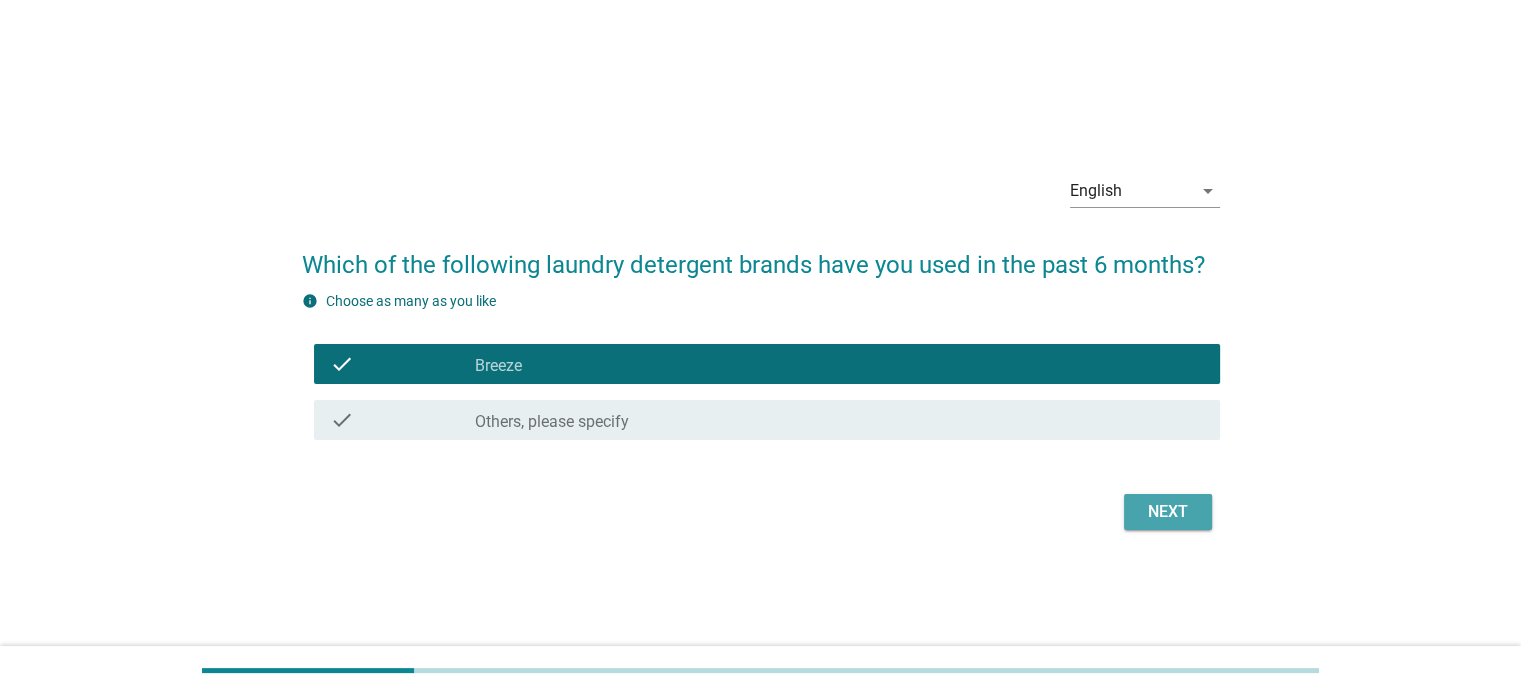 click on "Next" at bounding box center (1168, 512) 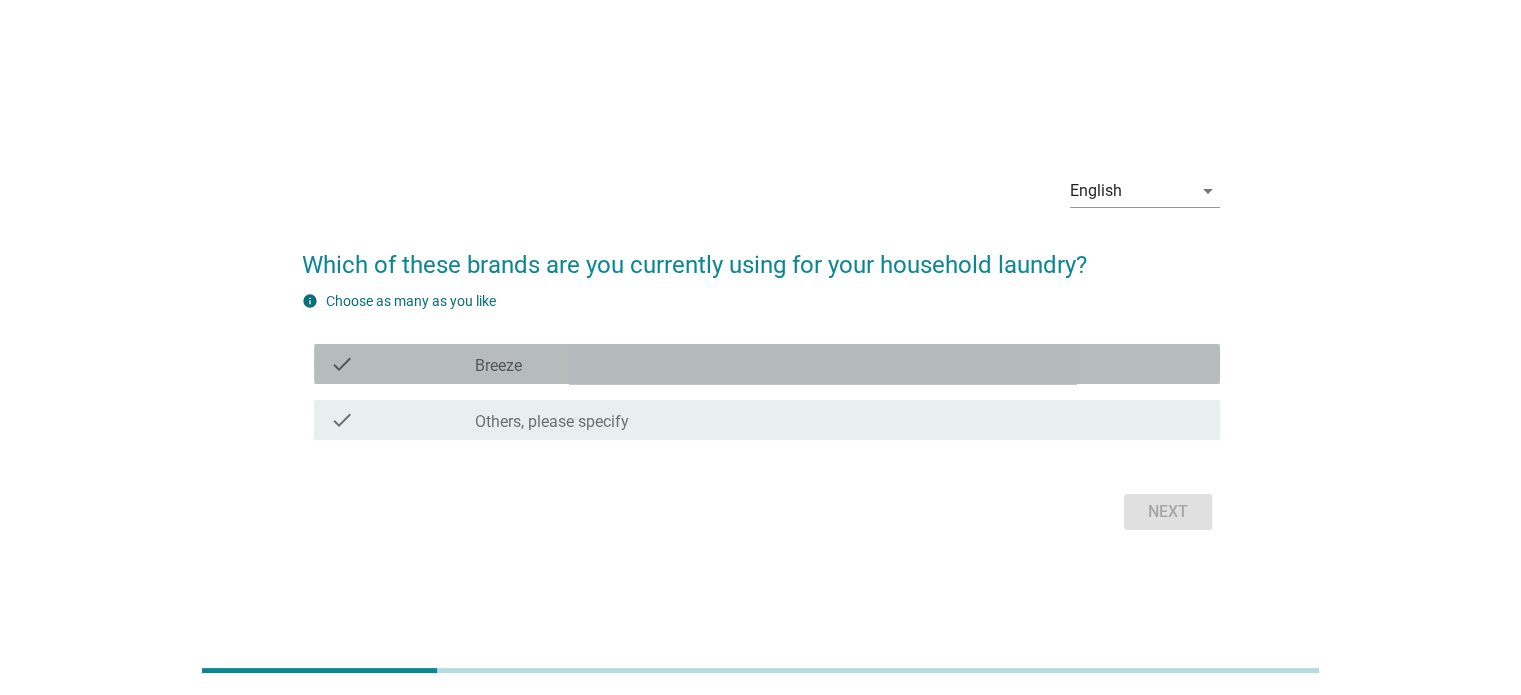 click on "check_box Breeze" at bounding box center [839, 364] 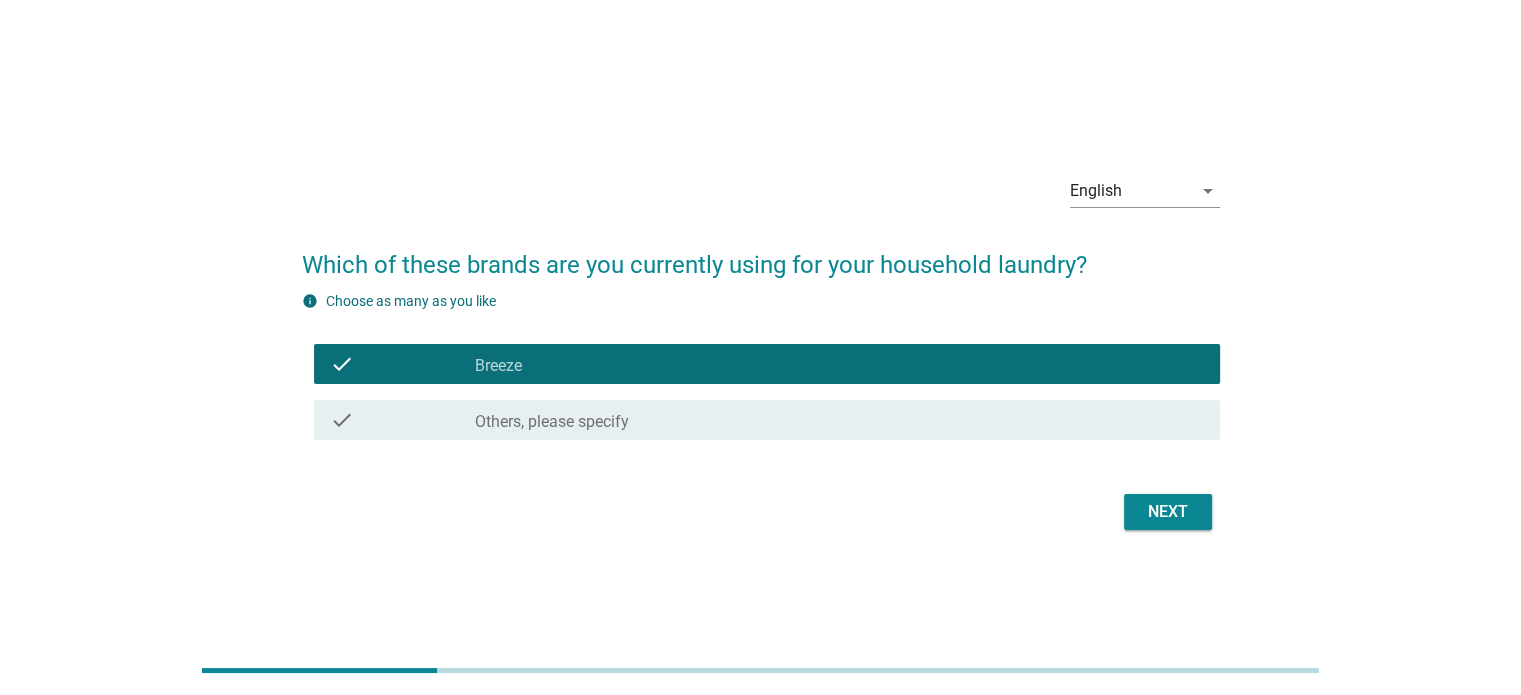 click on "Next" at bounding box center (761, 512) 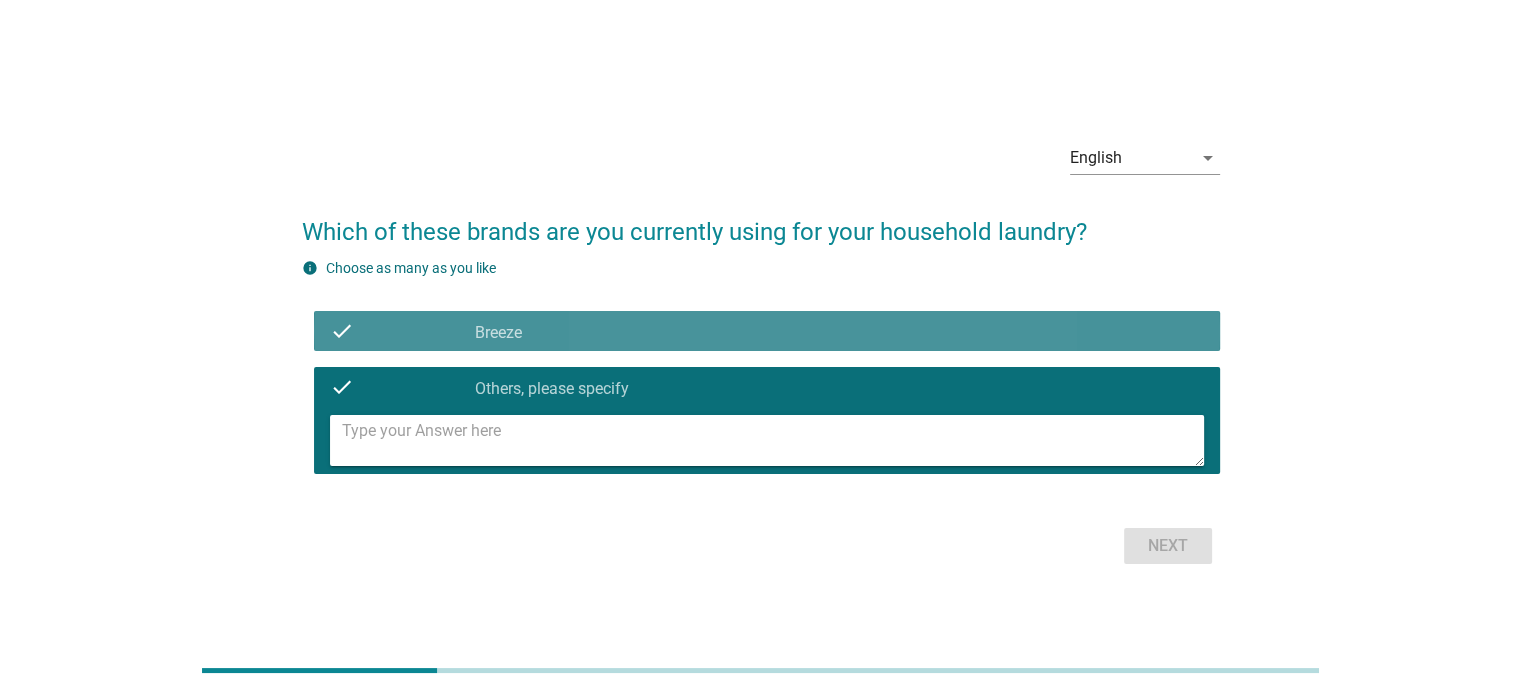 click on "check_box Breeze" at bounding box center [839, 331] 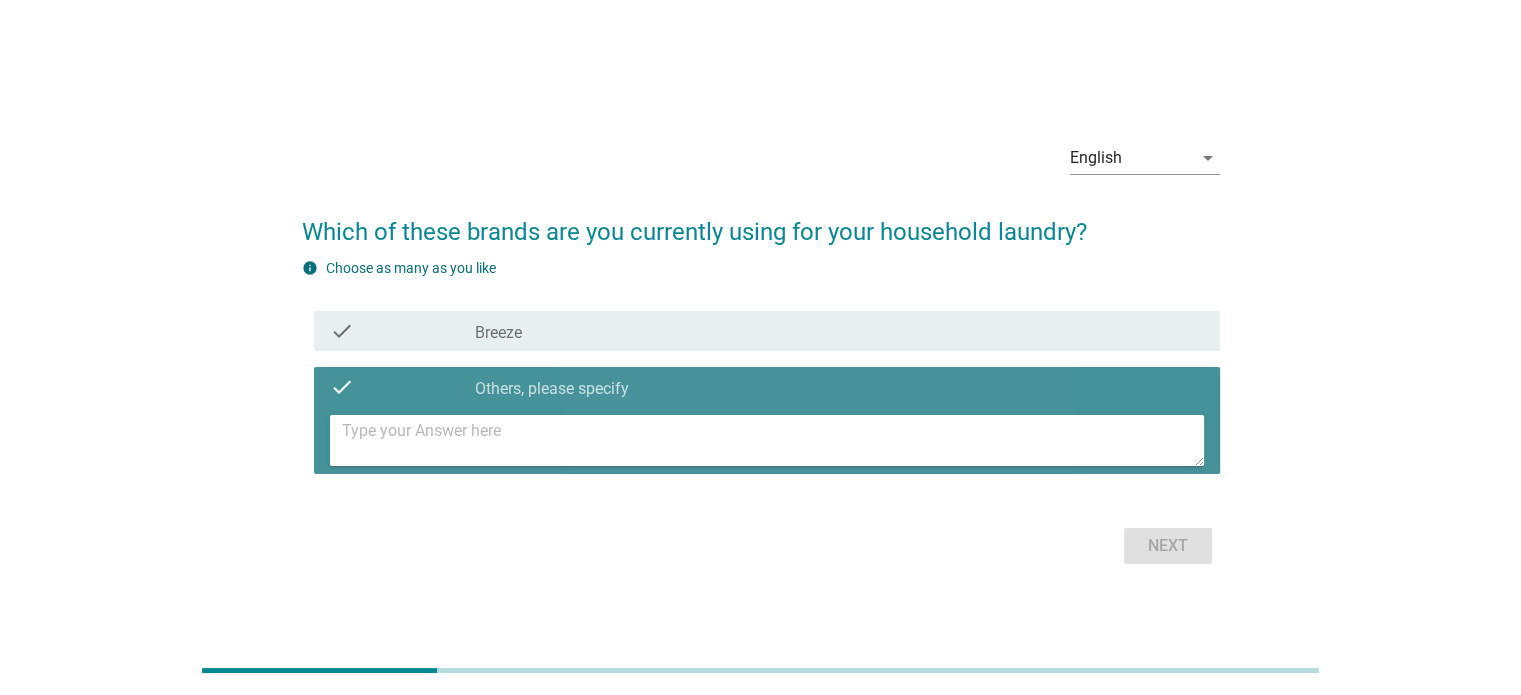 click at bounding box center [773, 440] 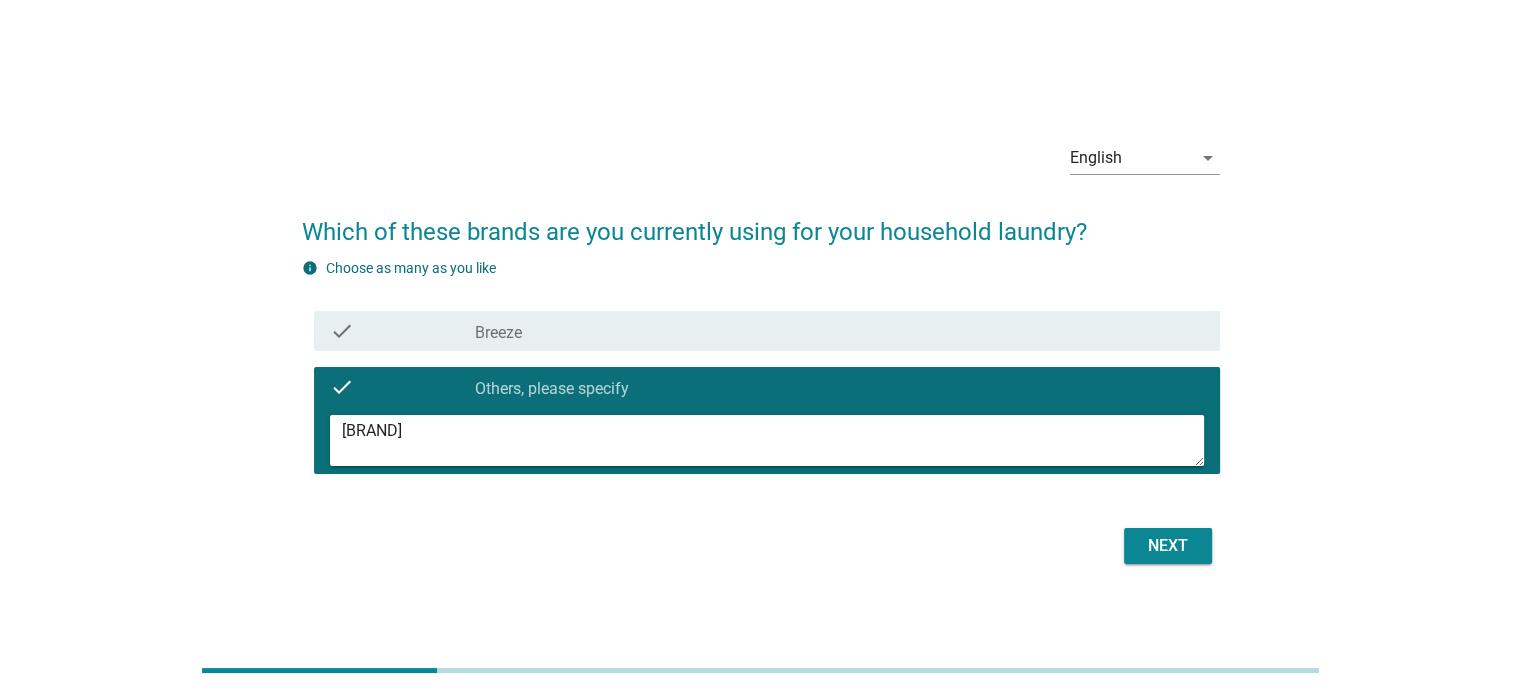 type on "[BRAND]" 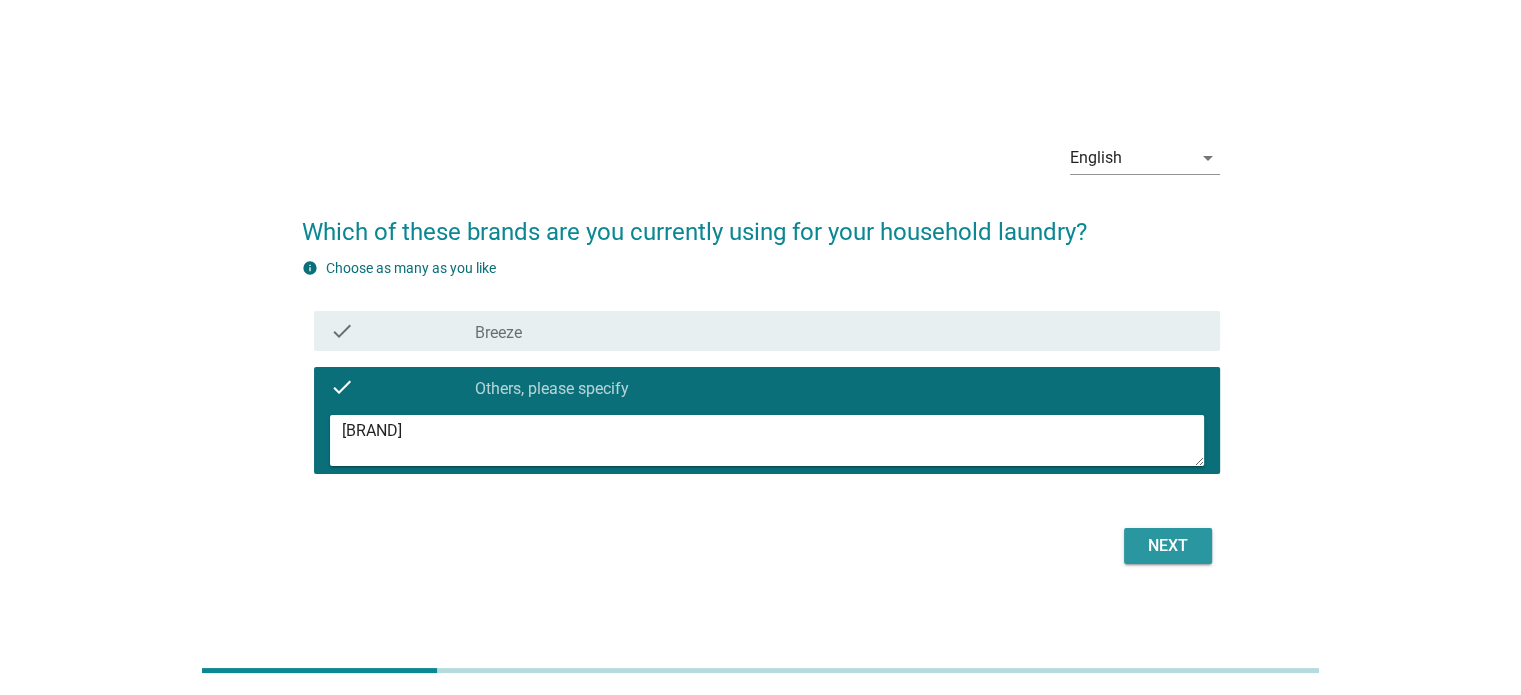 click on "Next" at bounding box center (1168, 546) 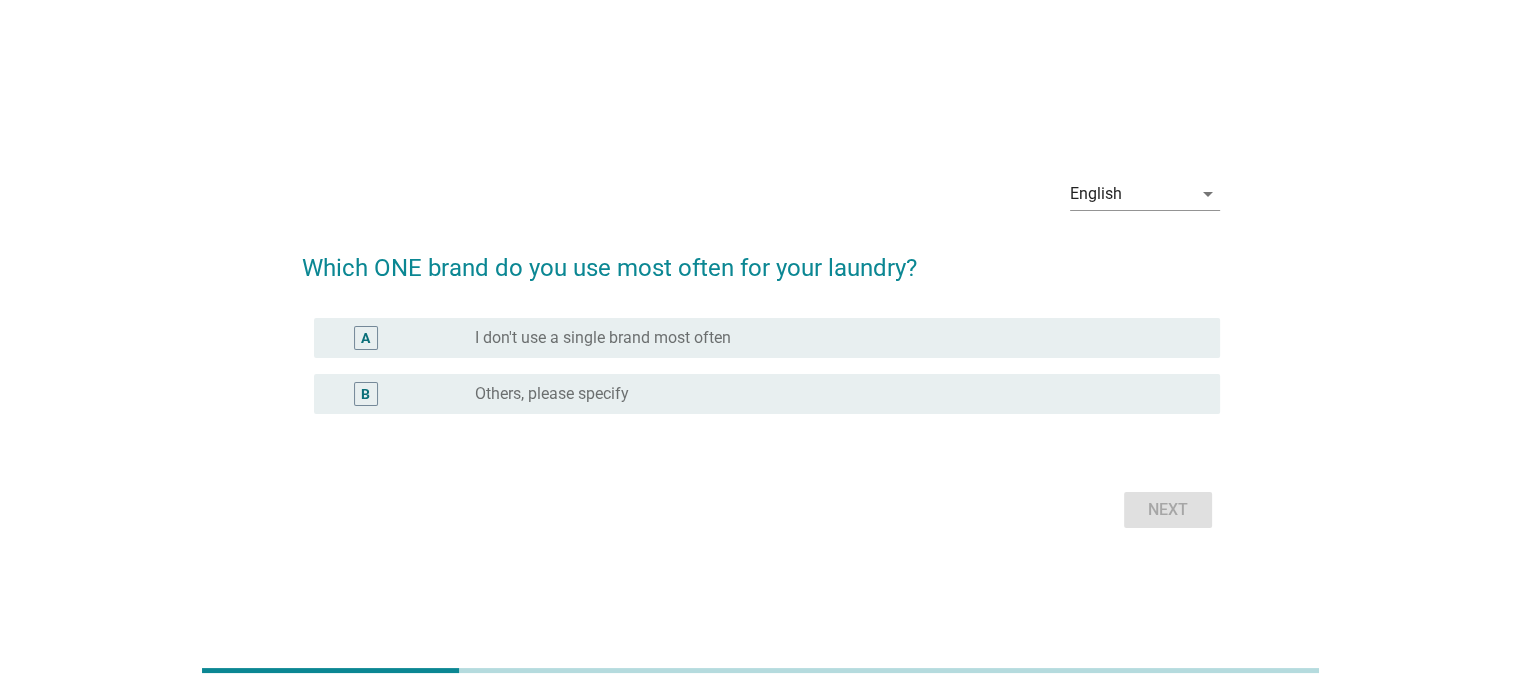 click on "Others, please specify" at bounding box center (552, 394) 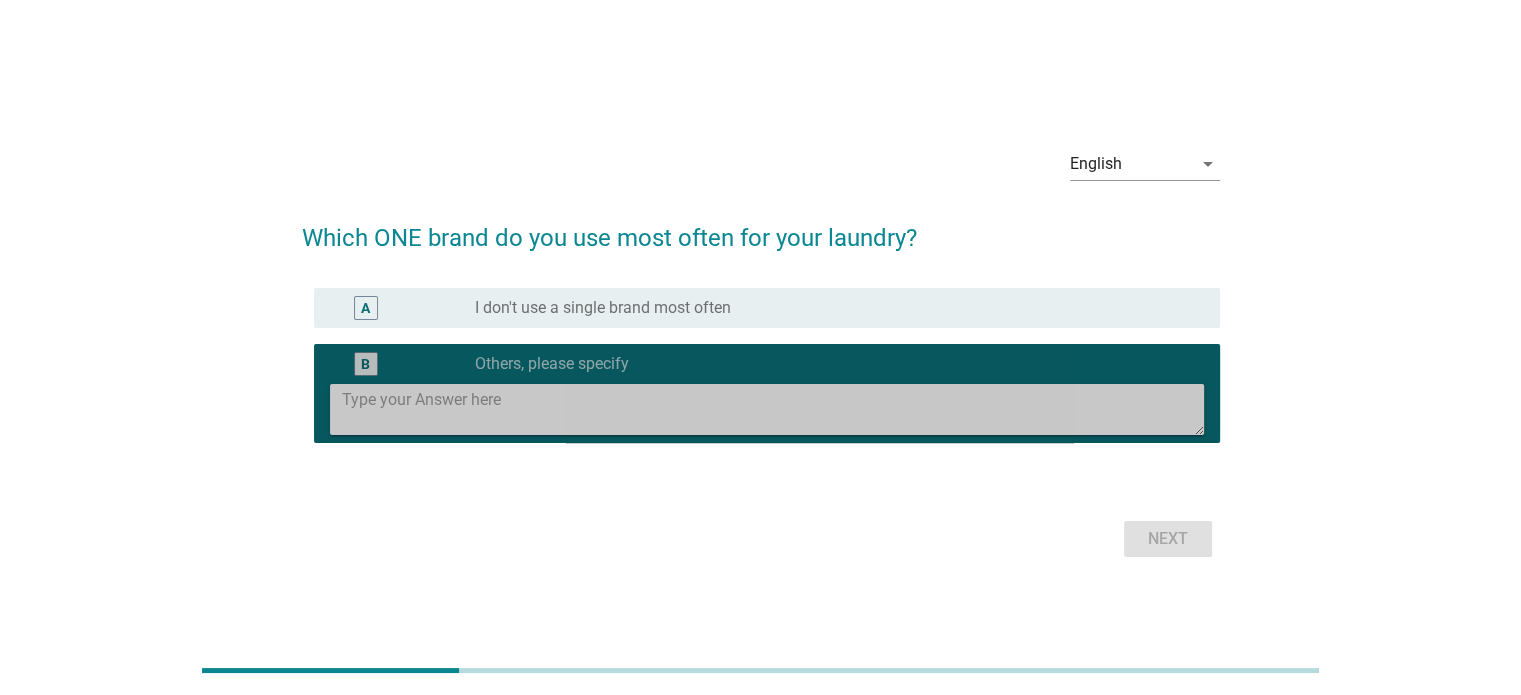 click at bounding box center [773, 409] 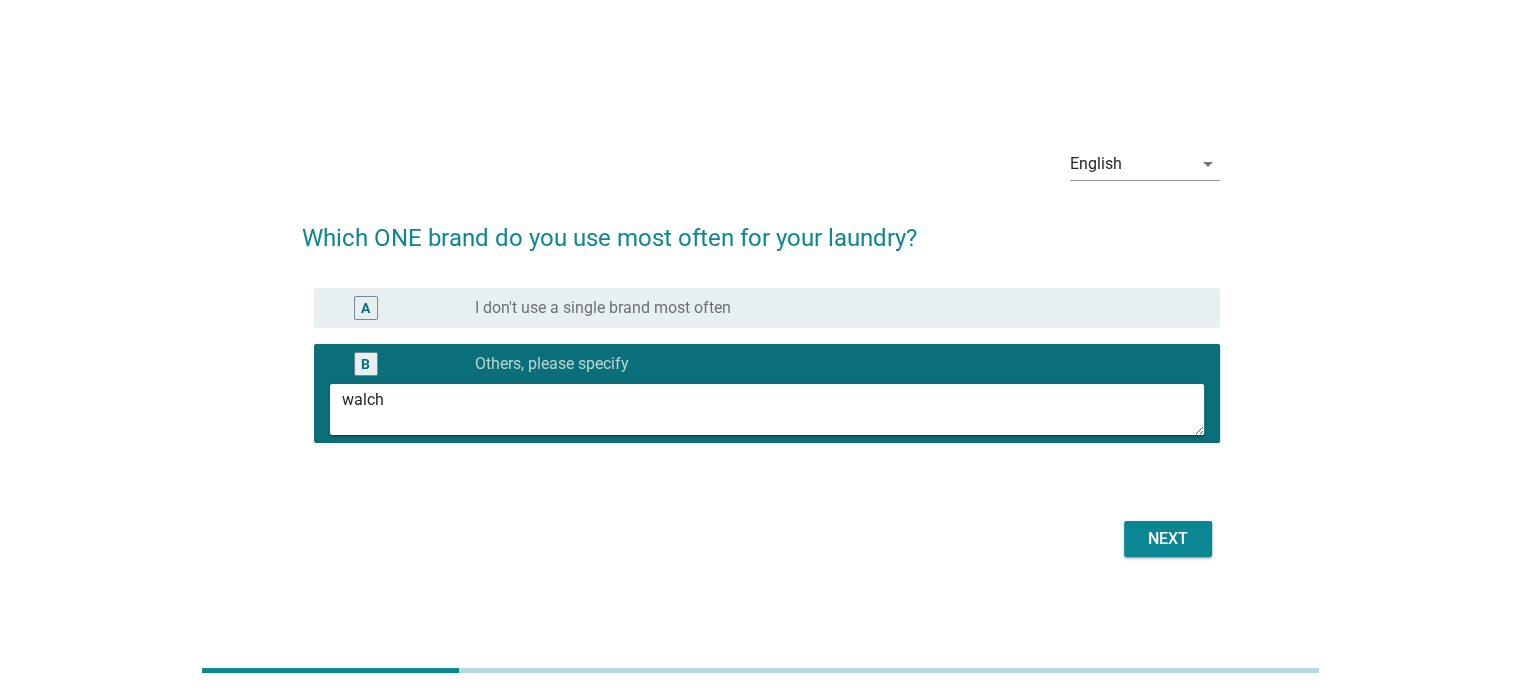 type on "walch" 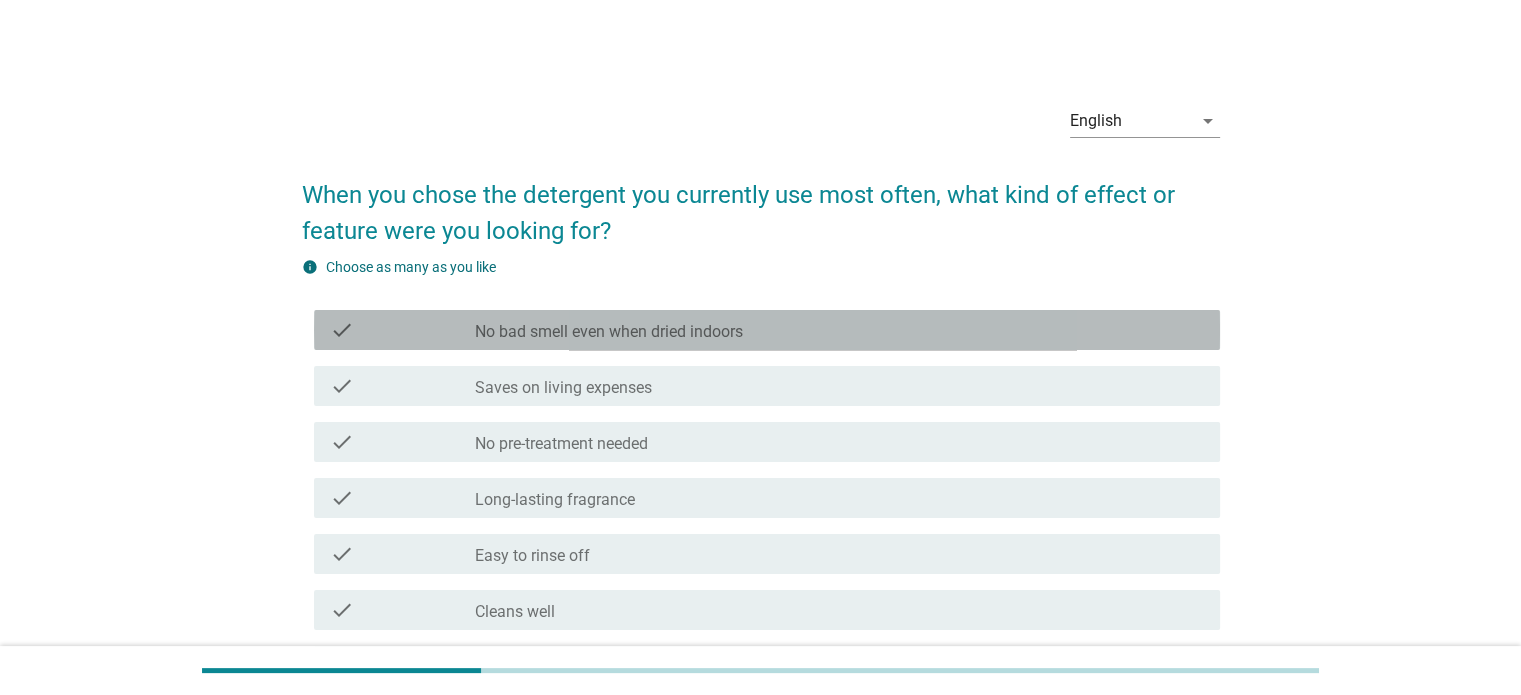 click on "check     check_box_outline_blank No bad smell even when dried indoors" at bounding box center (767, 330) 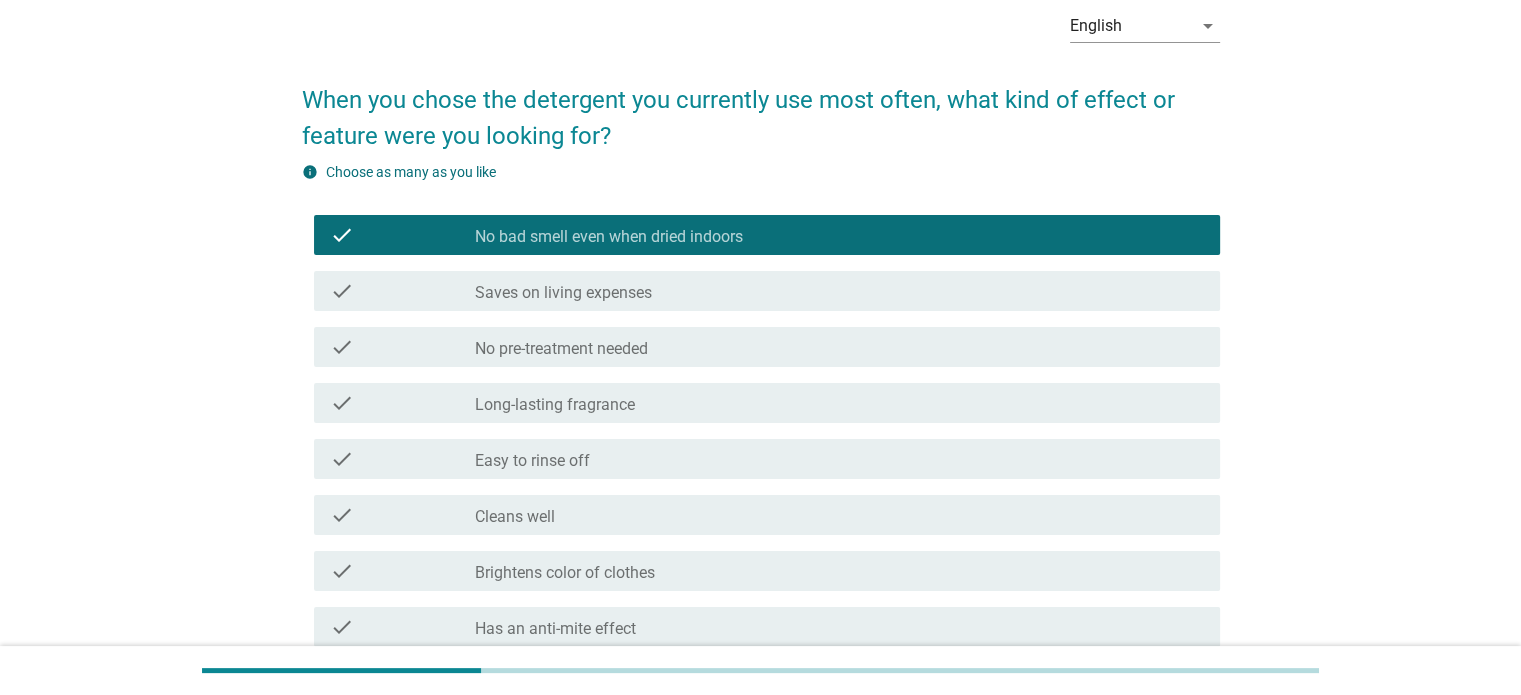 scroll, scrollTop: 200, scrollLeft: 0, axis: vertical 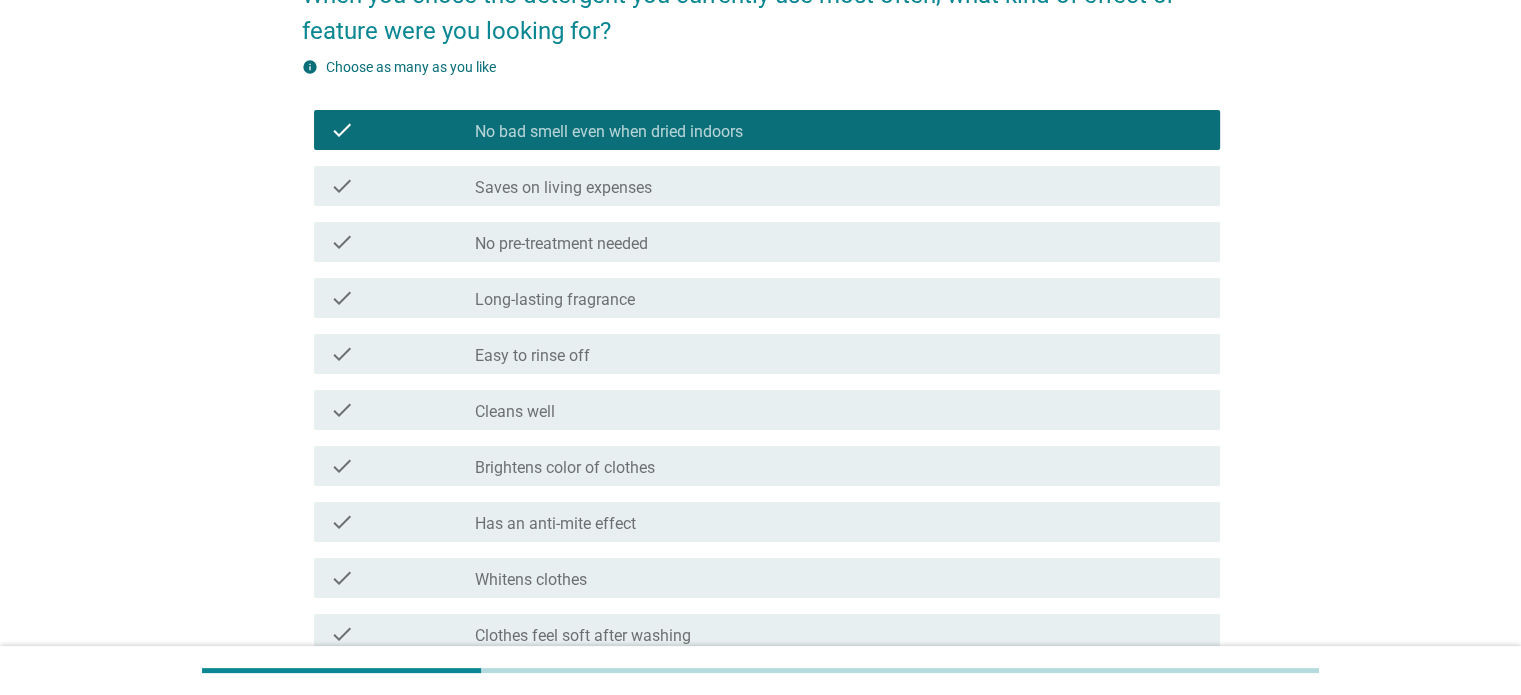 click on "Cleans well" at bounding box center (515, 412) 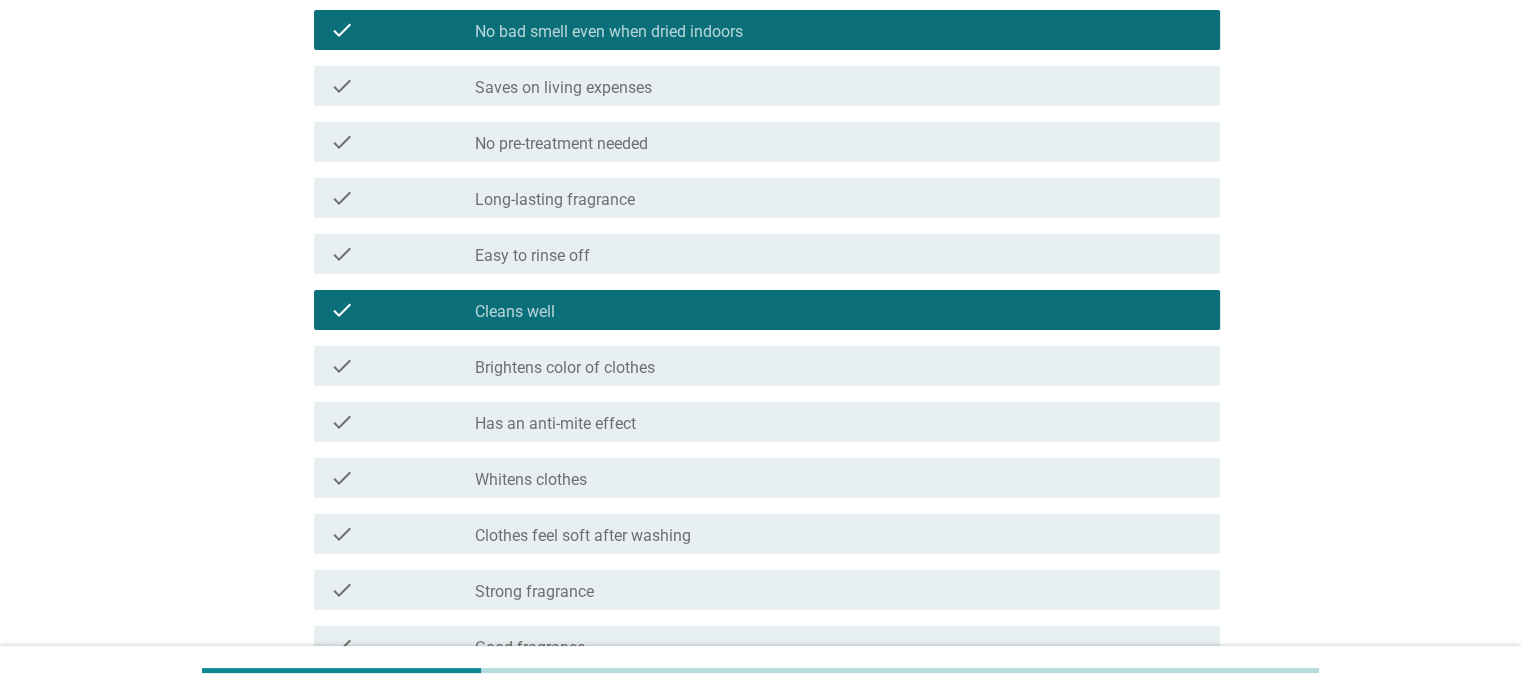 scroll, scrollTop: 400, scrollLeft: 0, axis: vertical 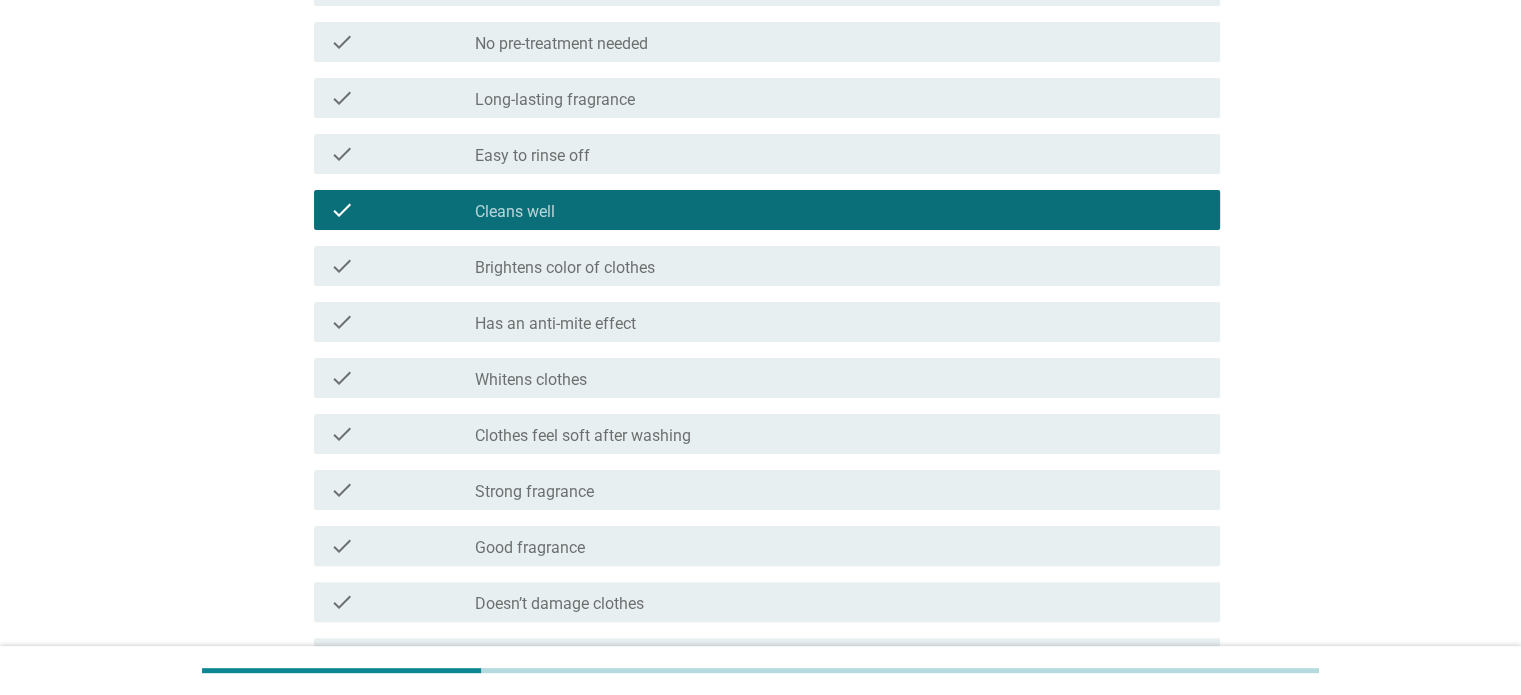click on "Brightens color of clothes" at bounding box center (565, 268) 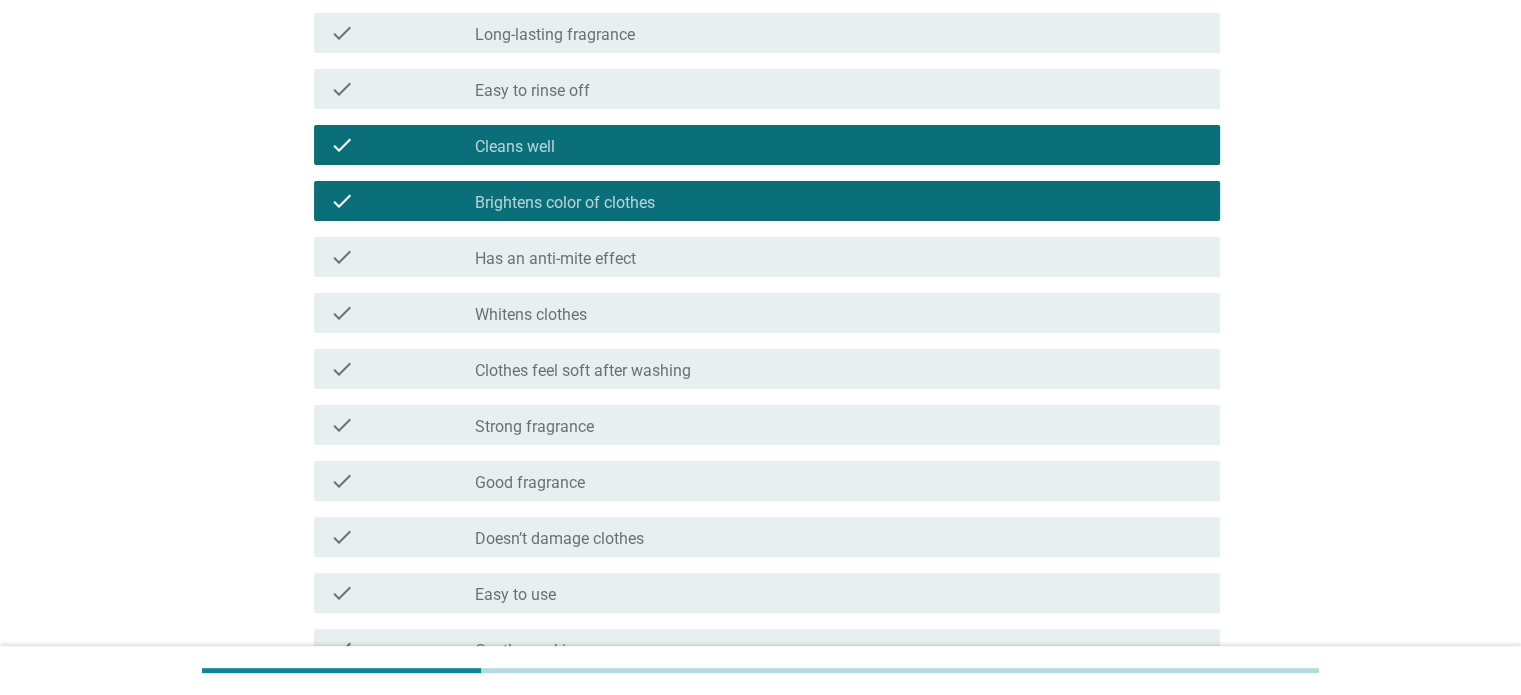 scroll, scrollTop: 500, scrollLeft: 0, axis: vertical 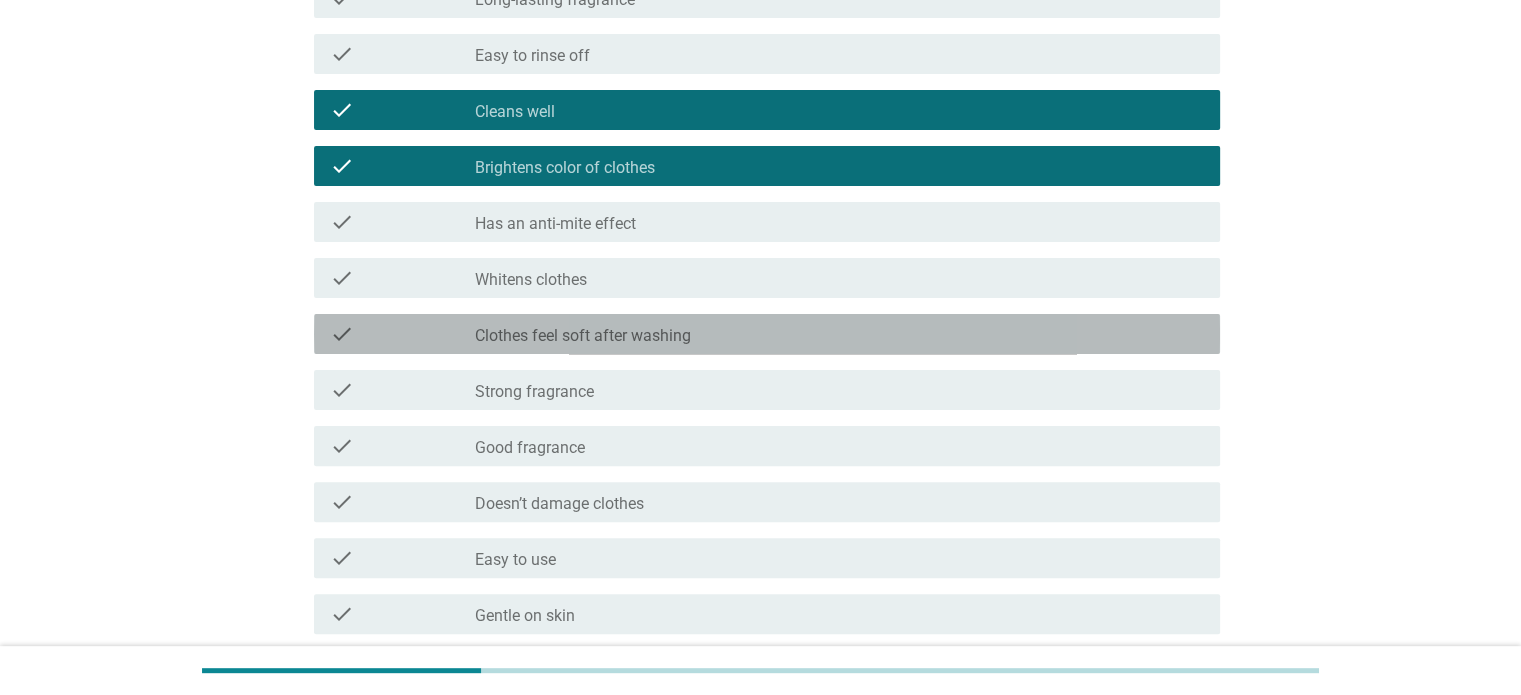 click on "Clothes feel soft after washing" at bounding box center (583, 336) 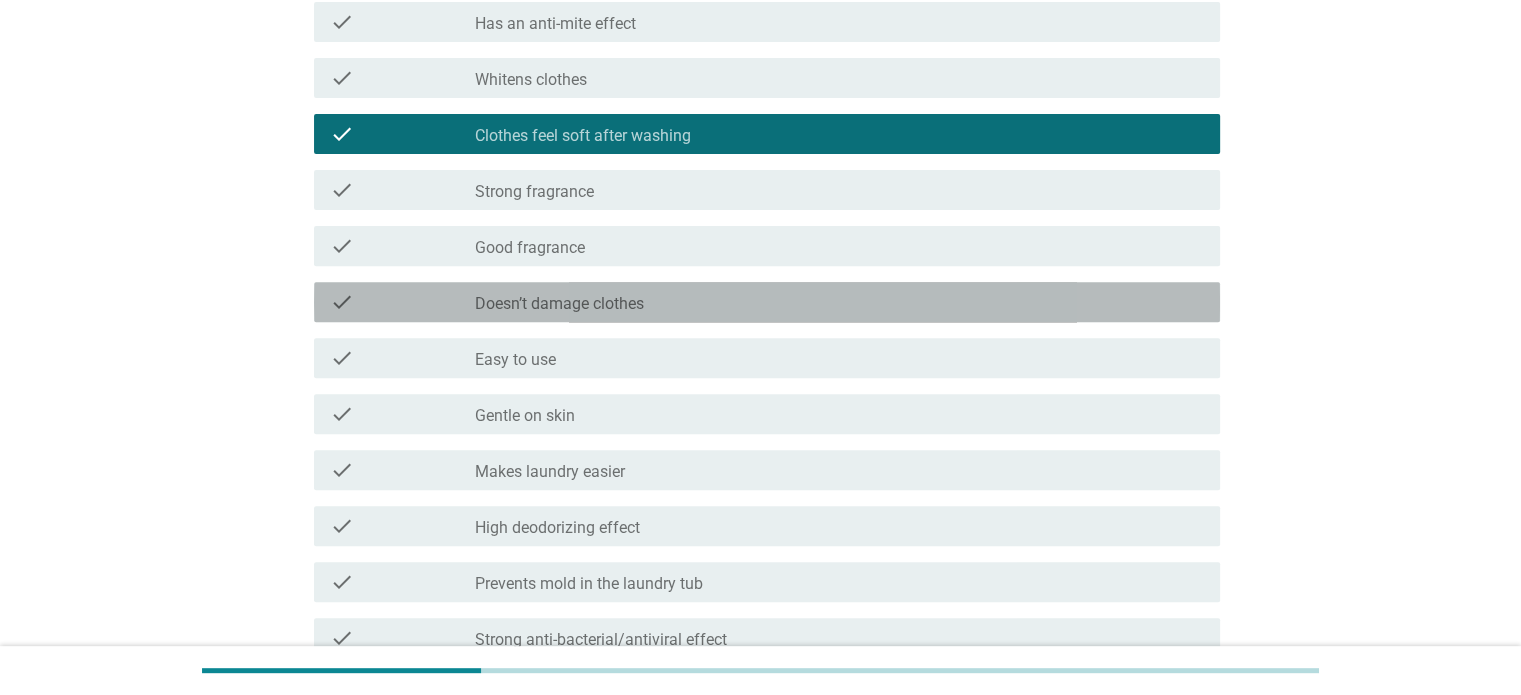 click on "Doesn’t damage clothes" at bounding box center (559, 304) 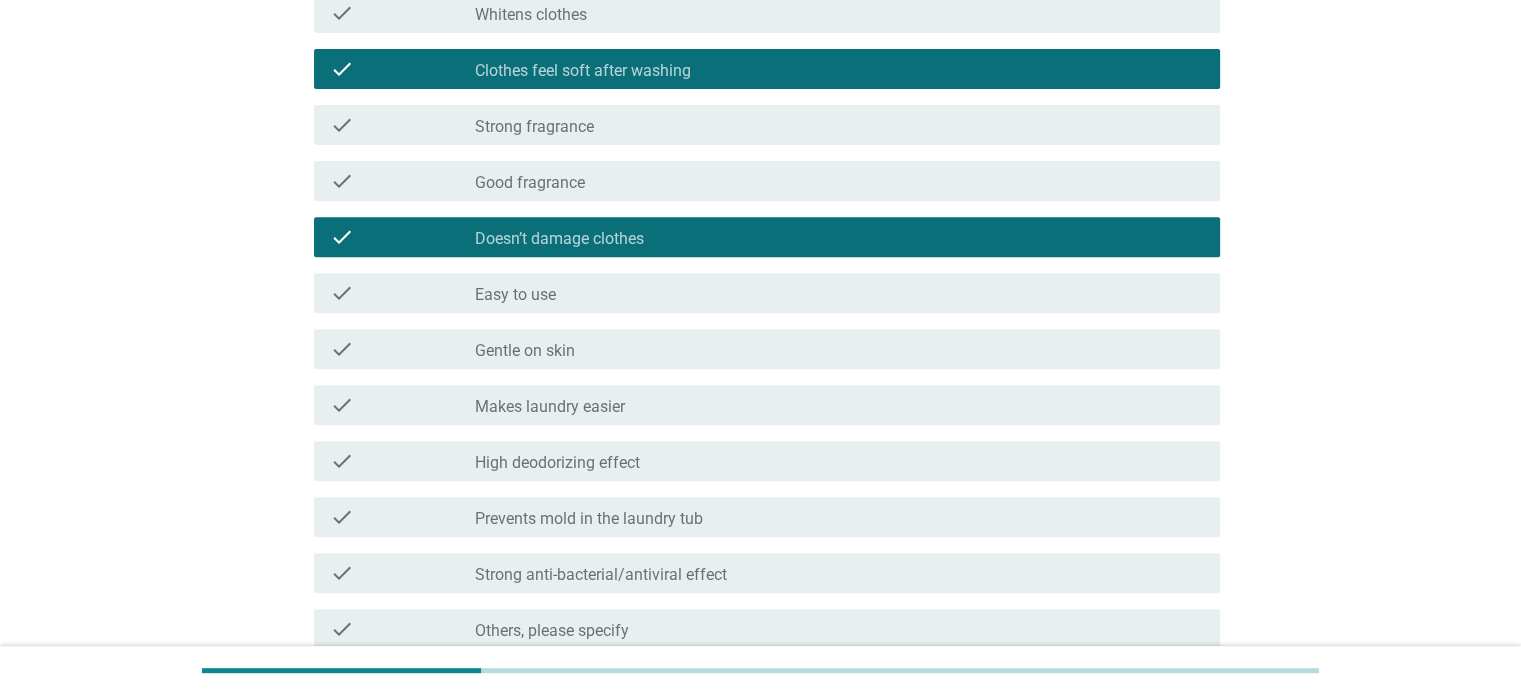 scroll, scrollTop: 800, scrollLeft: 0, axis: vertical 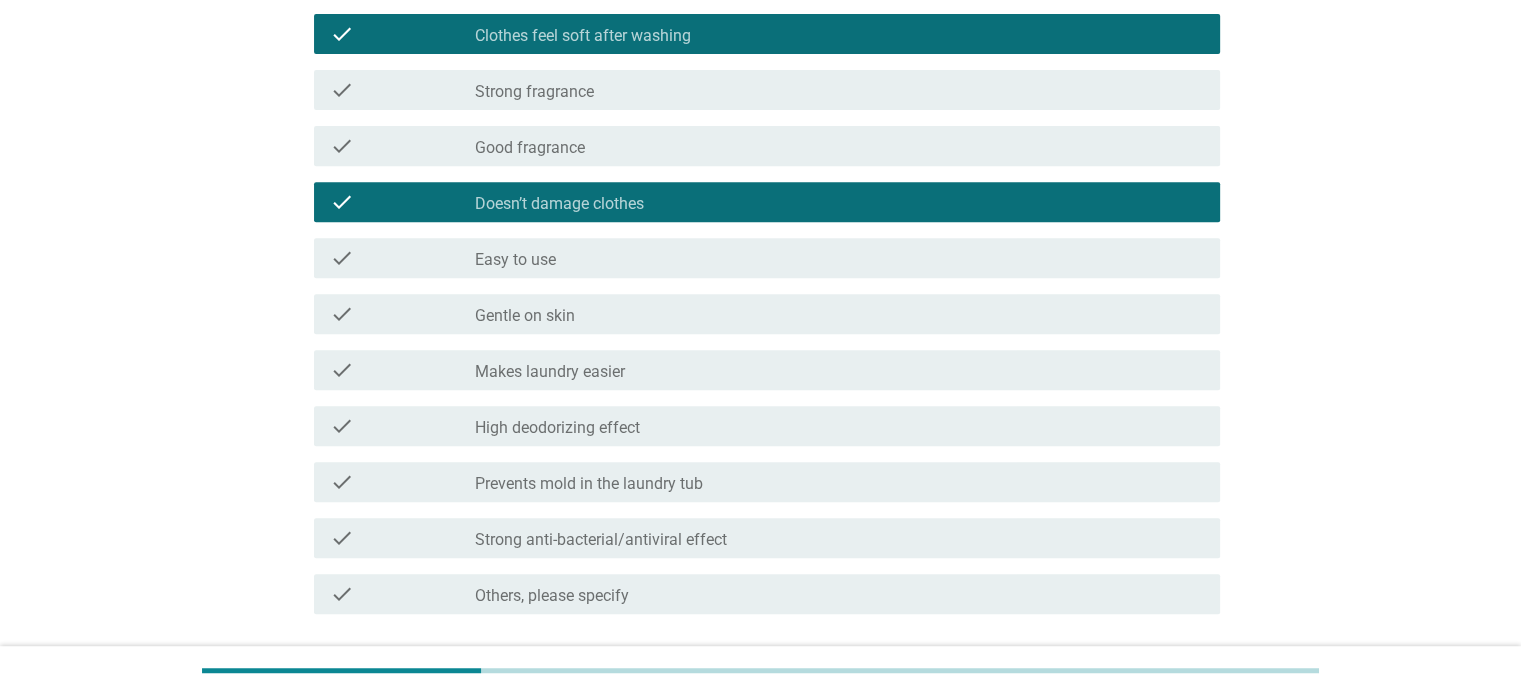 click on "High deodorizing effect" at bounding box center [557, 428] 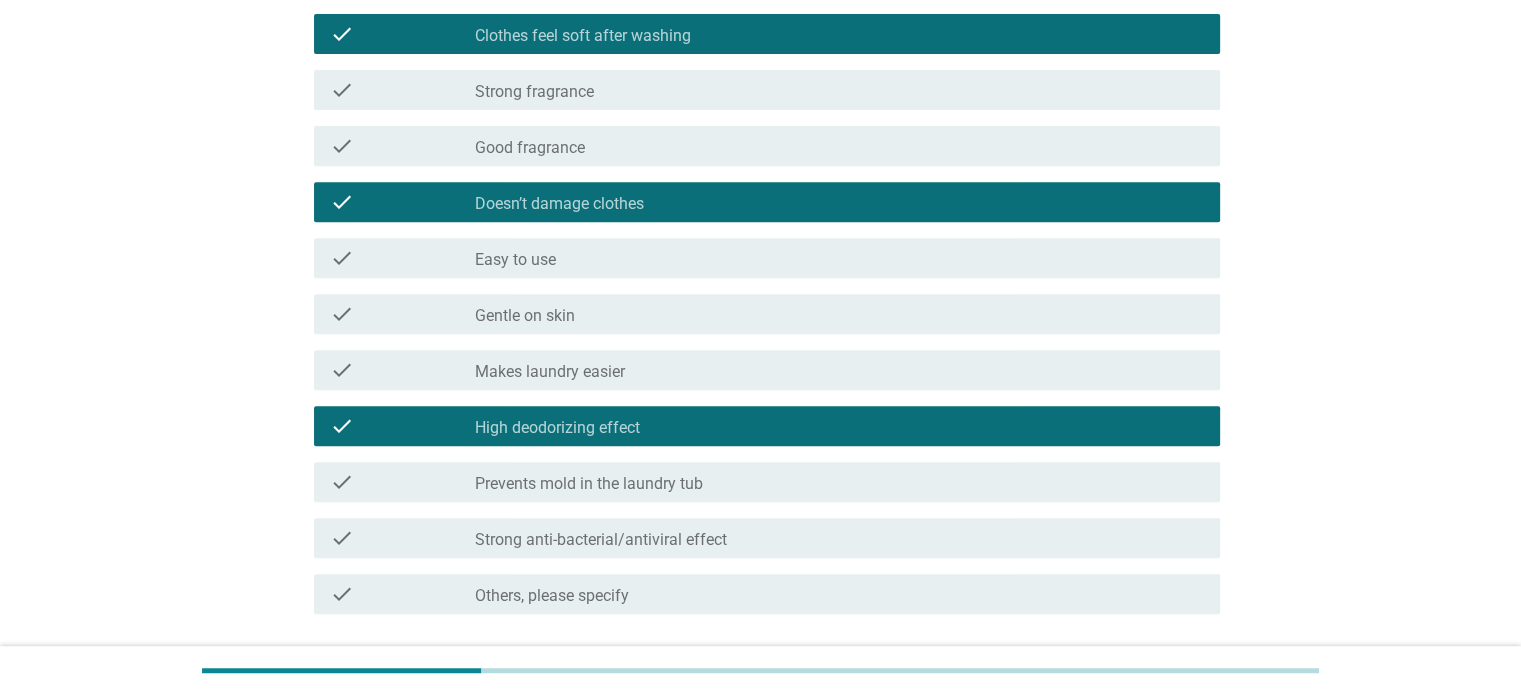 scroll, scrollTop: 900, scrollLeft: 0, axis: vertical 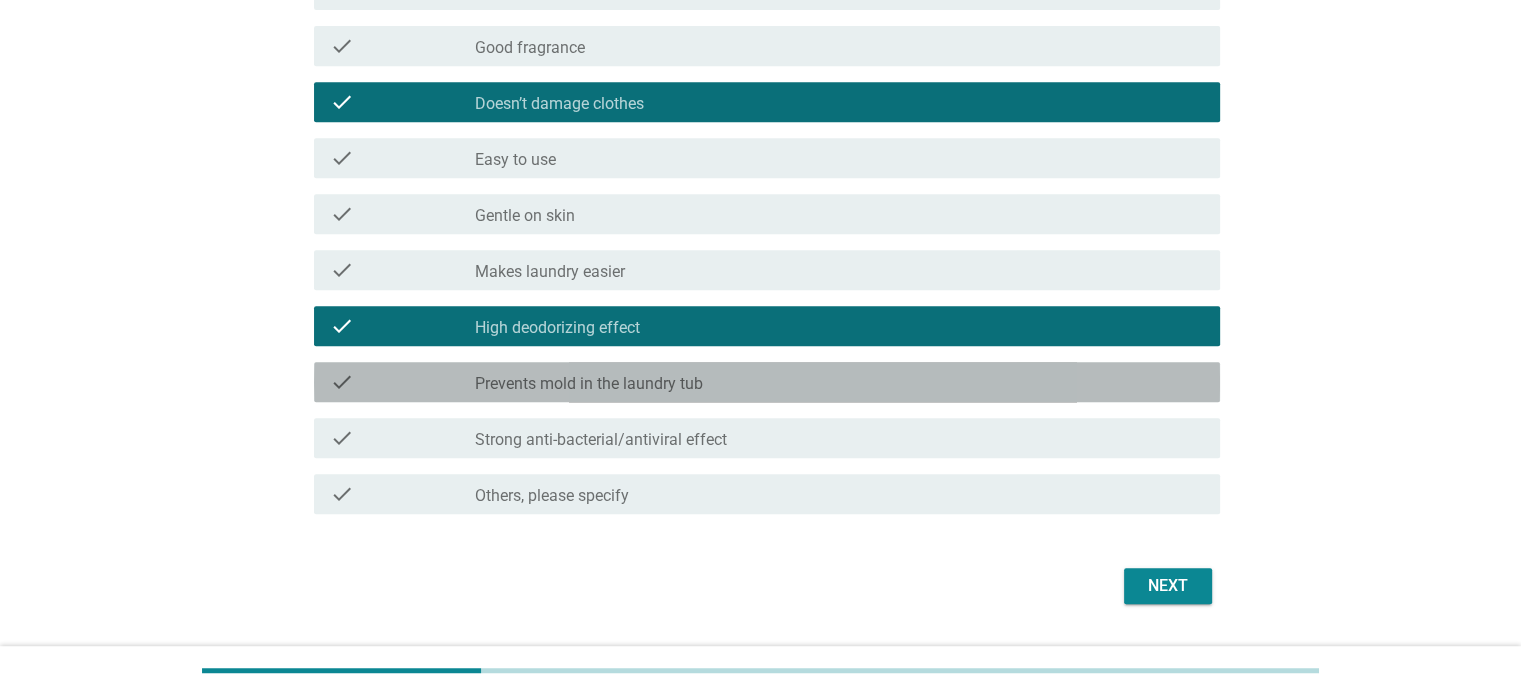 click on "Prevents mold in the laundry tub" at bounding box center [589, 384] 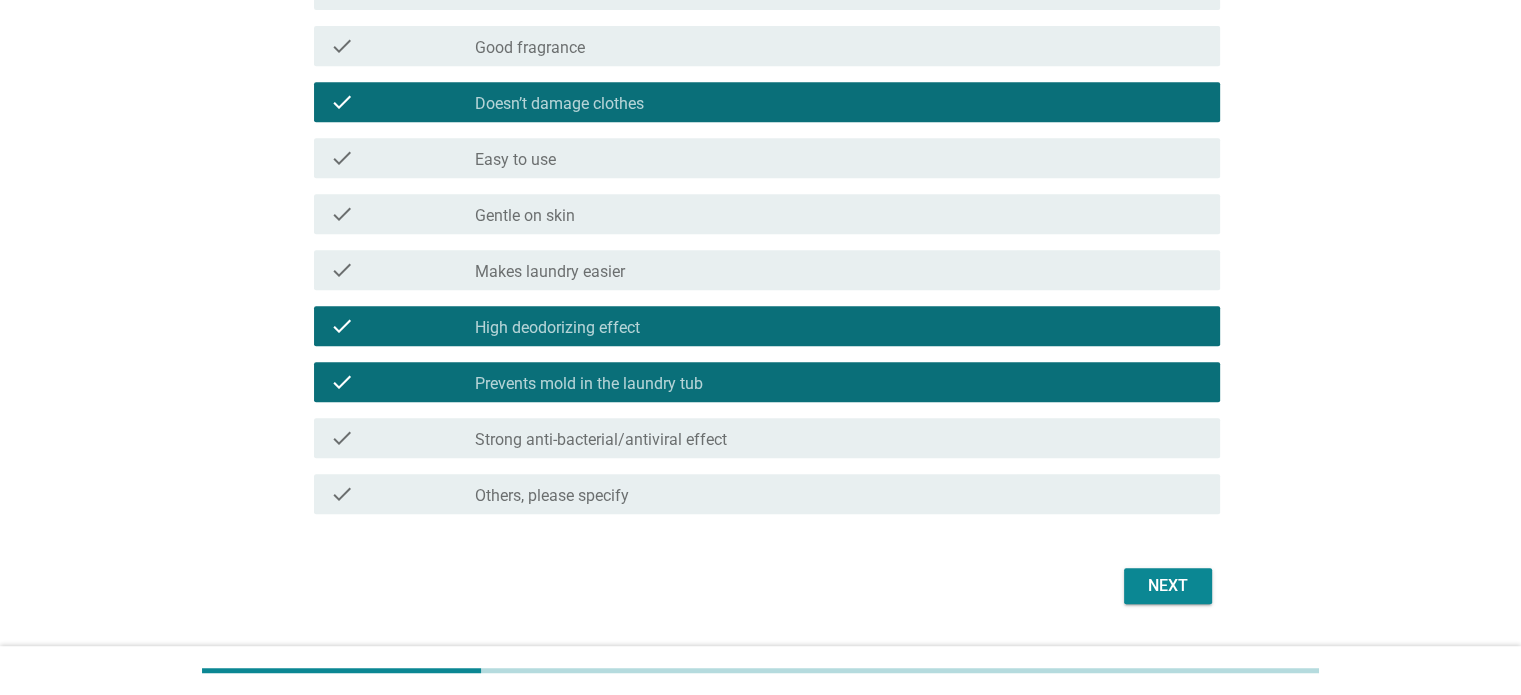 click on "check     check_box_outline_blank Strong anti-bacterial/antiviral effect" at bounding box center [767, 438] 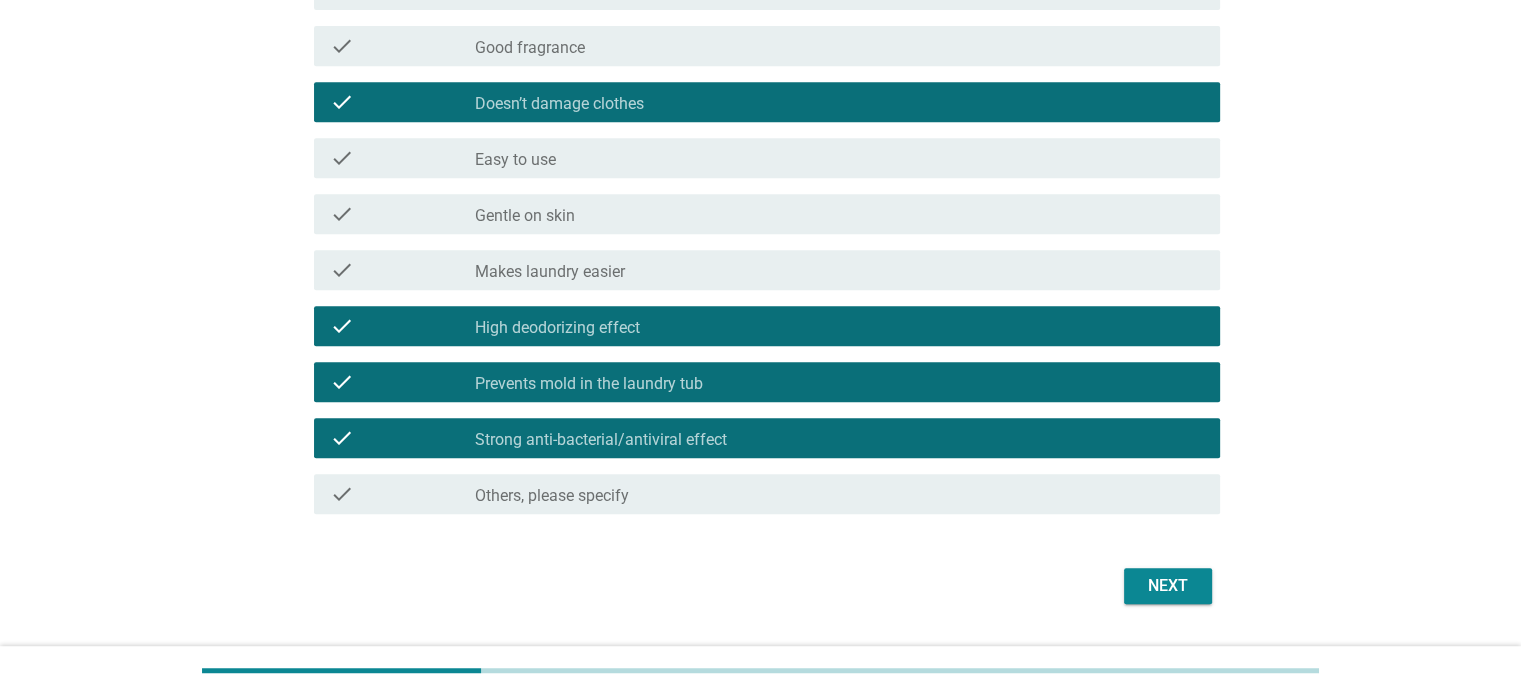 click on "Next" at bounding box center (1168, 586) 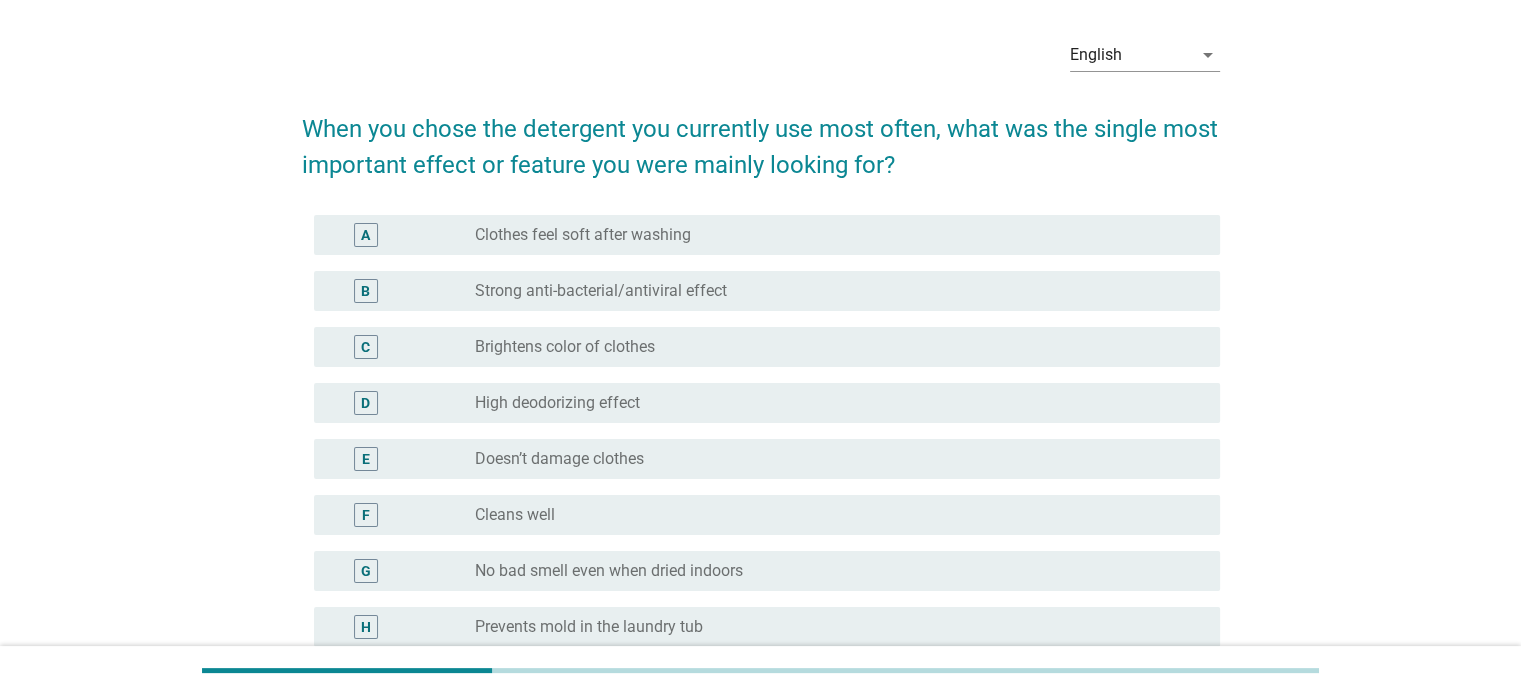 scroll, scrollTop: 100, scrollLeft: 0, axis: vertical 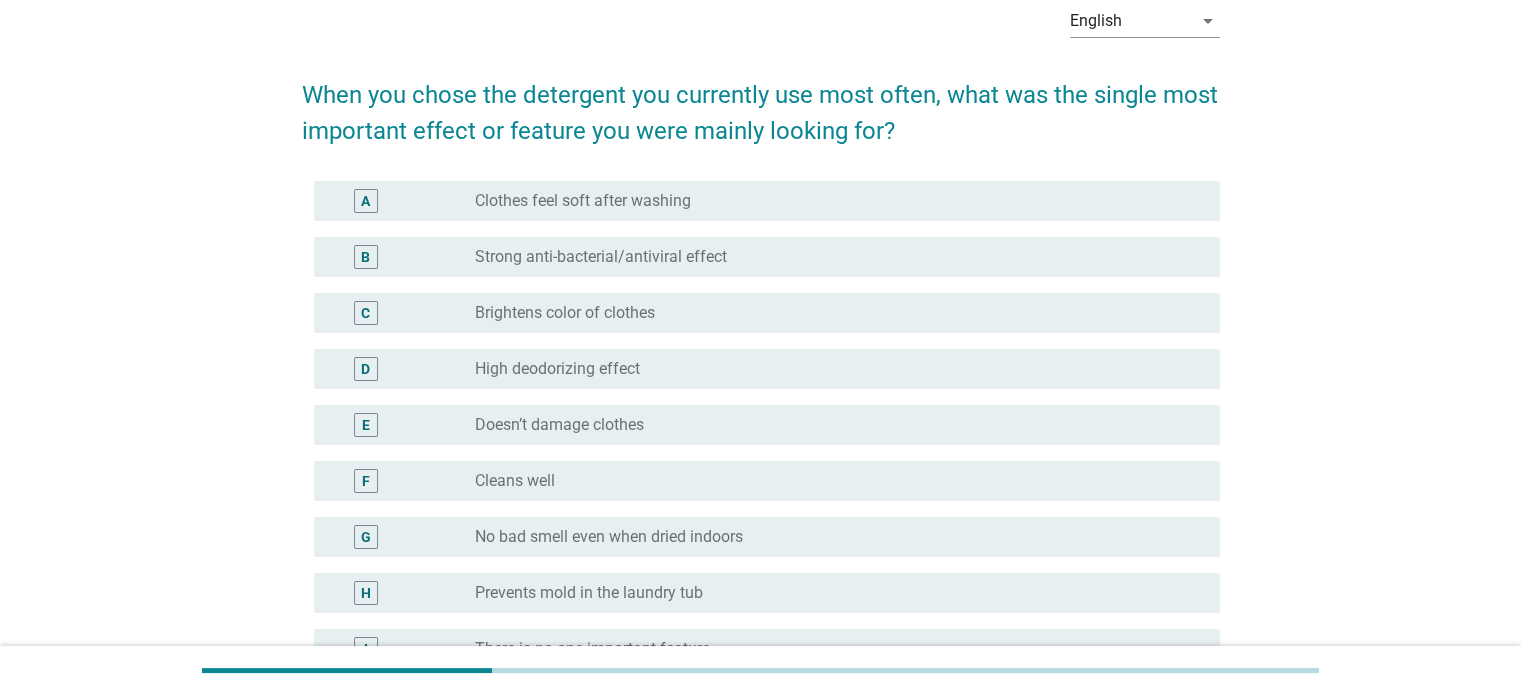 click on "Strong anti-bacterial/antiviral effect" at bounding box center (601, 257) 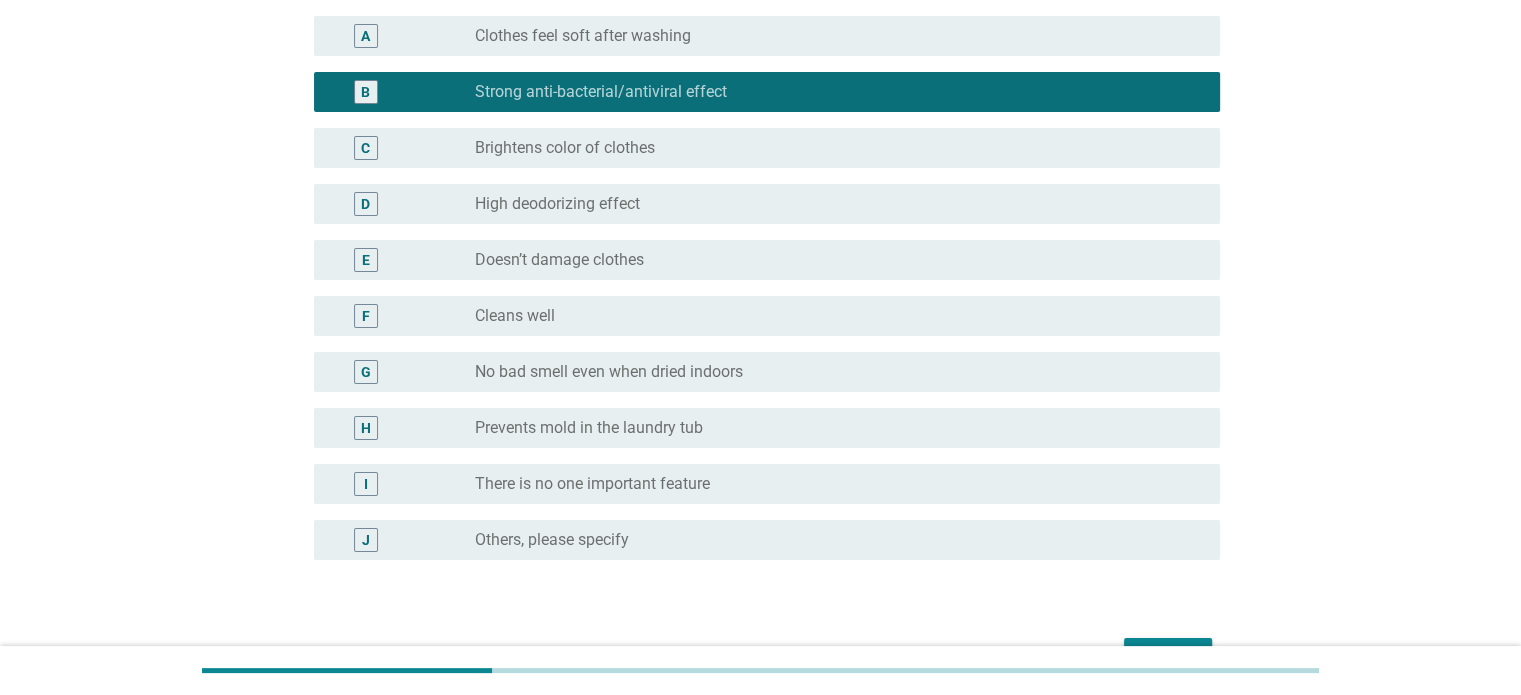 scroll, scrollTop: 387, scrollLeft: 0, axis: vertical 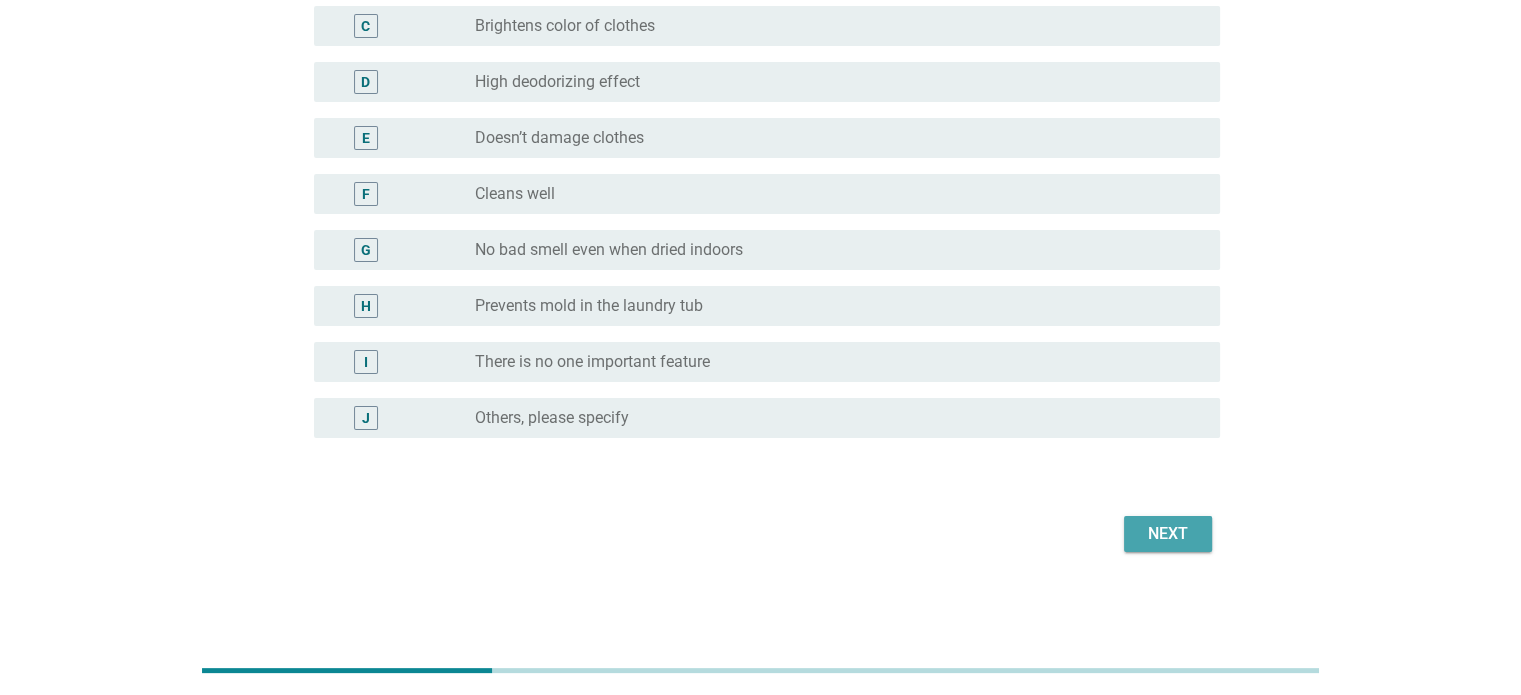 click on "Next" at bounding box center (1168, 534) 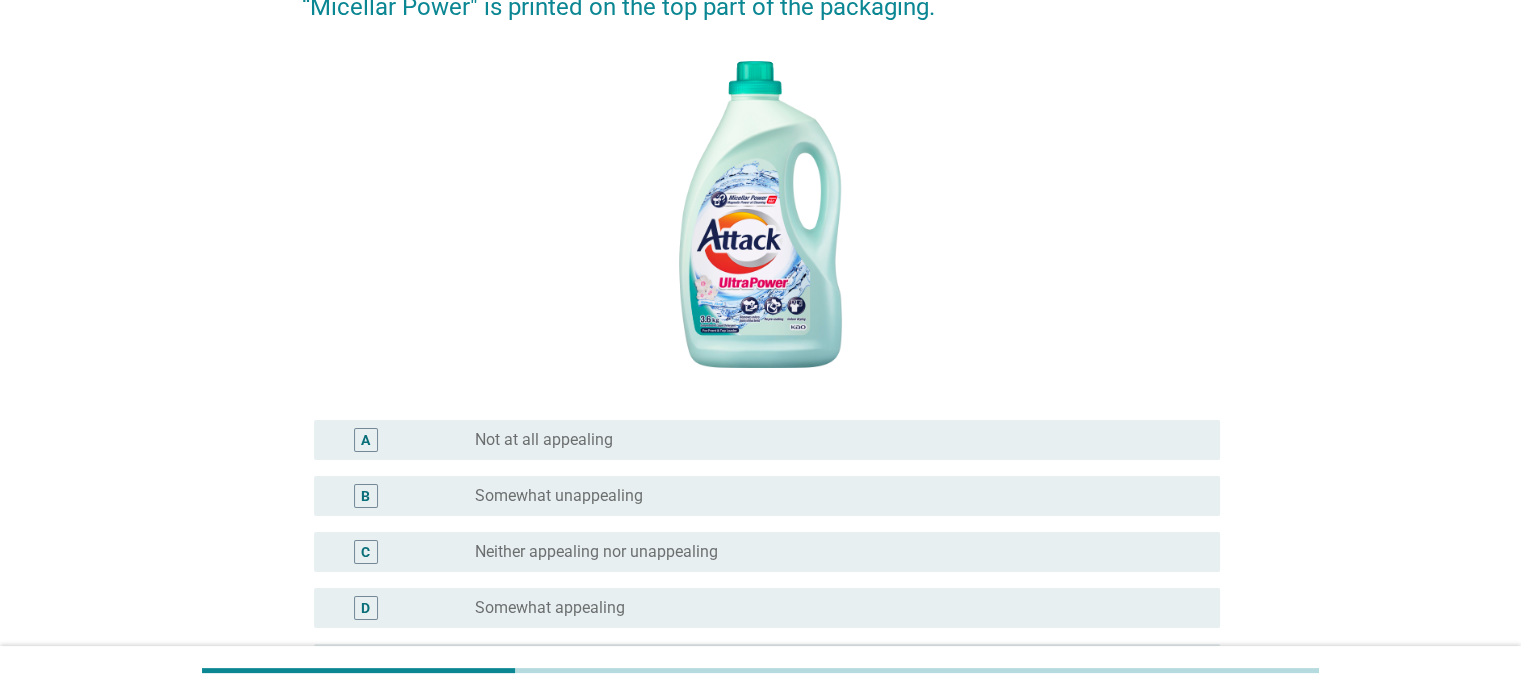 scroll, scrollTop: 400, scrollLeft: 0, axis: vertical 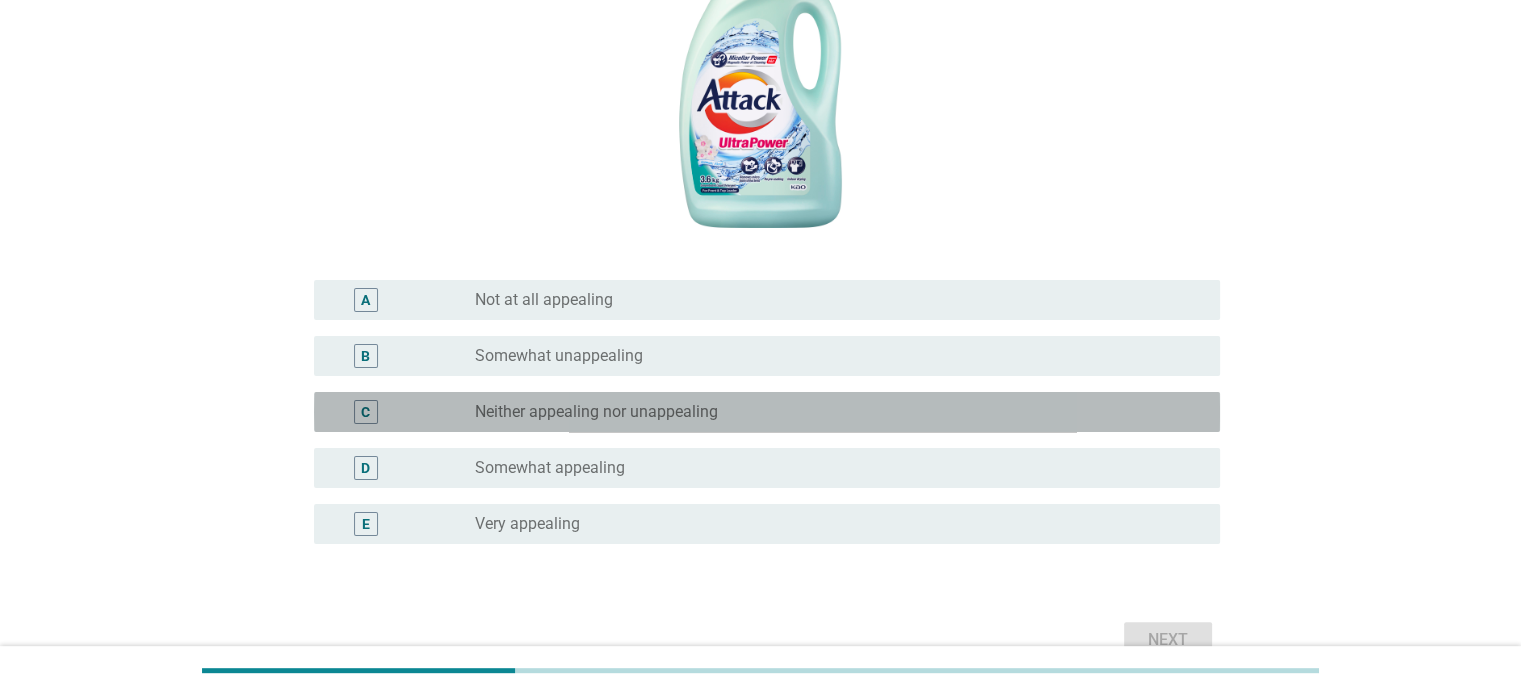 click on "C     radio_button_unchecked Neither appealing nor unappealing" at bounding box center (767, 412) 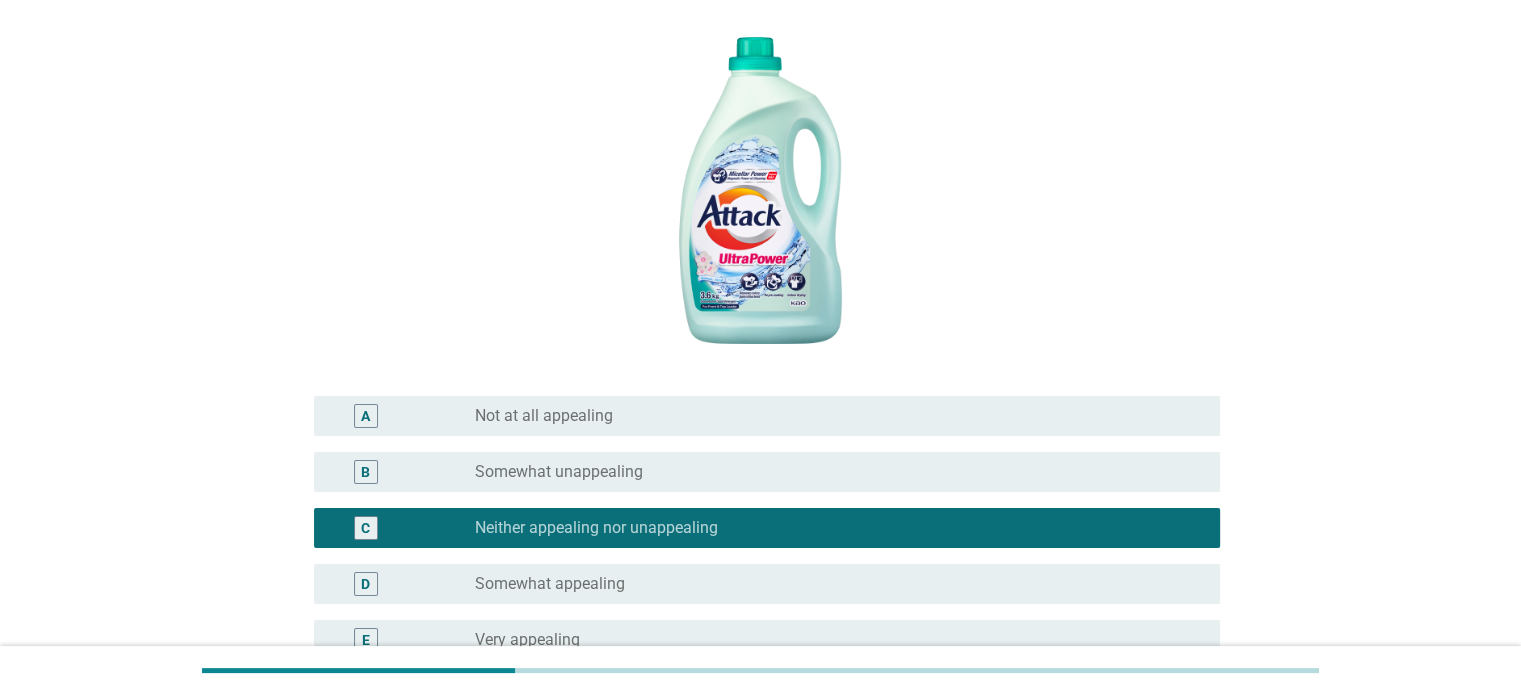 scroll, scrollTop: 400, scrollLeft: 0, axis: vertical 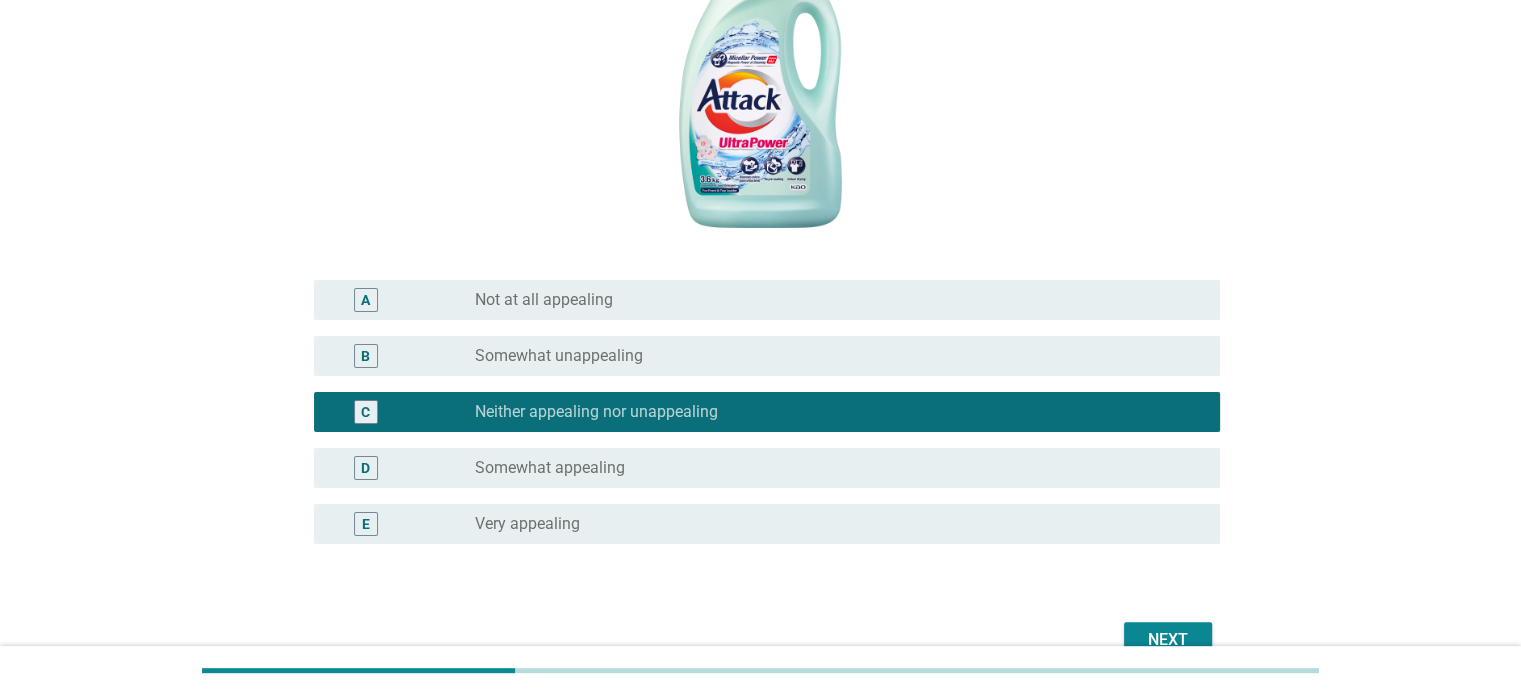 click on "Next" at bounding box center [1168, 640] 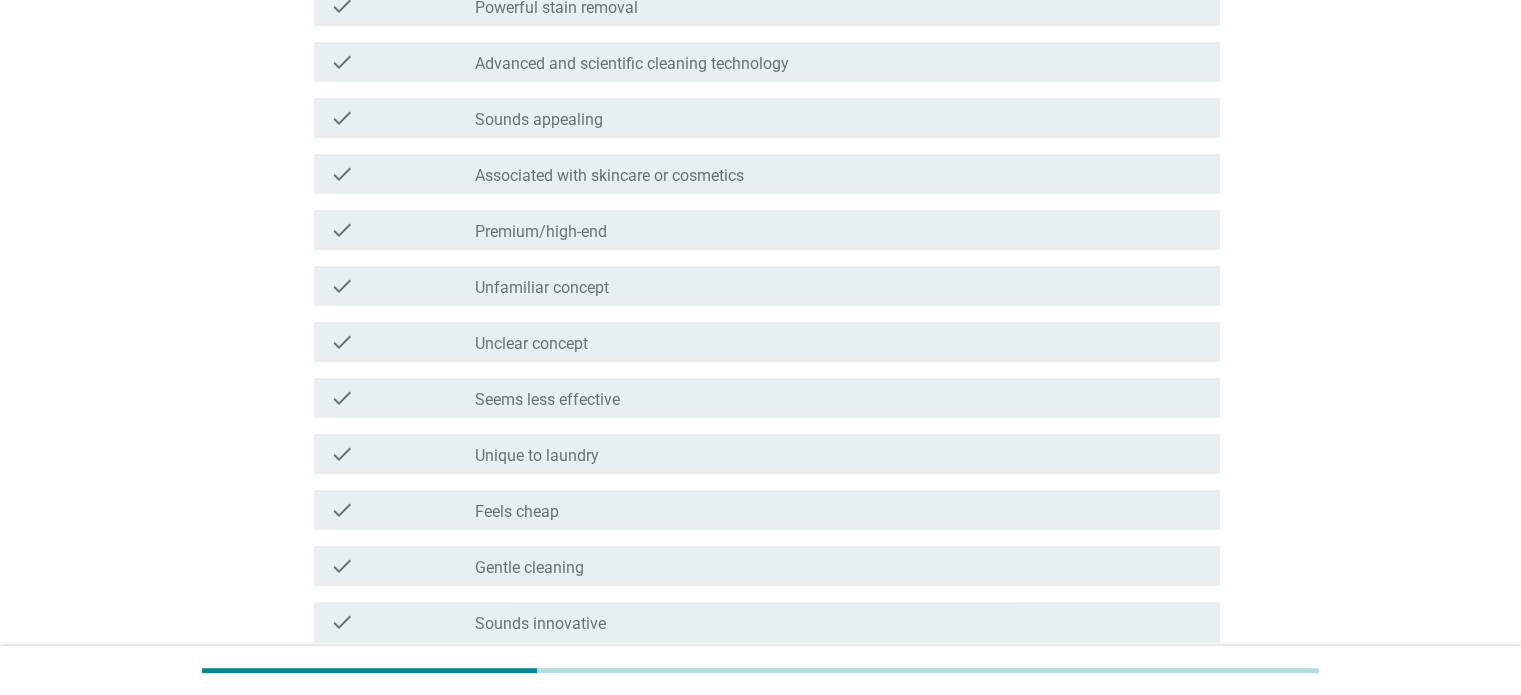 scroll, scrollTop: 0, scrollLeft: 0, axis: both 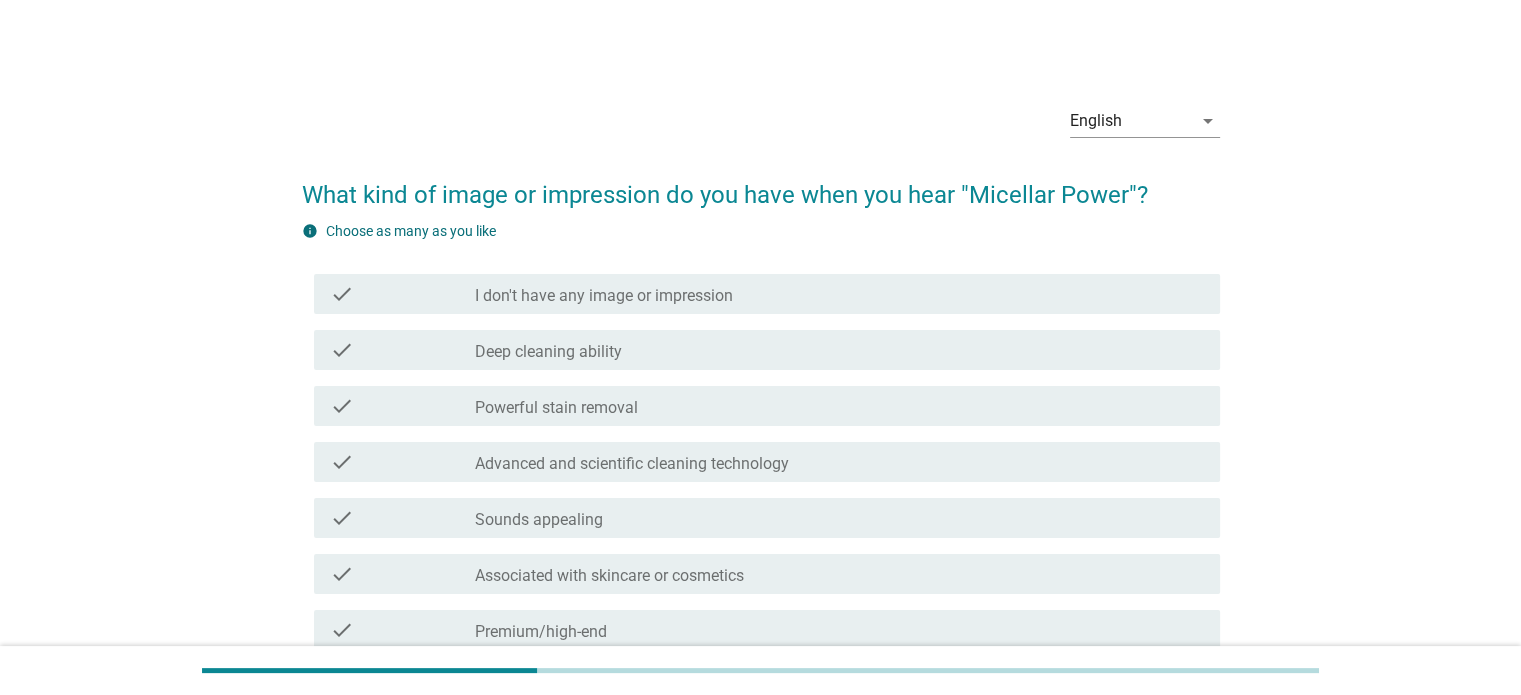 click on "Deep cleaning ability" at bounding box center [548, 352] 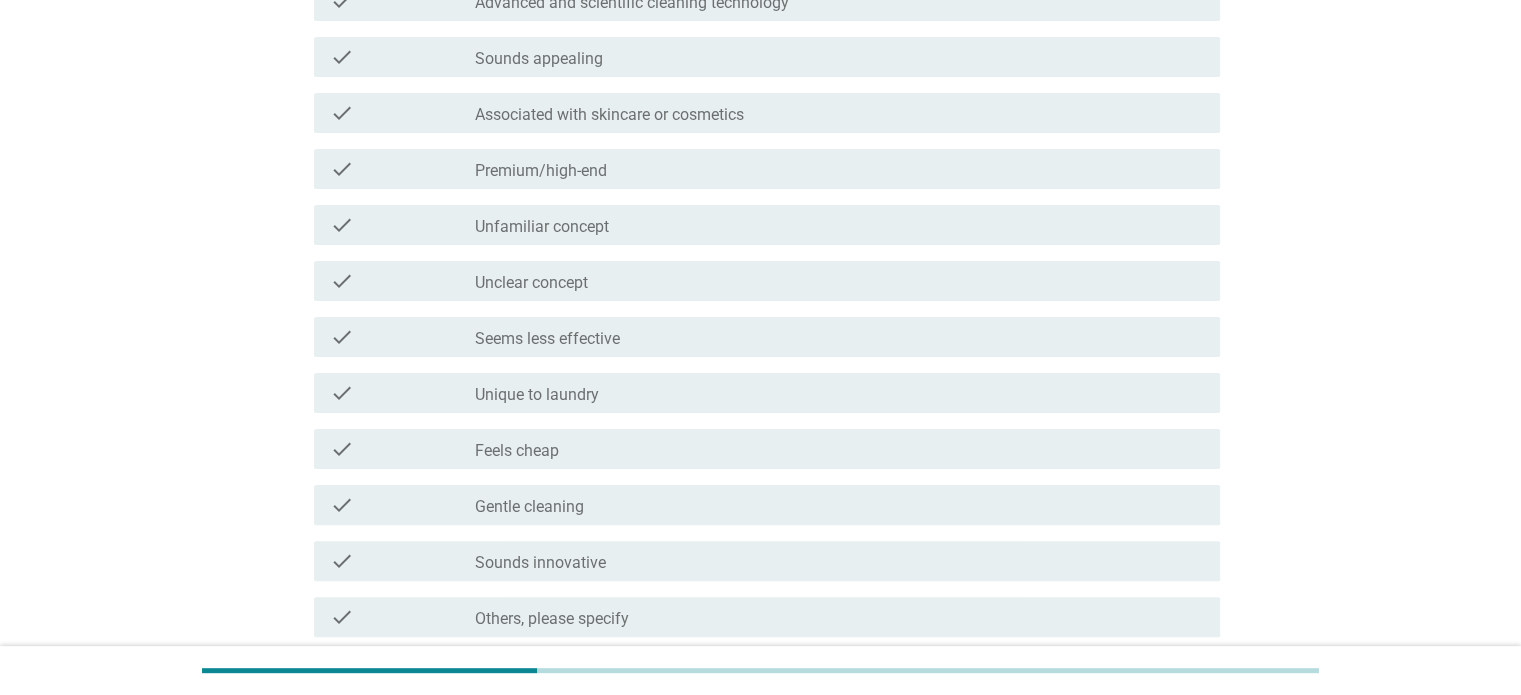 scroll, scrollTop: 600, scrollLeft: 0, axis: vertical 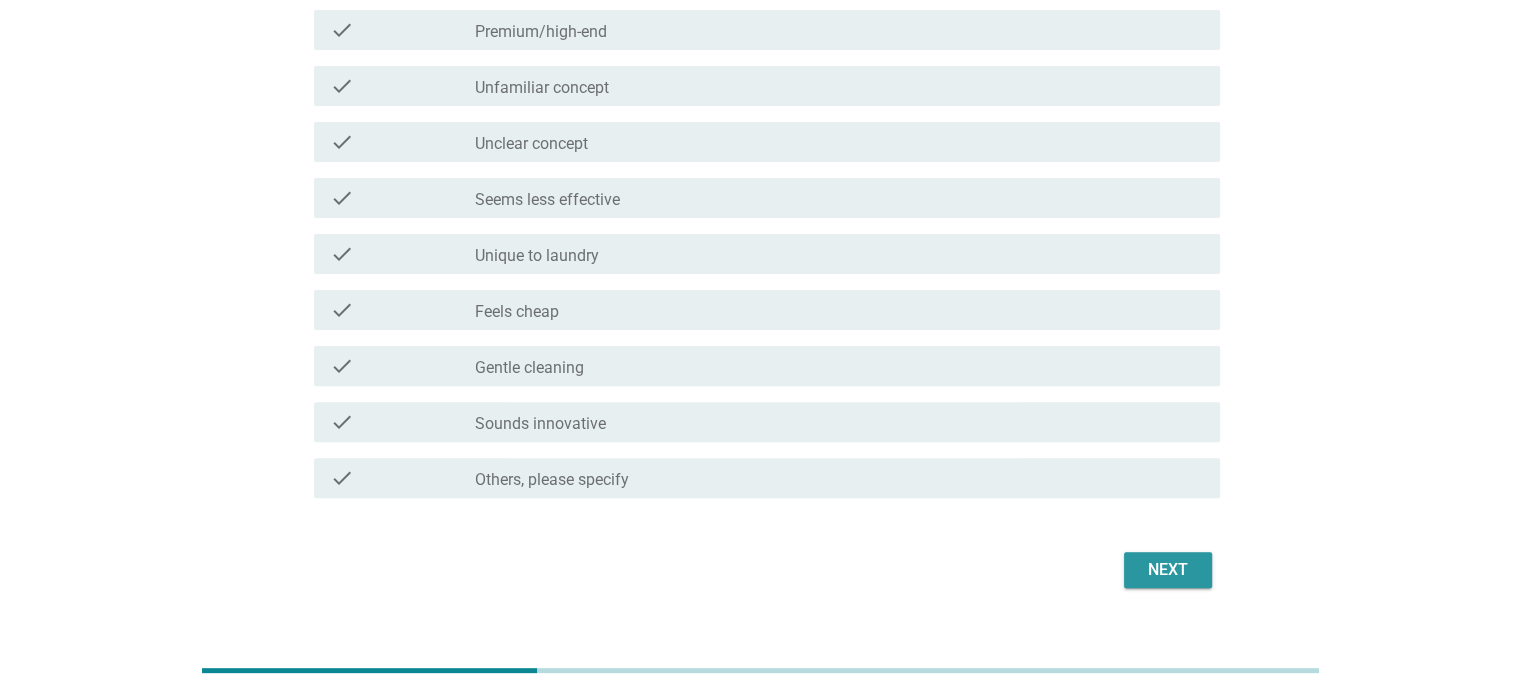click on "Next" at bounding box center [1168, 570] 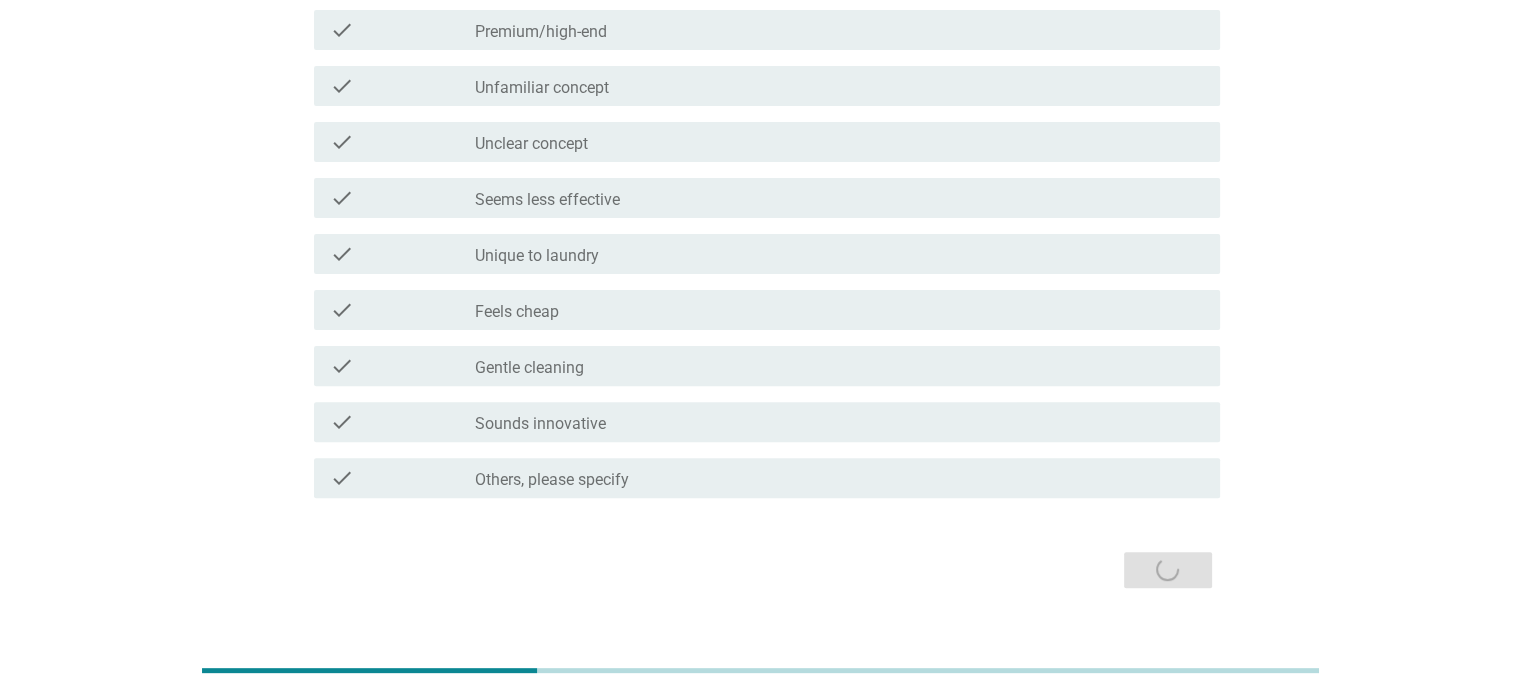 scroll, scrollTop: 0, scrollLeft: 0, axis: both 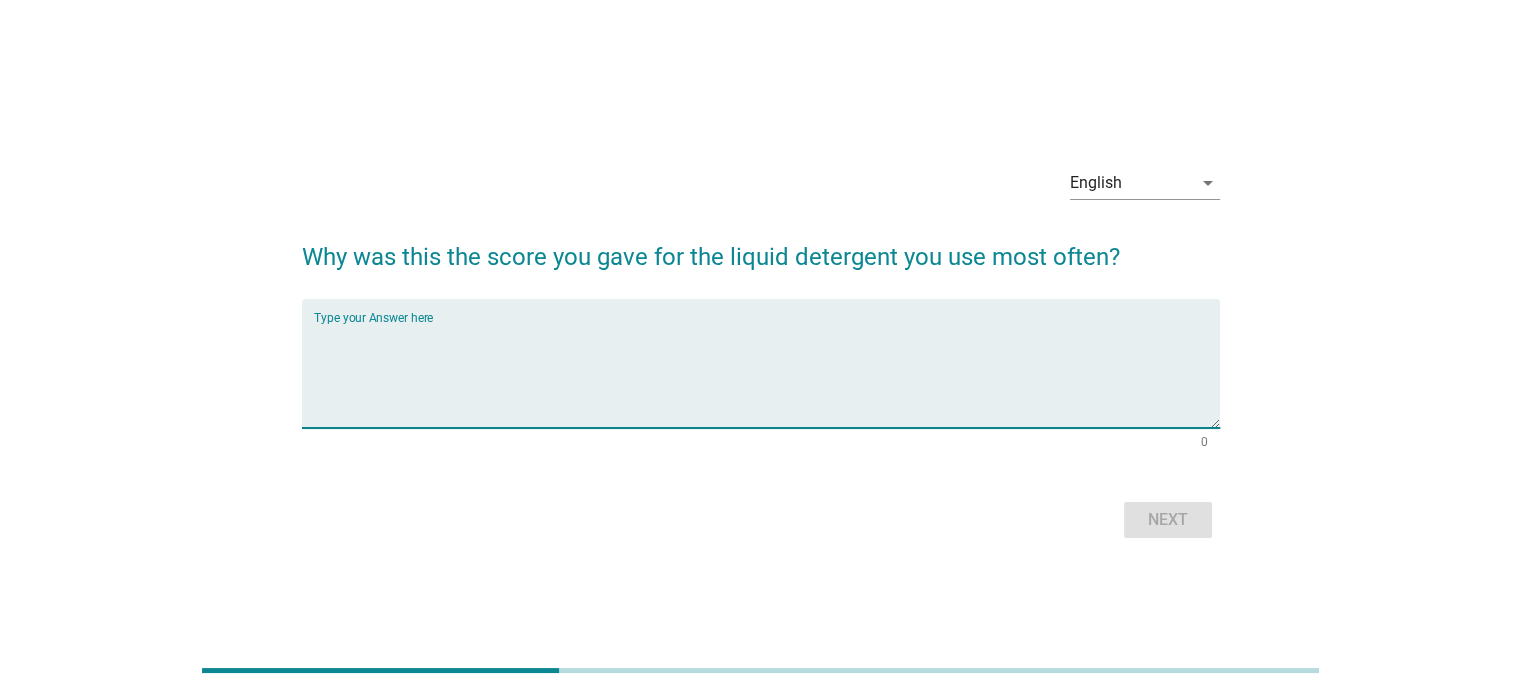 click at bounding box center (767, 375) 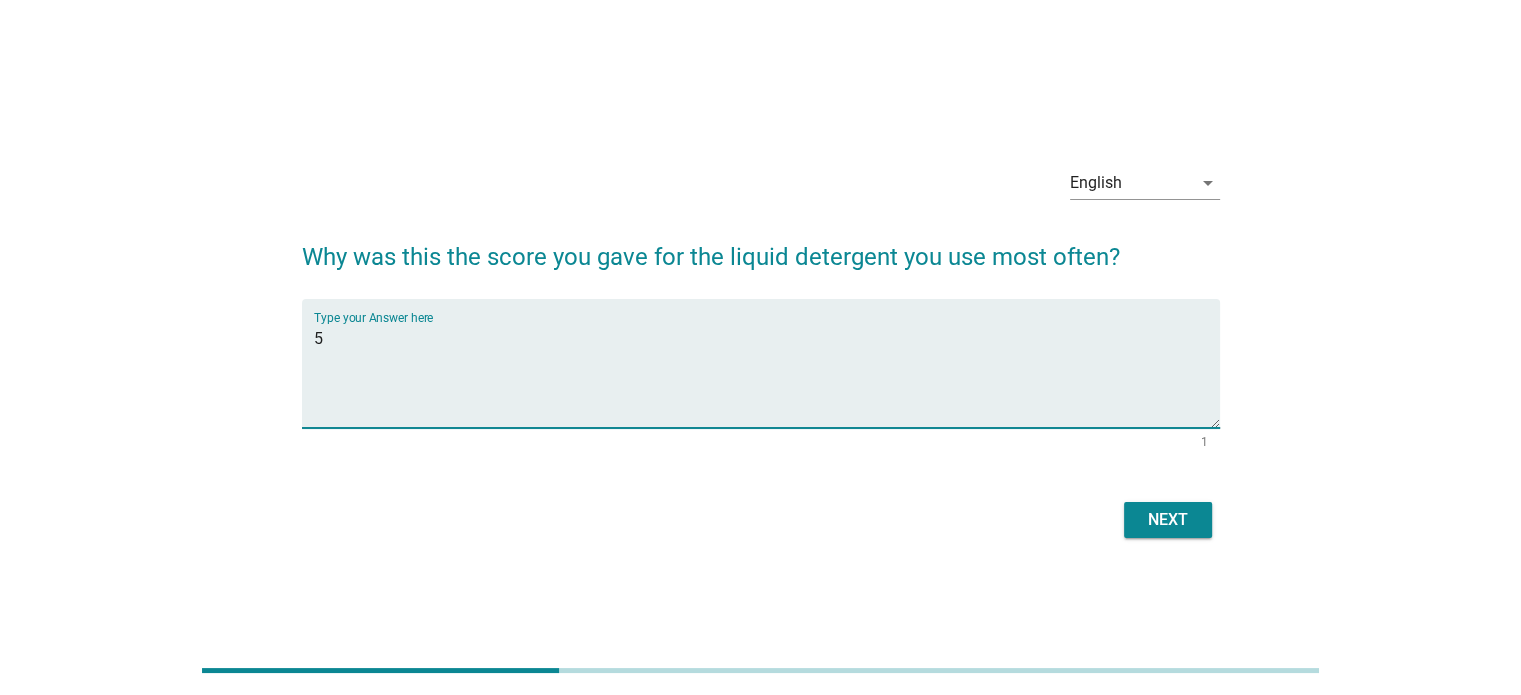 type on "5" 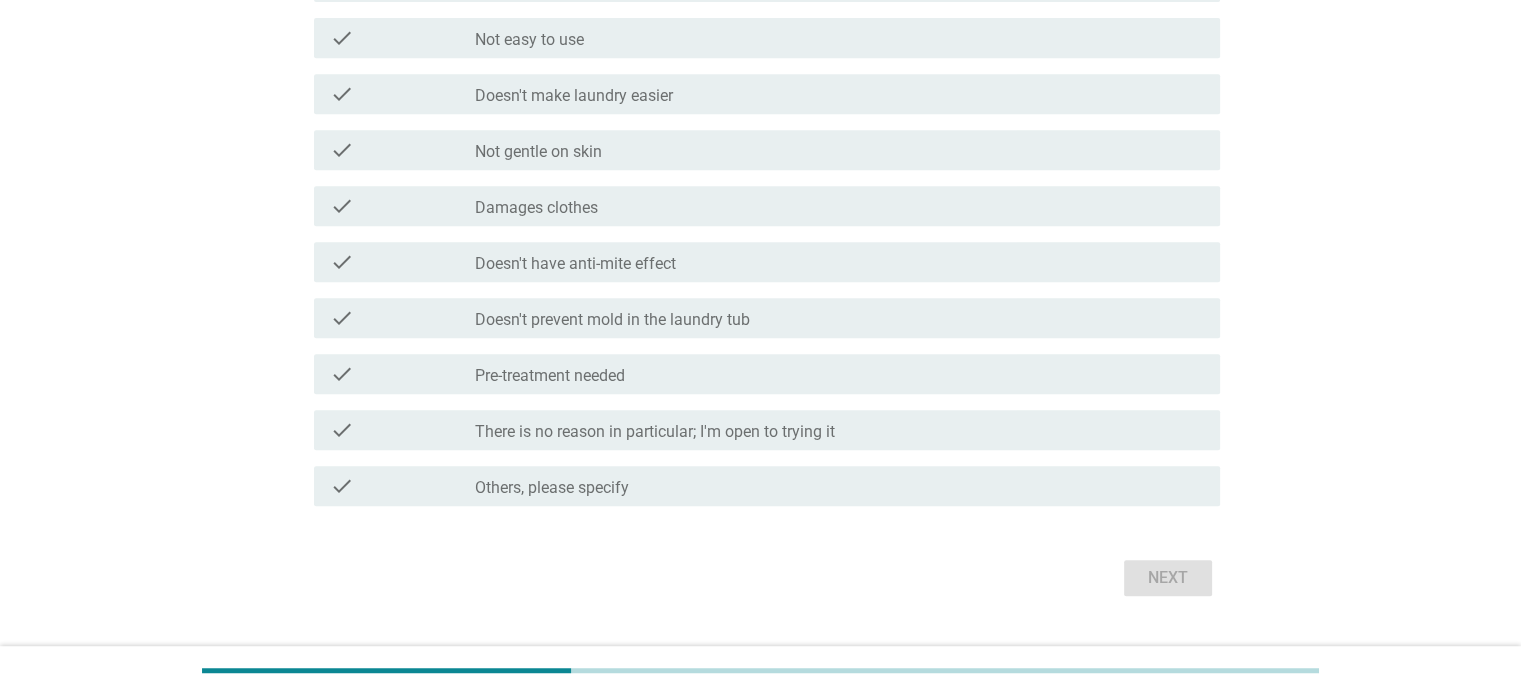 scroll, scrollTop: 972, scrollLeft: 0, axis: vertical 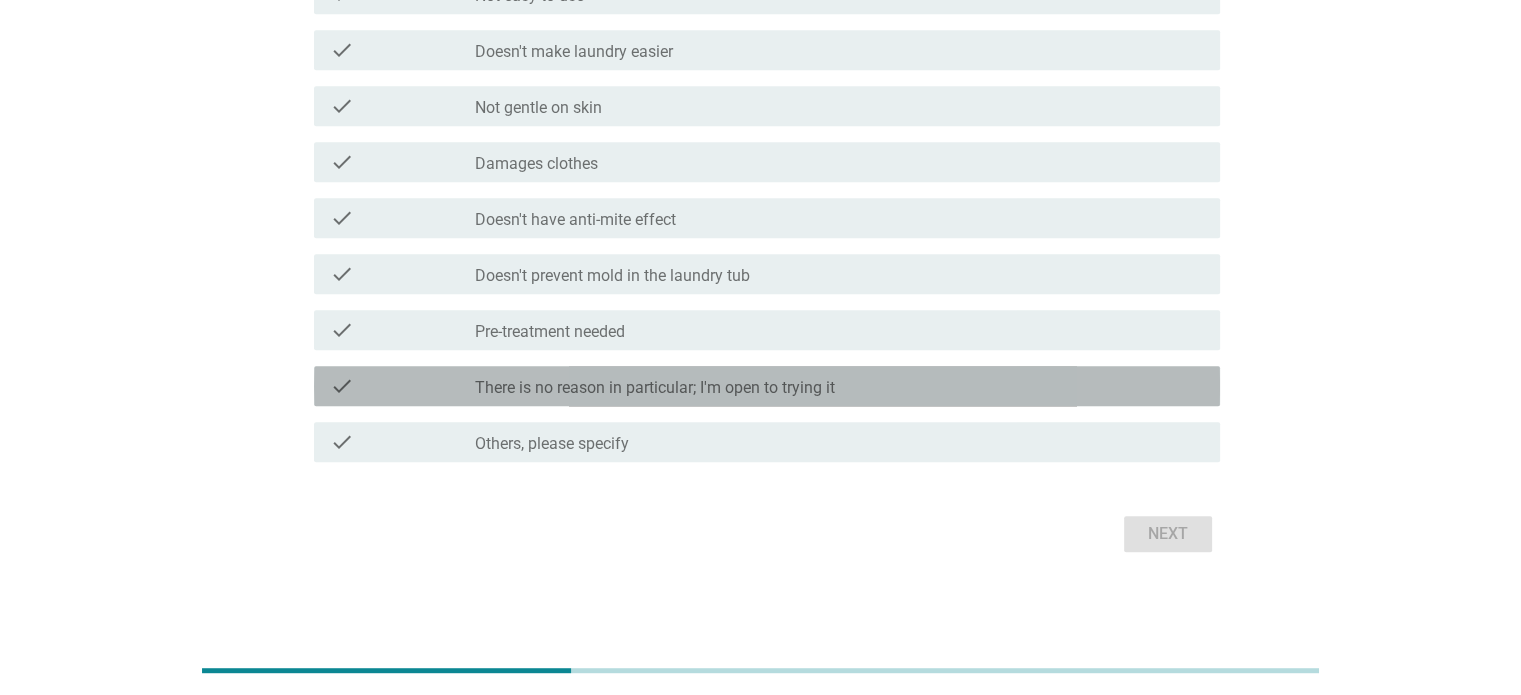 drag, startPoint x: 748, startPoint y: 383, endPoint x: 928, endPoint y: 425, distance: 184.83507 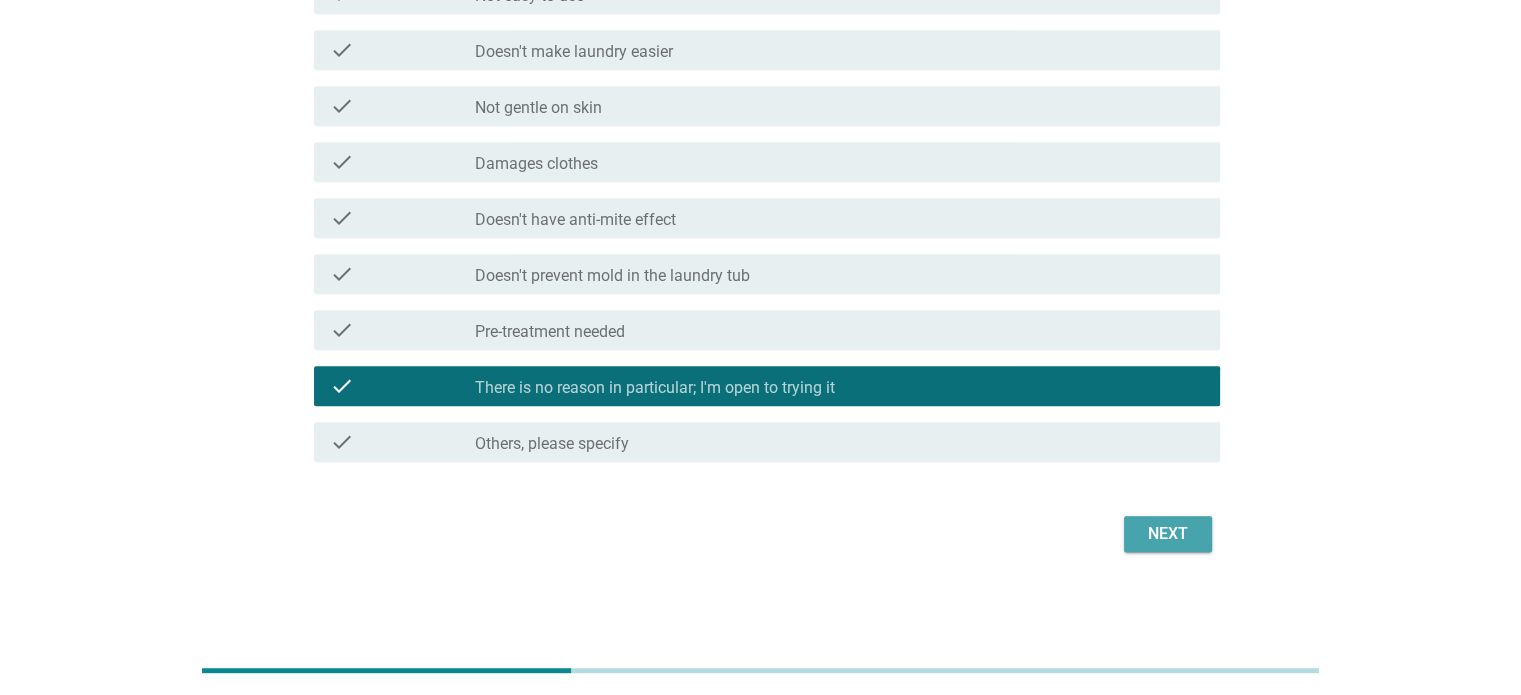 click on "Next" at bounding box center (1168, 534) 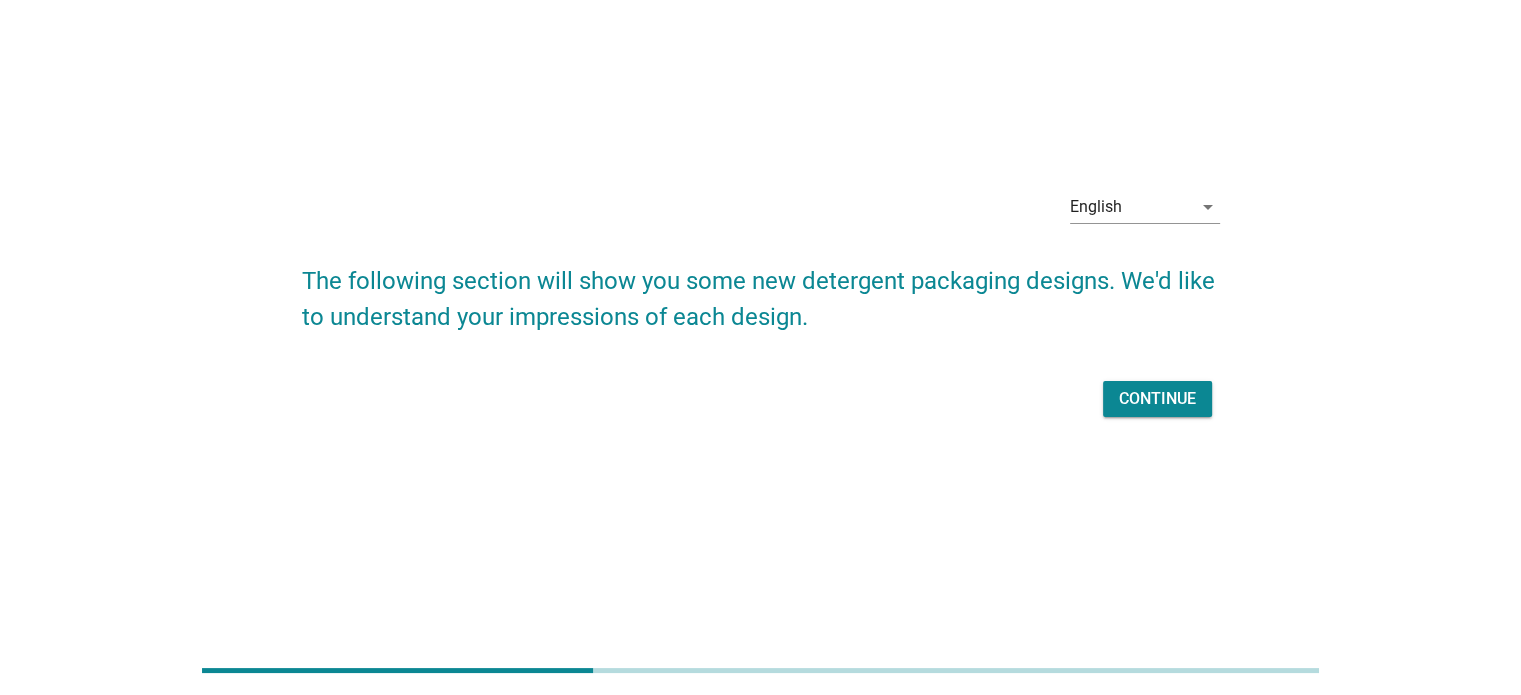 scroll, scrollTop: 0, scrollLeft: 0, axis: both 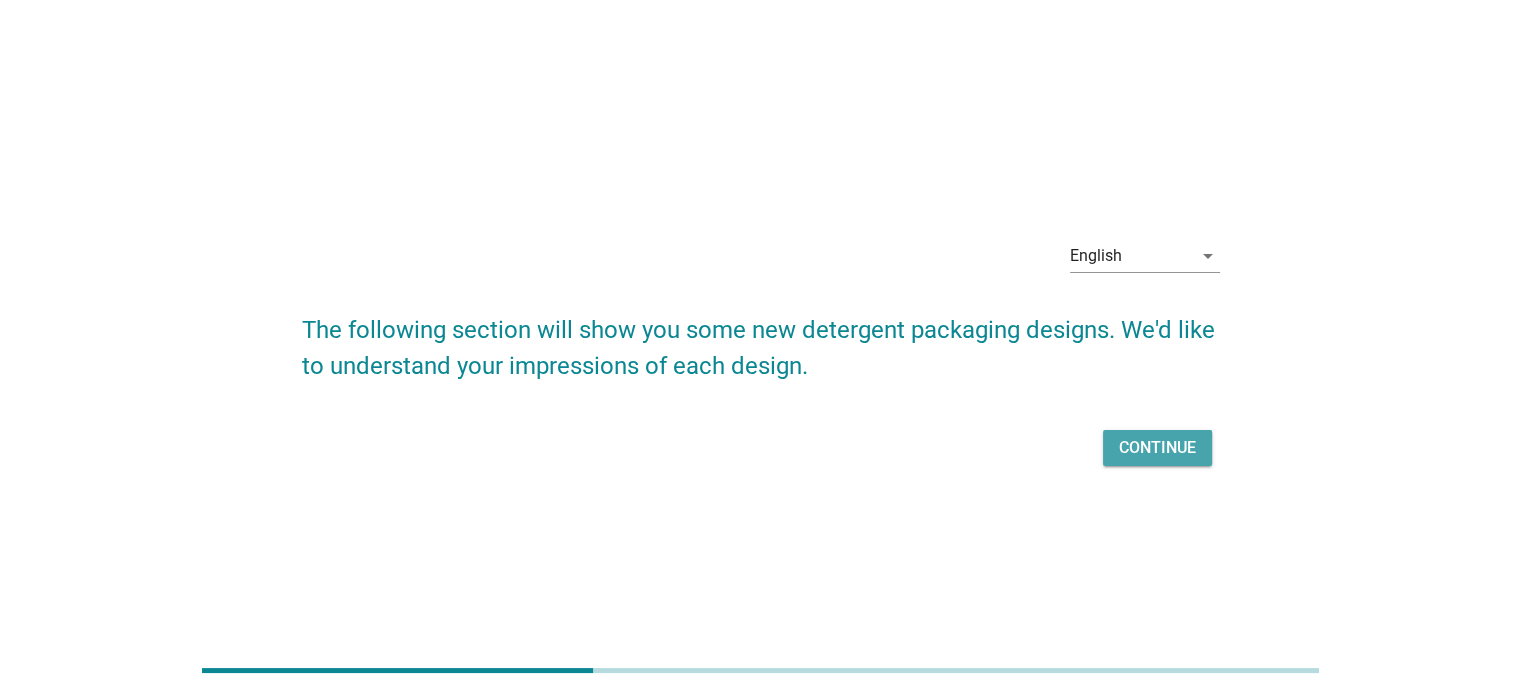 click on "Continue" at bounding box center [1157, 448] 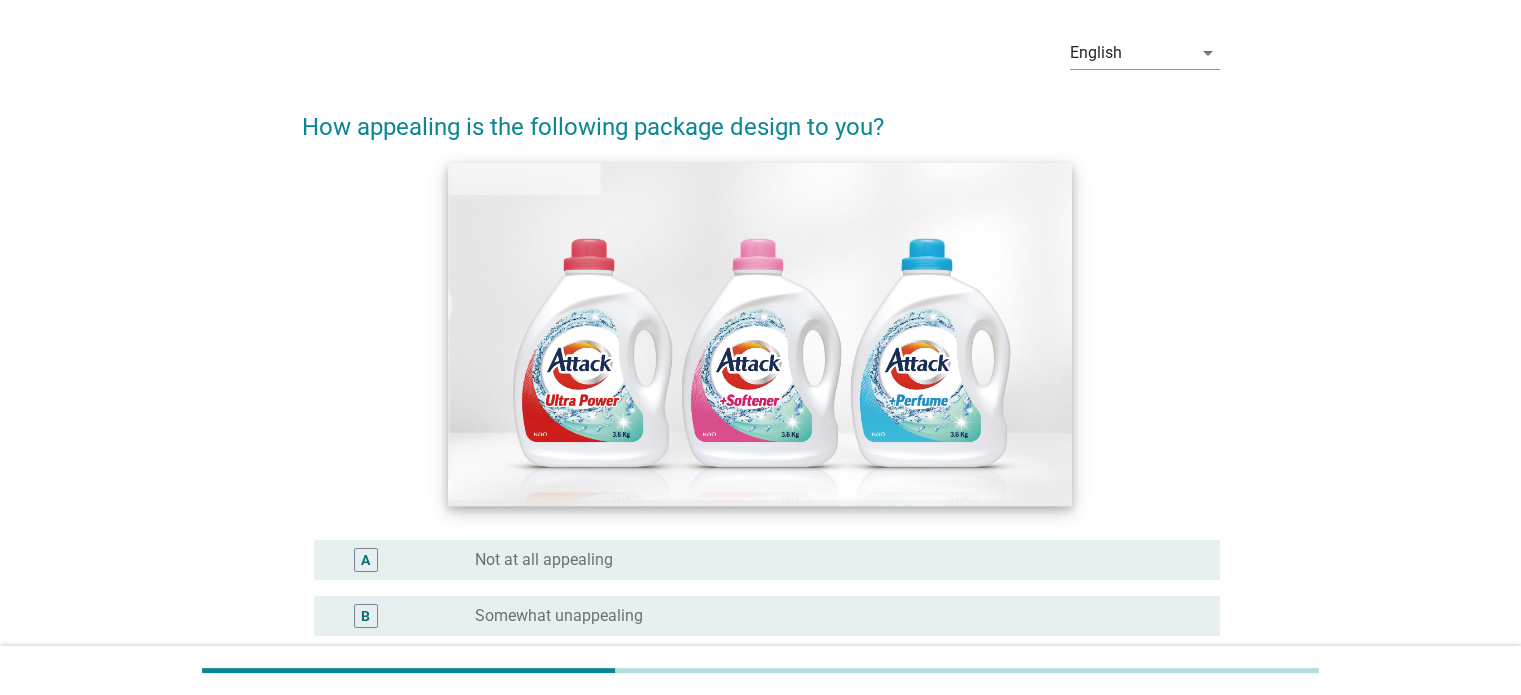 scroll, scrollTop: 200, scrollLeft: 0, axis: vertical 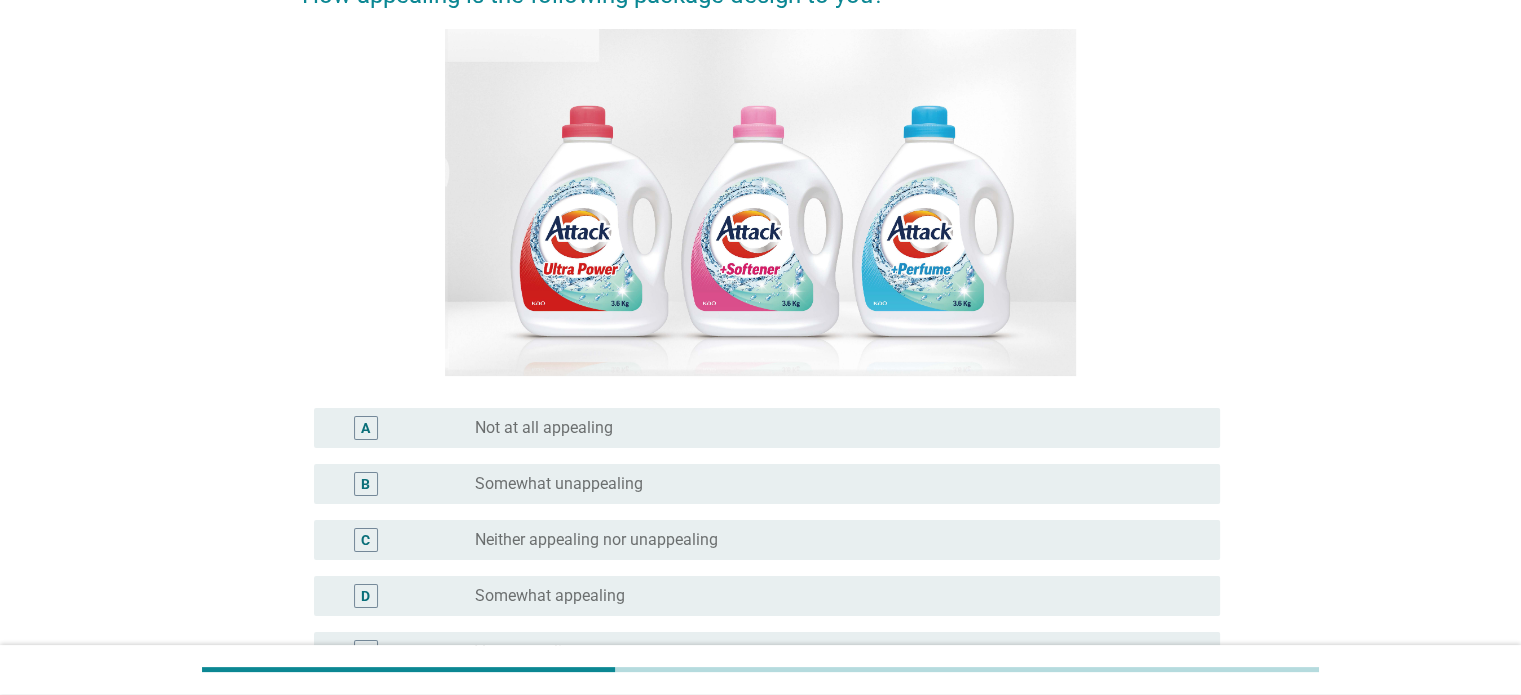 click on "Somewhat unappealing" at bounding box center (559, 484) 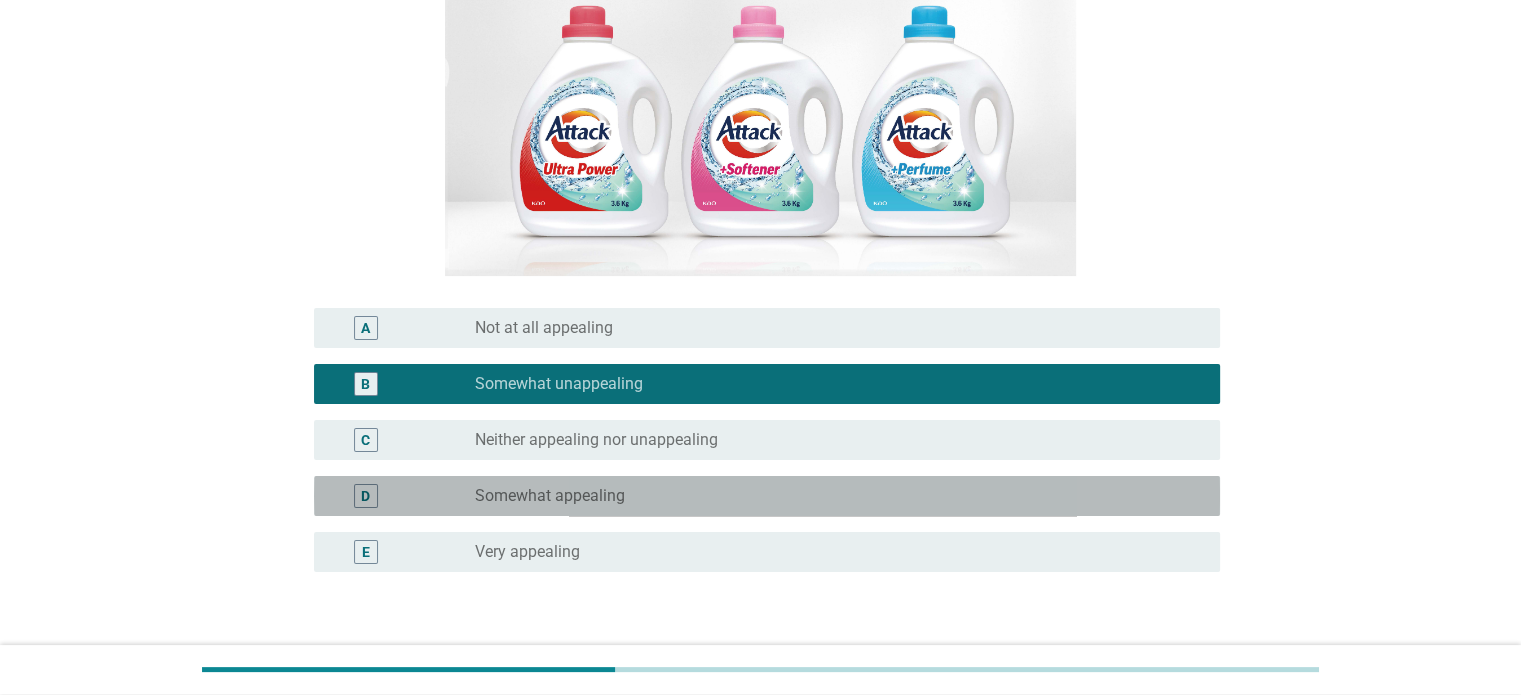 click on "radio_button_unchecked Somewhat appealing" at bounding box center (831, 496) 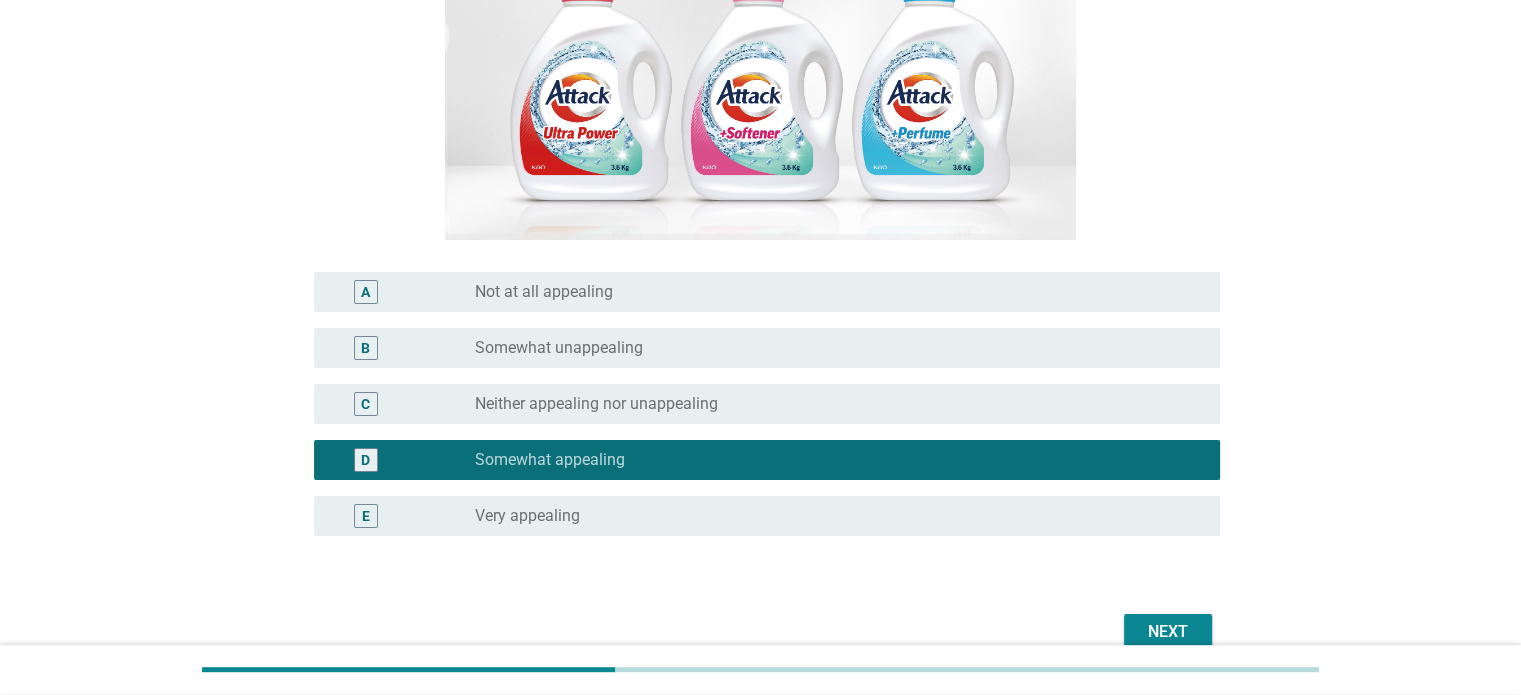 scroll, scrollTop: 400, scrollLeft: 0, axis: vertical 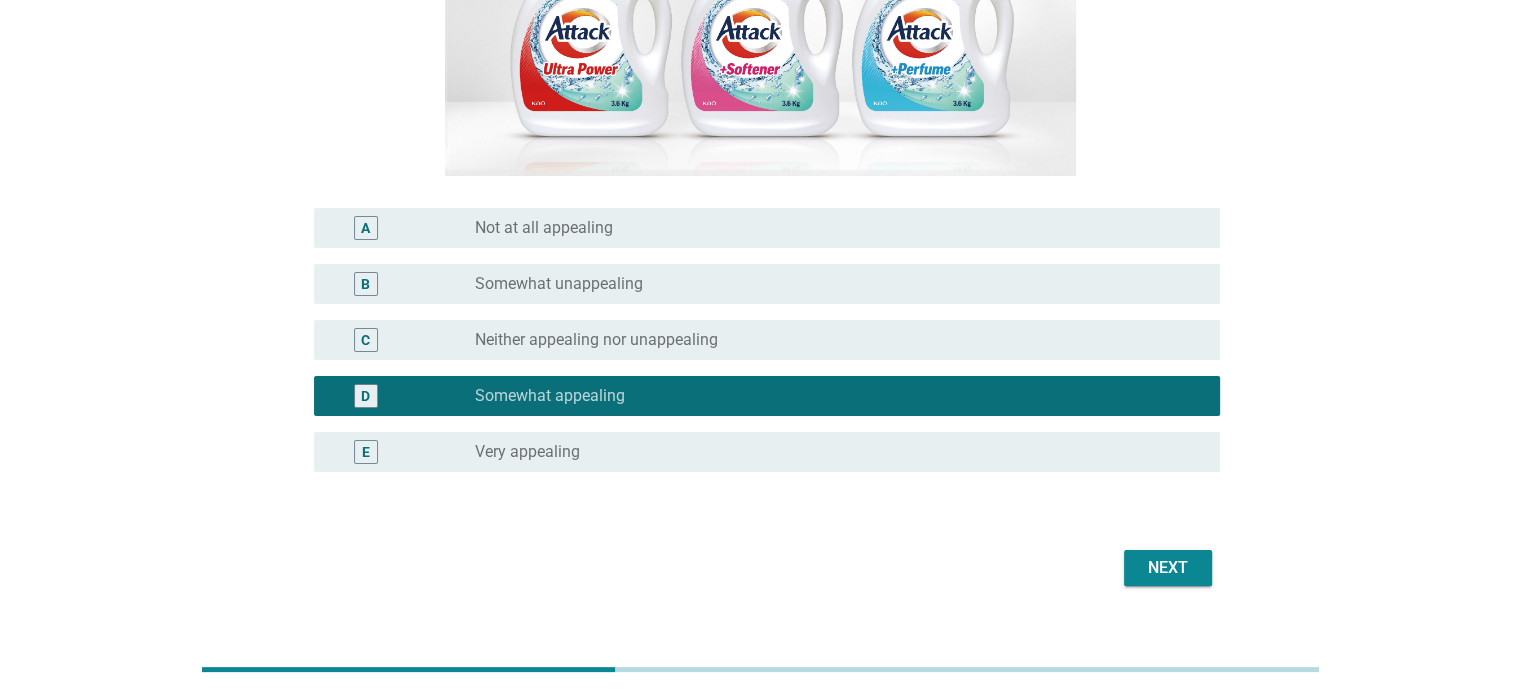 click on "Next" at bounding box center [1168, 568] 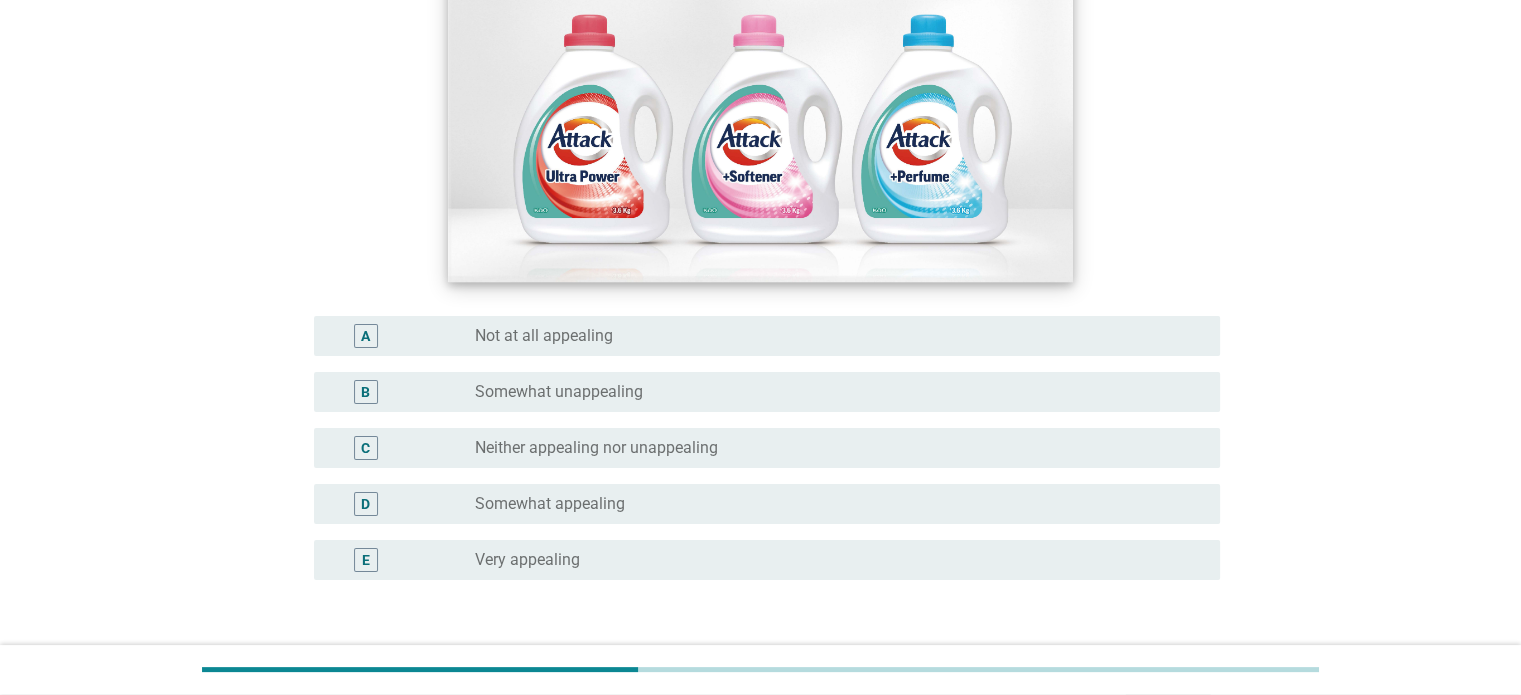 scroll, scrollTop: 300, scrollLeft: 0, axis: vertical 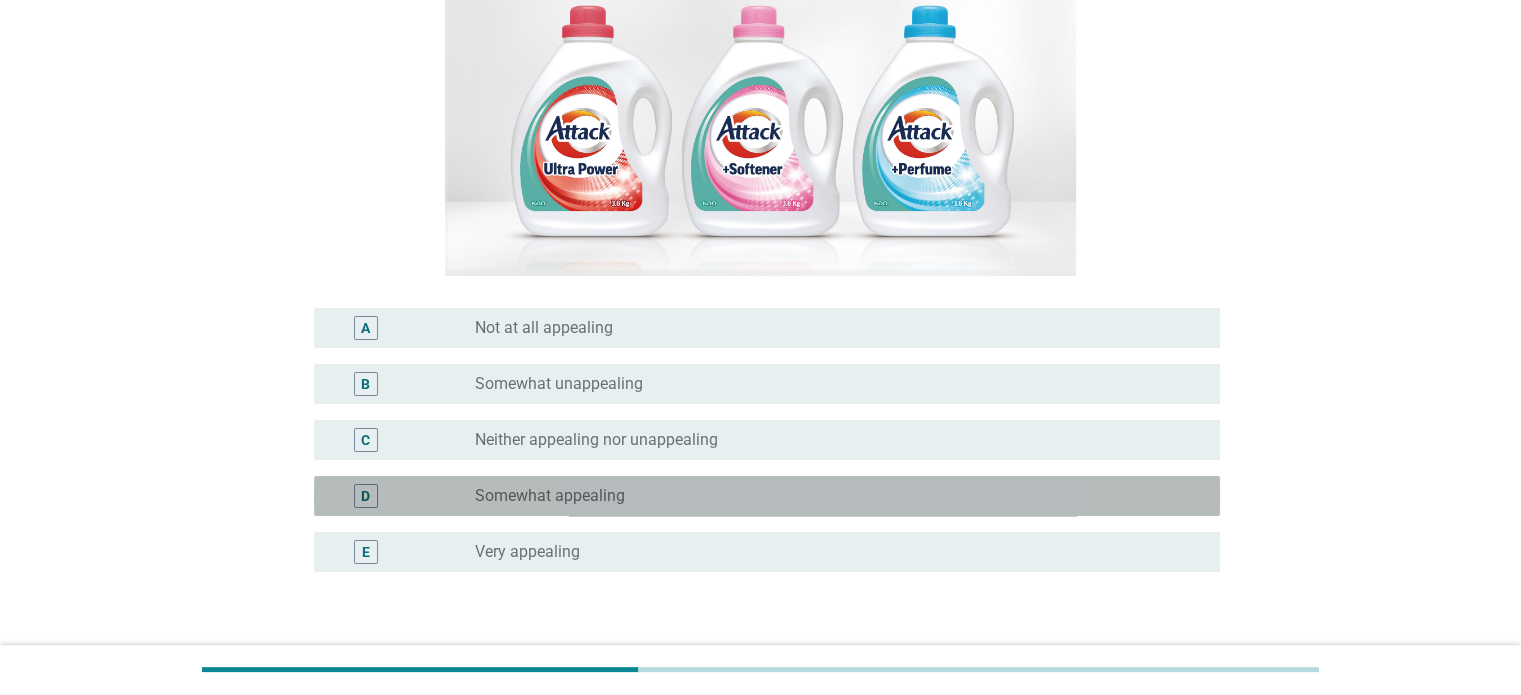 click on "radio_button_unchecked Somewhat appealing" at bounding box center (831, 496) 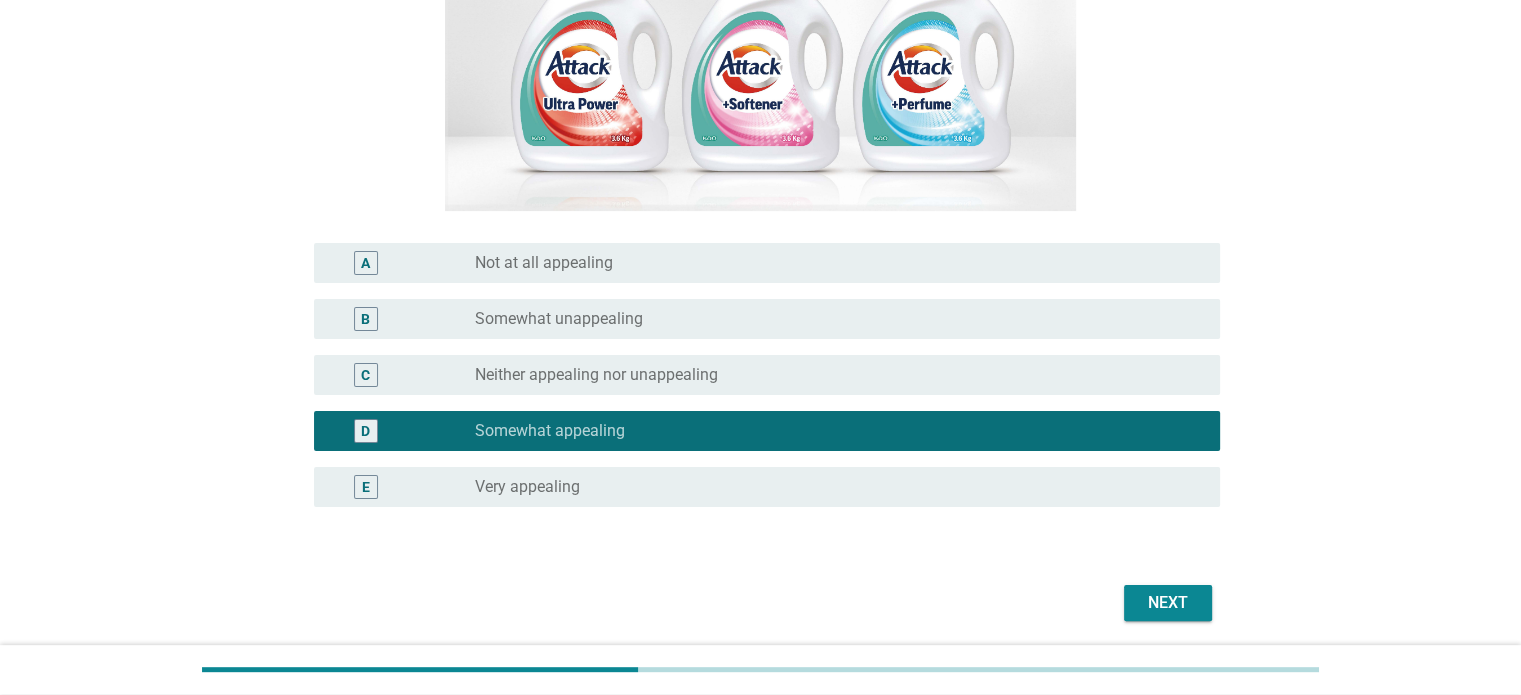 scroll, scrollTop: 400, scrollLeft: 0, axis: vertical 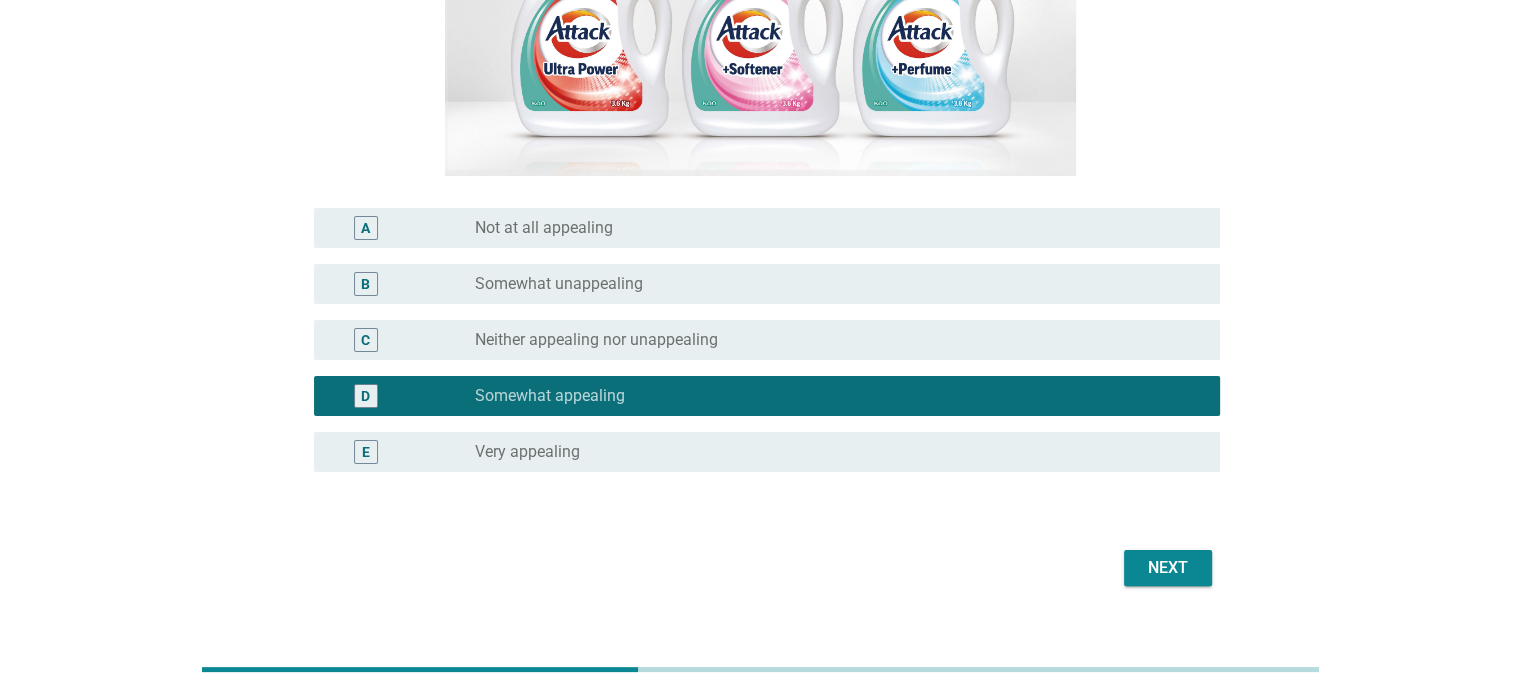 click on "Next" at bounding box center [1168, 568] 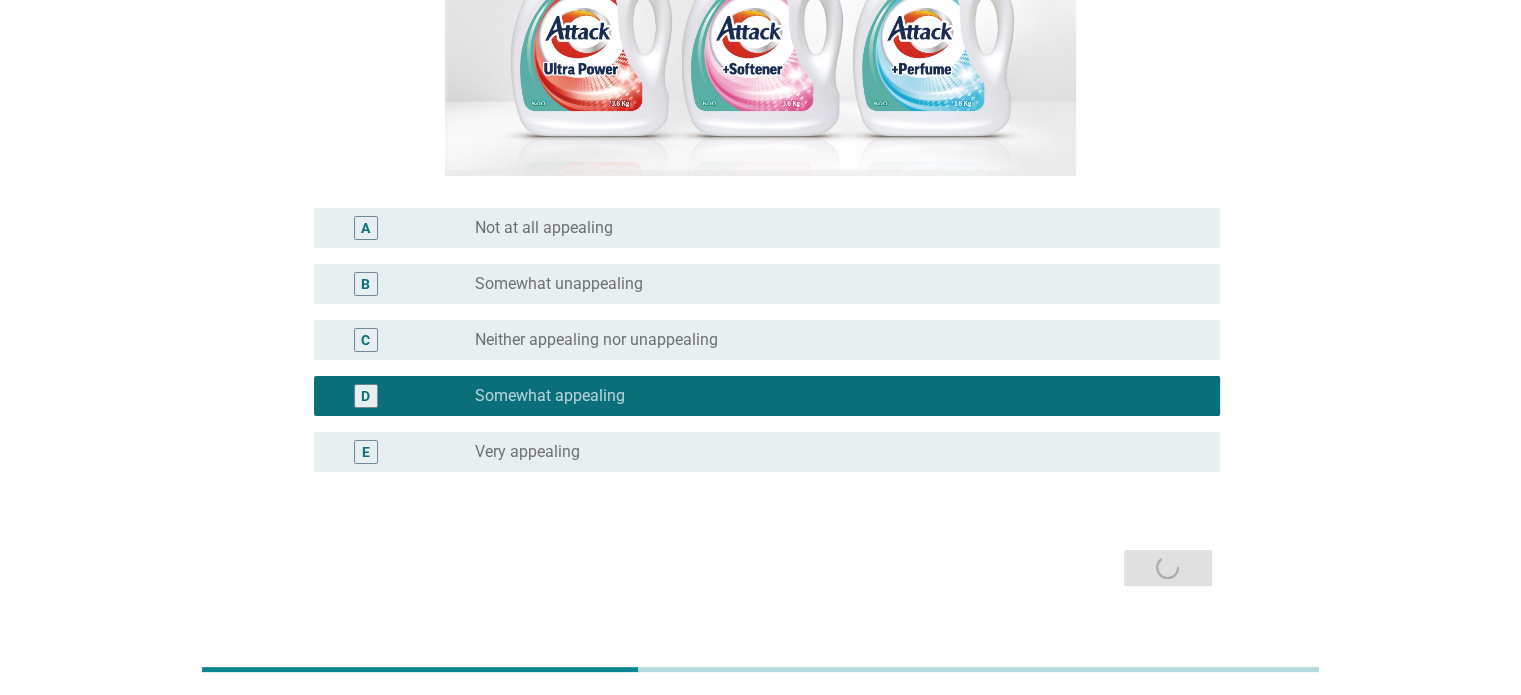 scroll, scrollTop: 0, scrollLeft: 0, axis: both 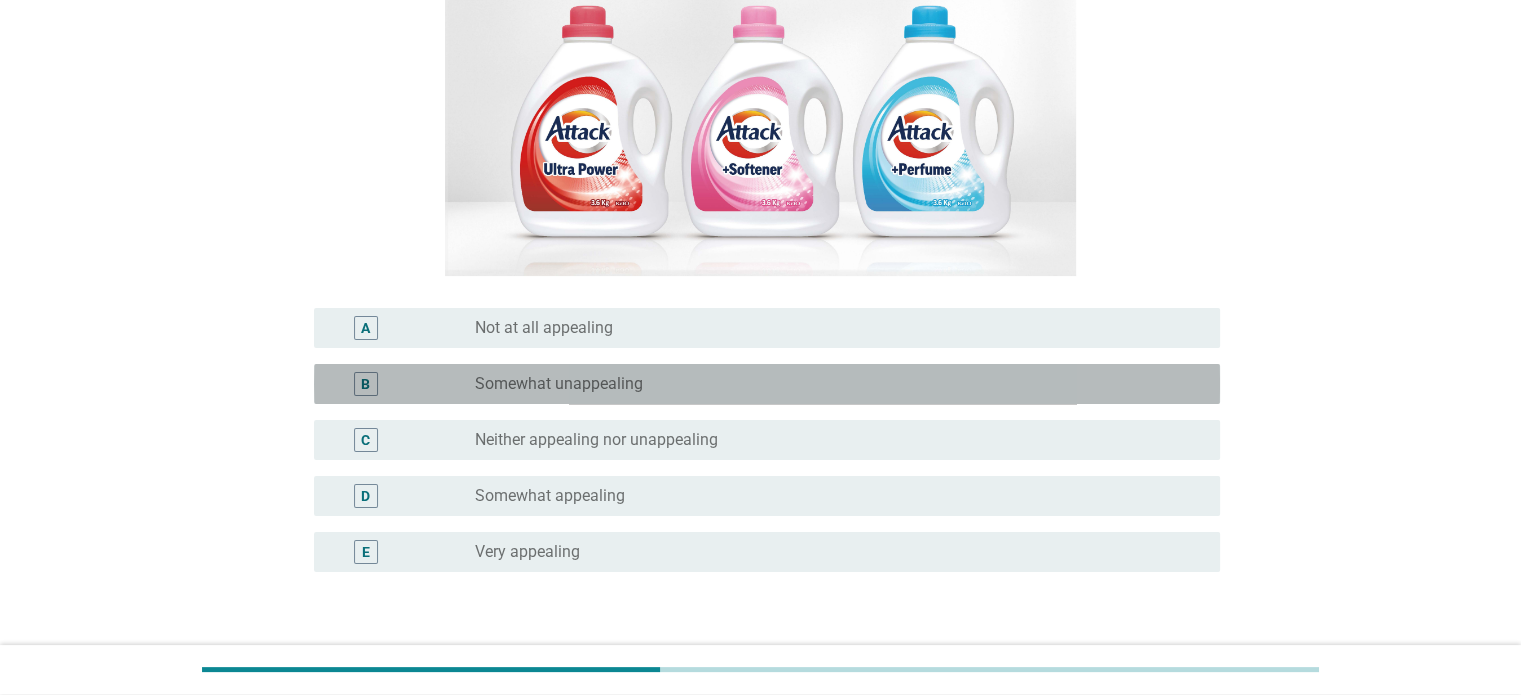click on "radio_button_unchecked Somewhat unappealing" at bounding box center (839, 384) 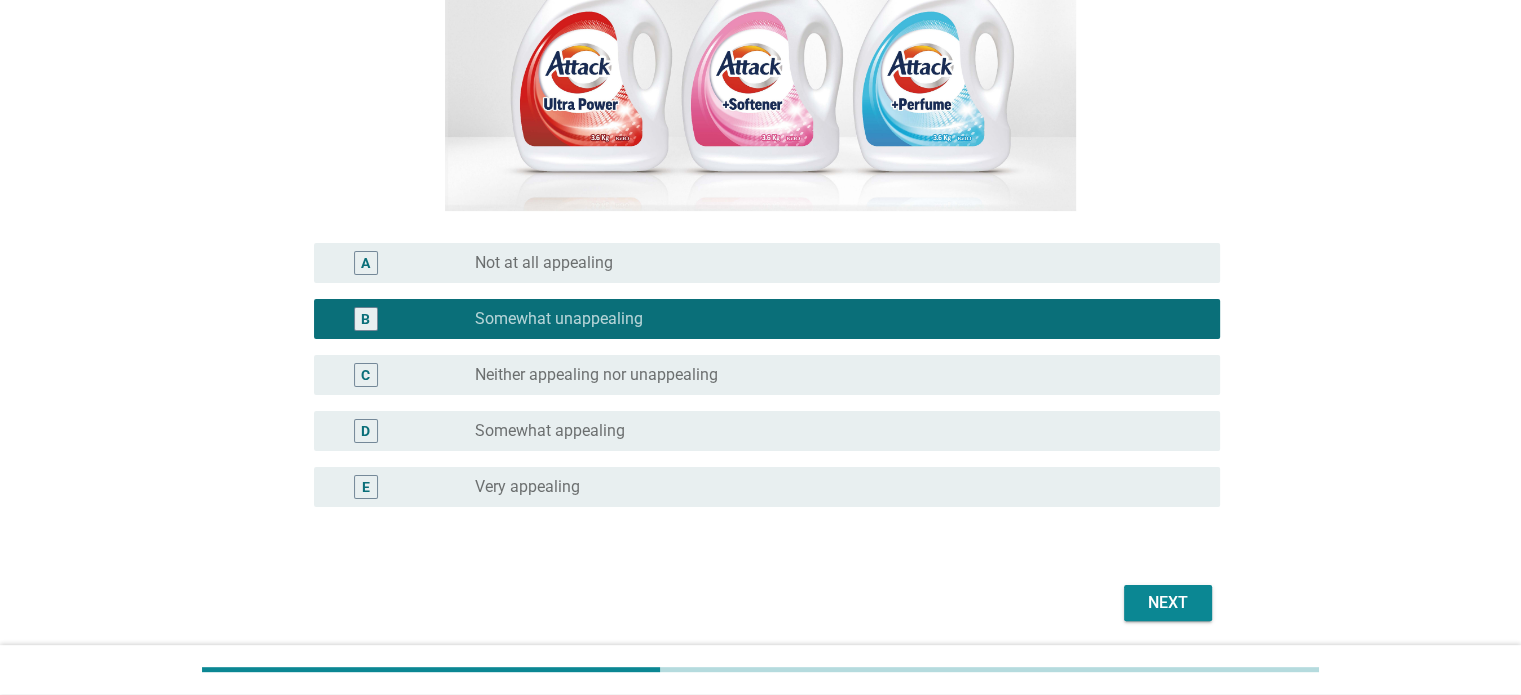 scroll, scrollTop: 400, scrollLeft: 0, axis: vertical 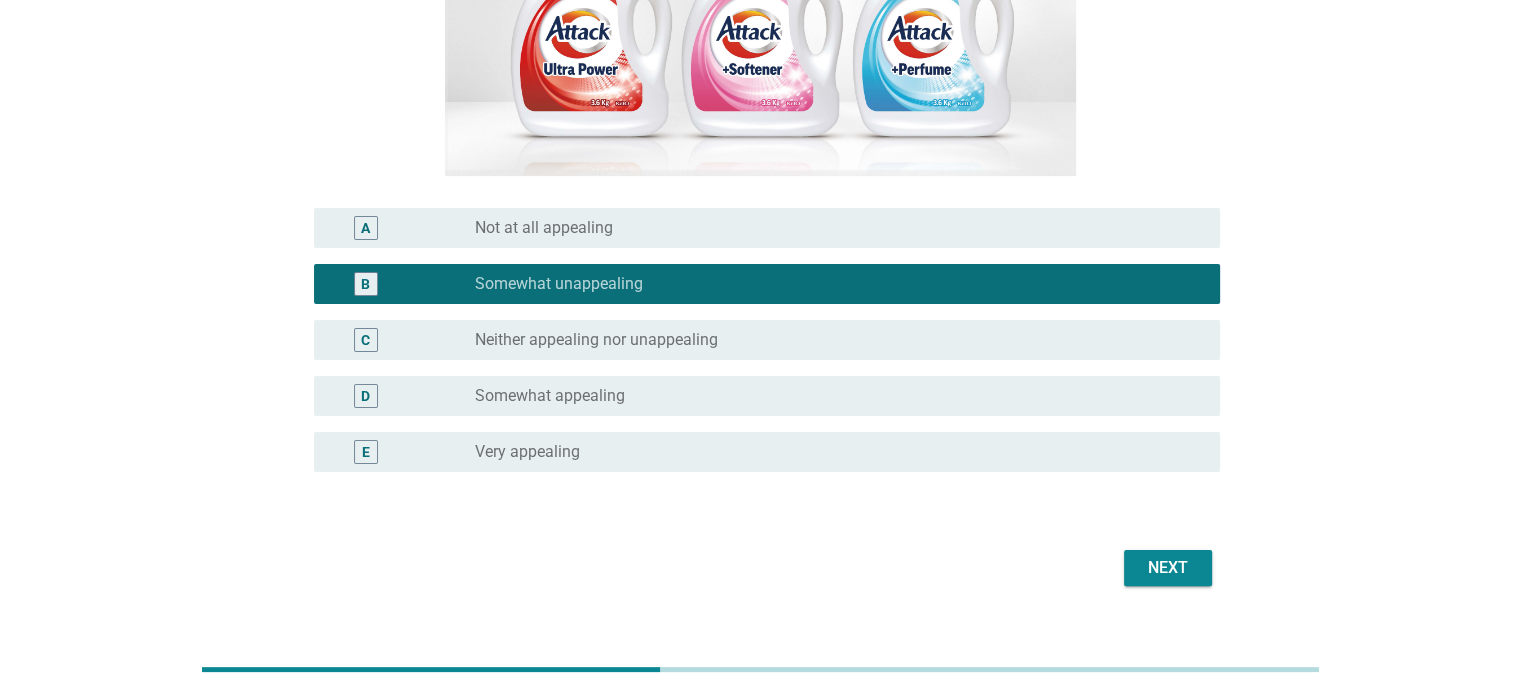 drag, startPoint x: 756, startPoint y: 332, endPoint x: 777, endPoint y: 334, distance: 21.095022 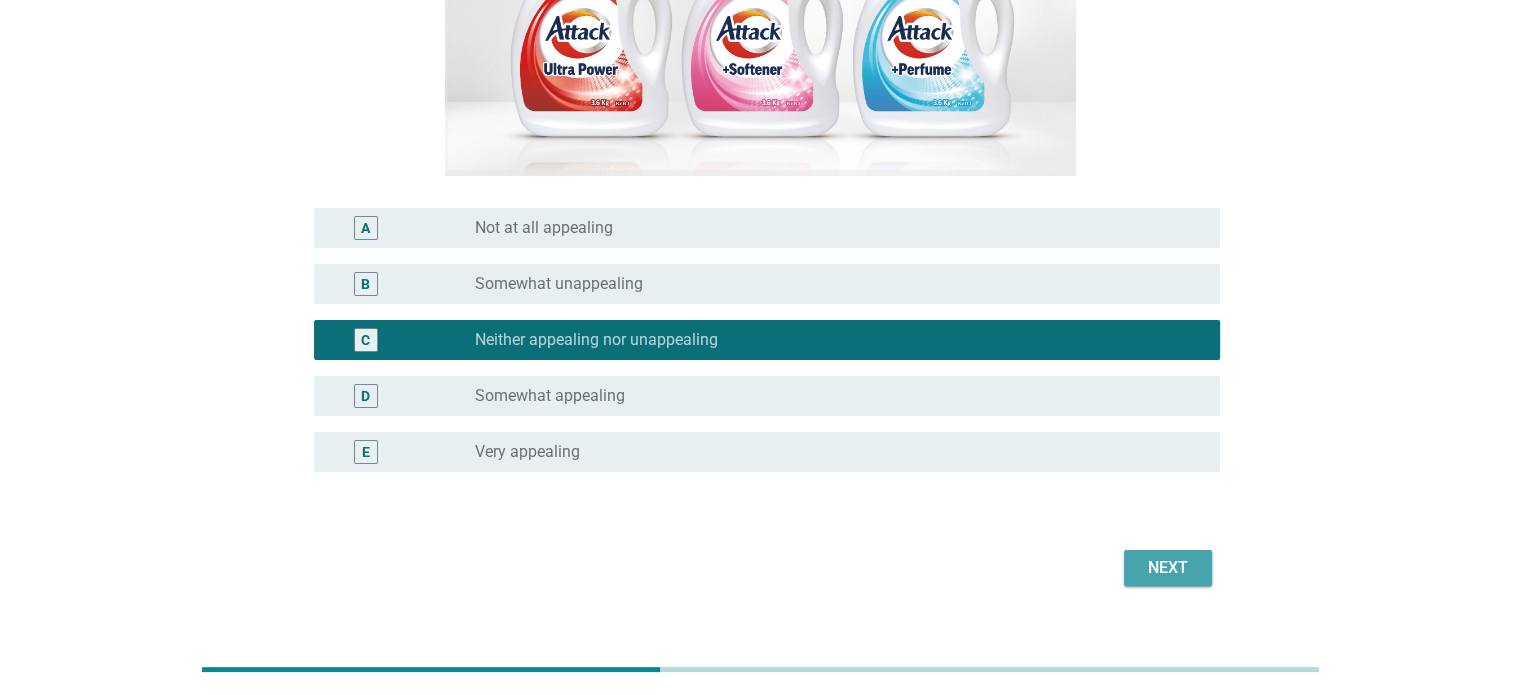 click on "Next" at bounding box center (1168, 568) 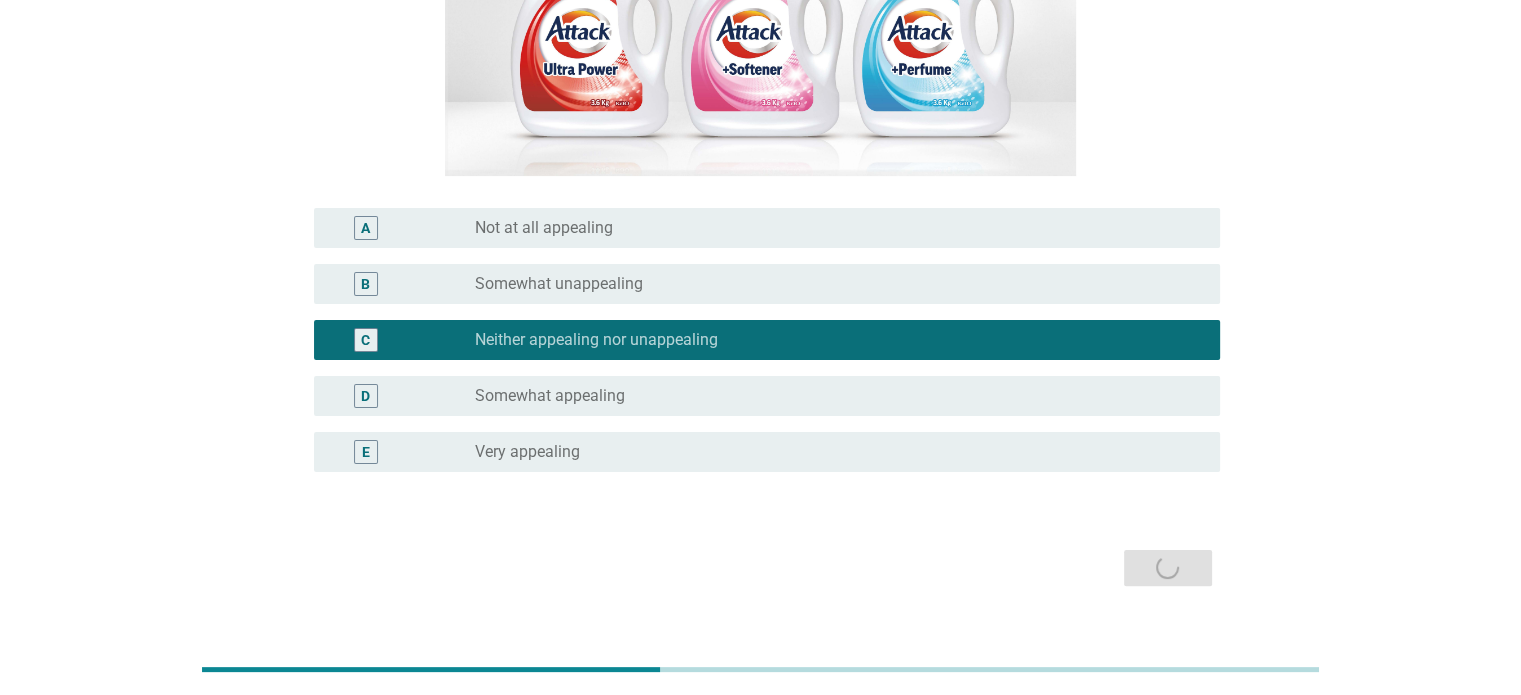 scroll, scrollTop: 0, scrollLeft: 0, axis: both 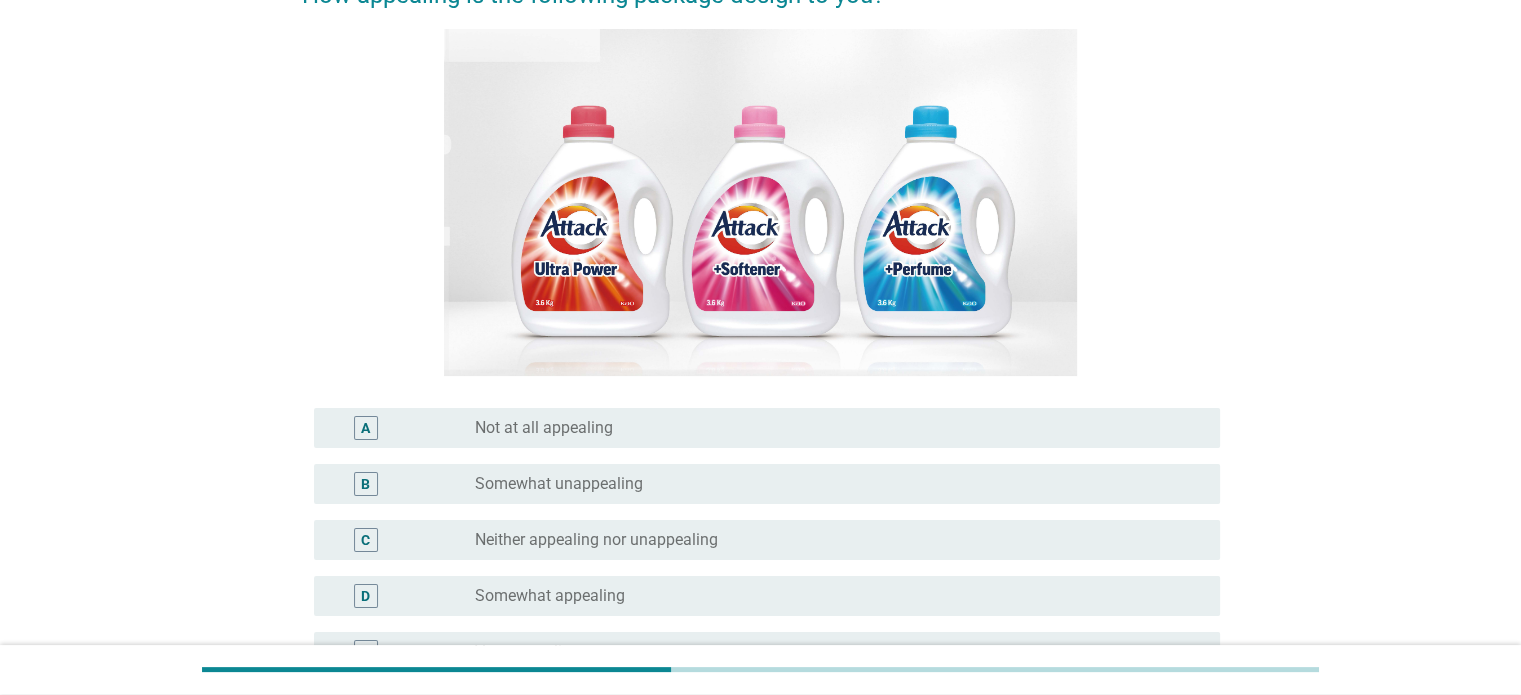 click on "Somewhat unappealing" at bounding box center [559, 484] 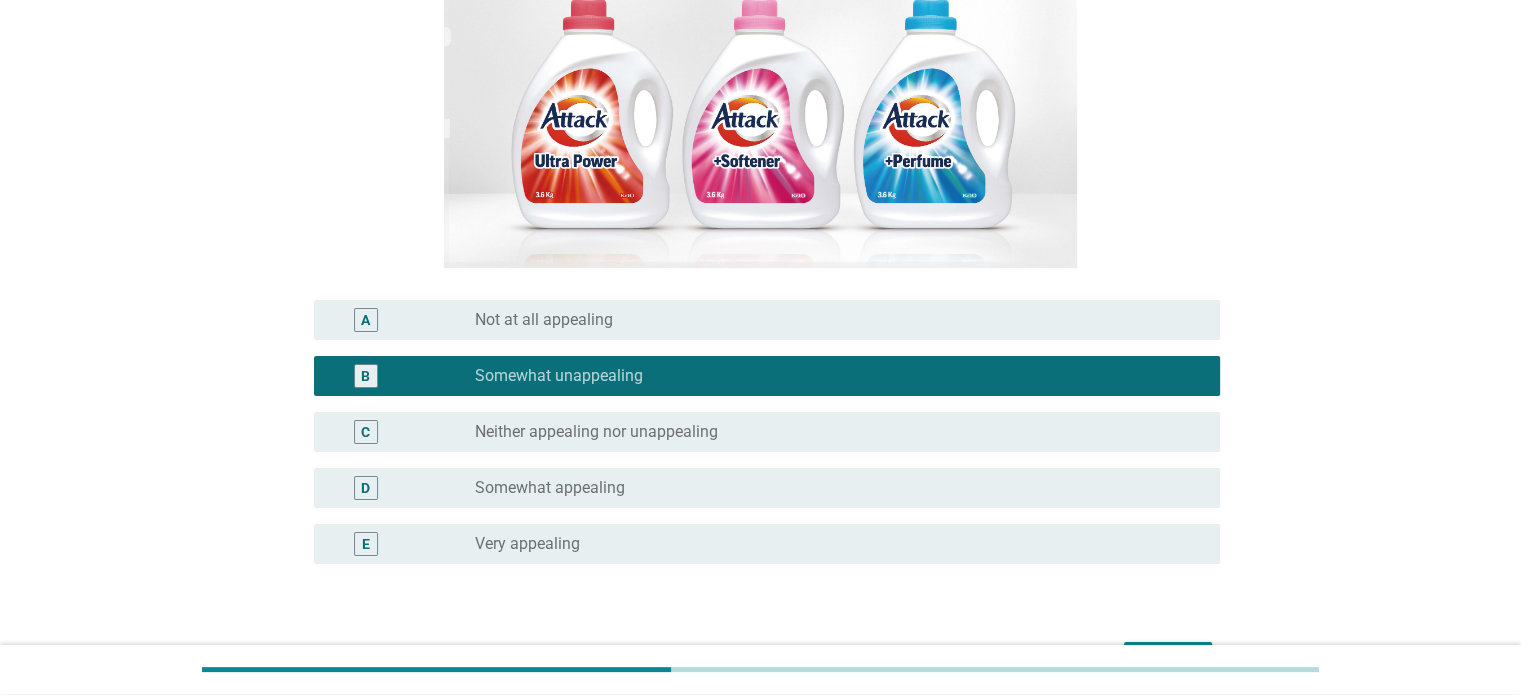 scroll, scrollTop: 434, scrollLeft: 0, axis: vertical 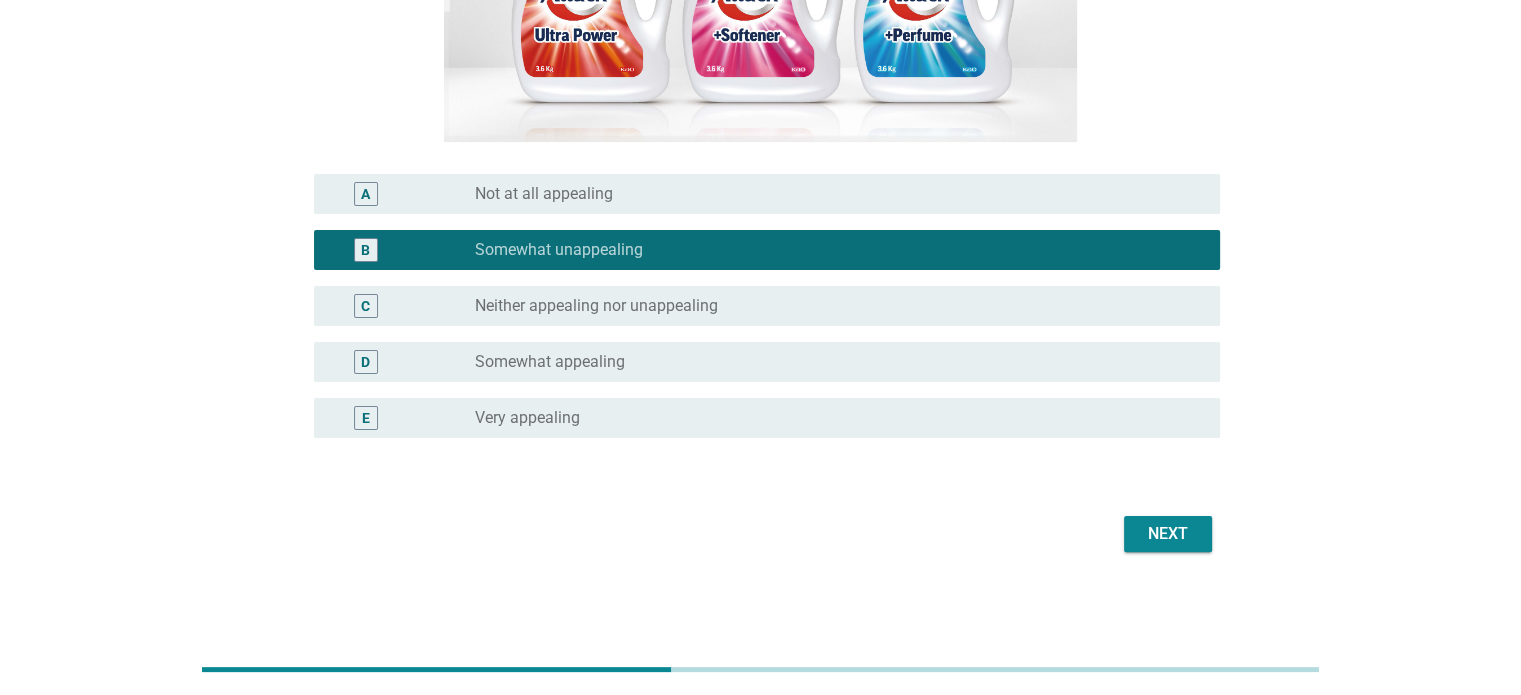 click on "Next" at bounding box center [1168, 534] 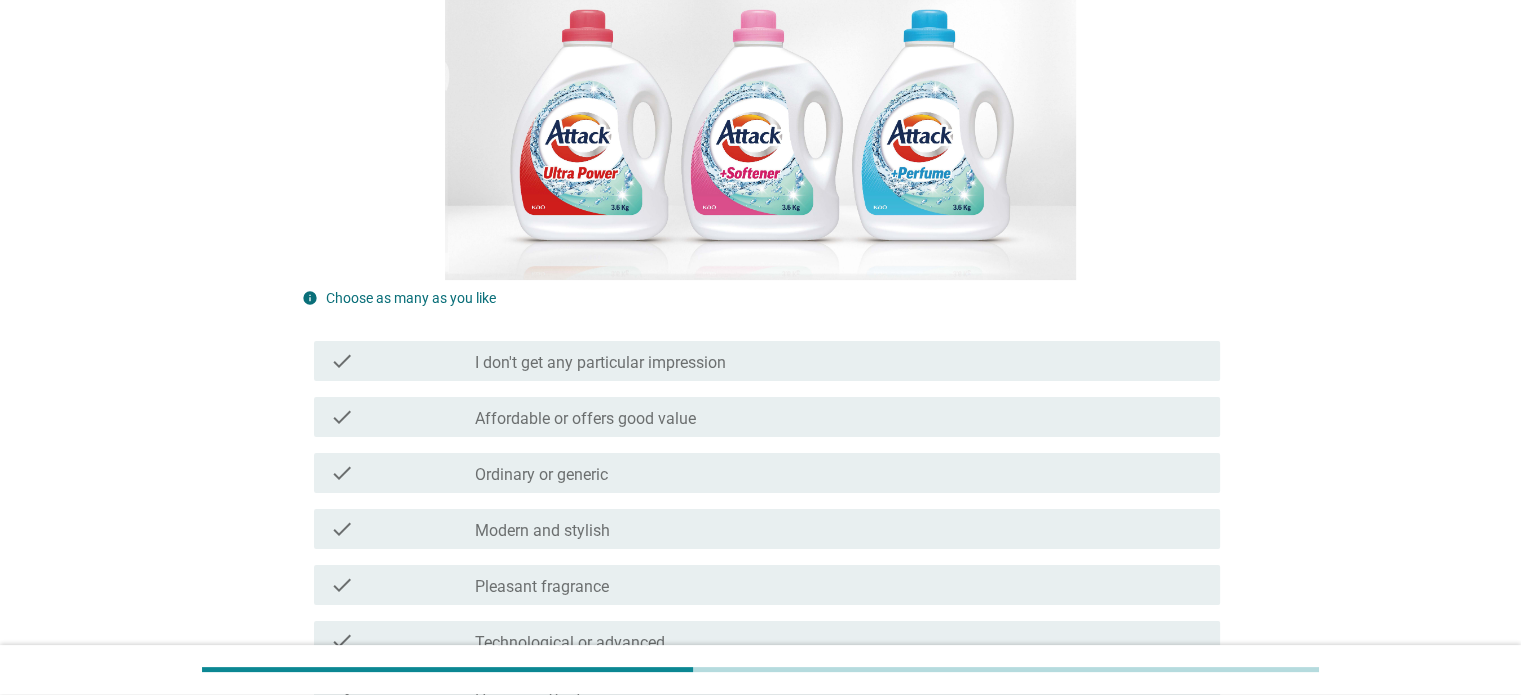 scroll, scrollTop: 300, scrollLeft: 0, axis: vertical 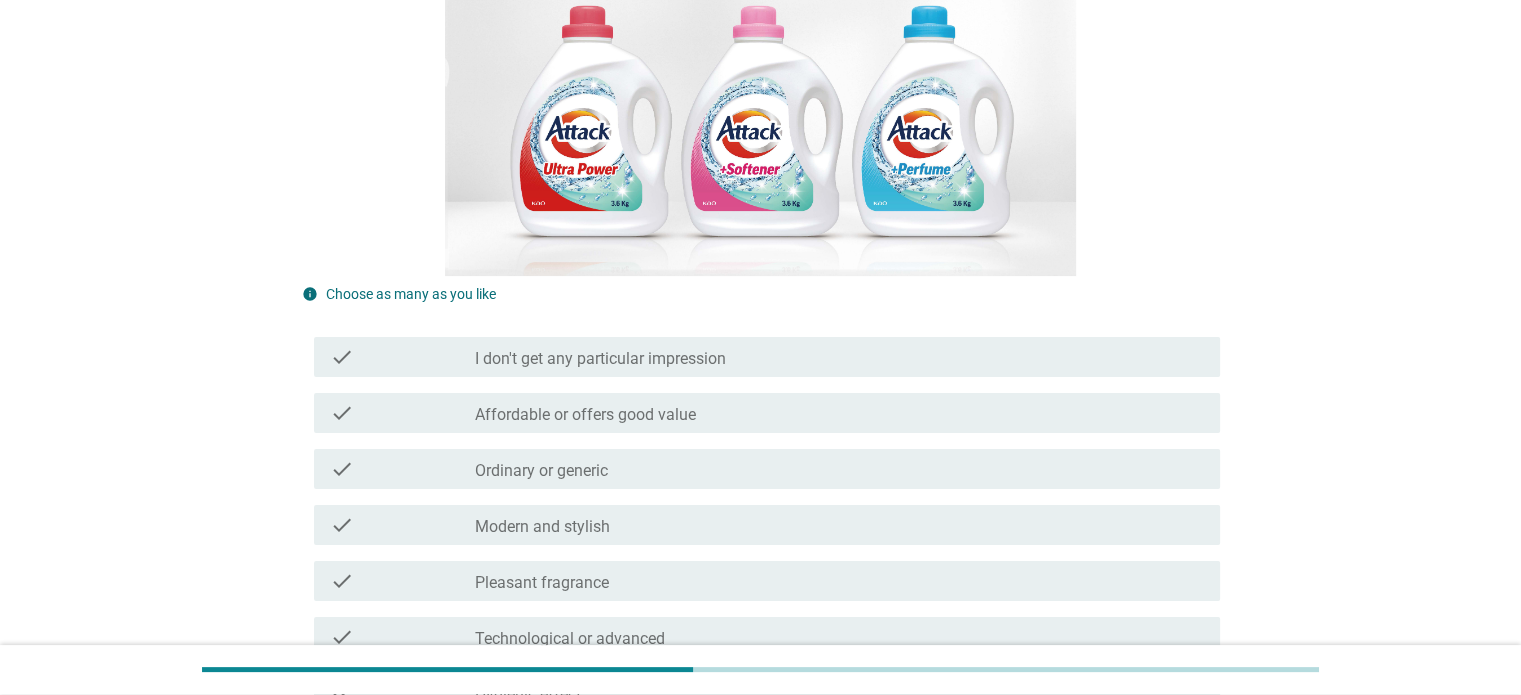 click on "check     check_box_outline_blank Pleasant fragrance" at bounding box center (761, 581) 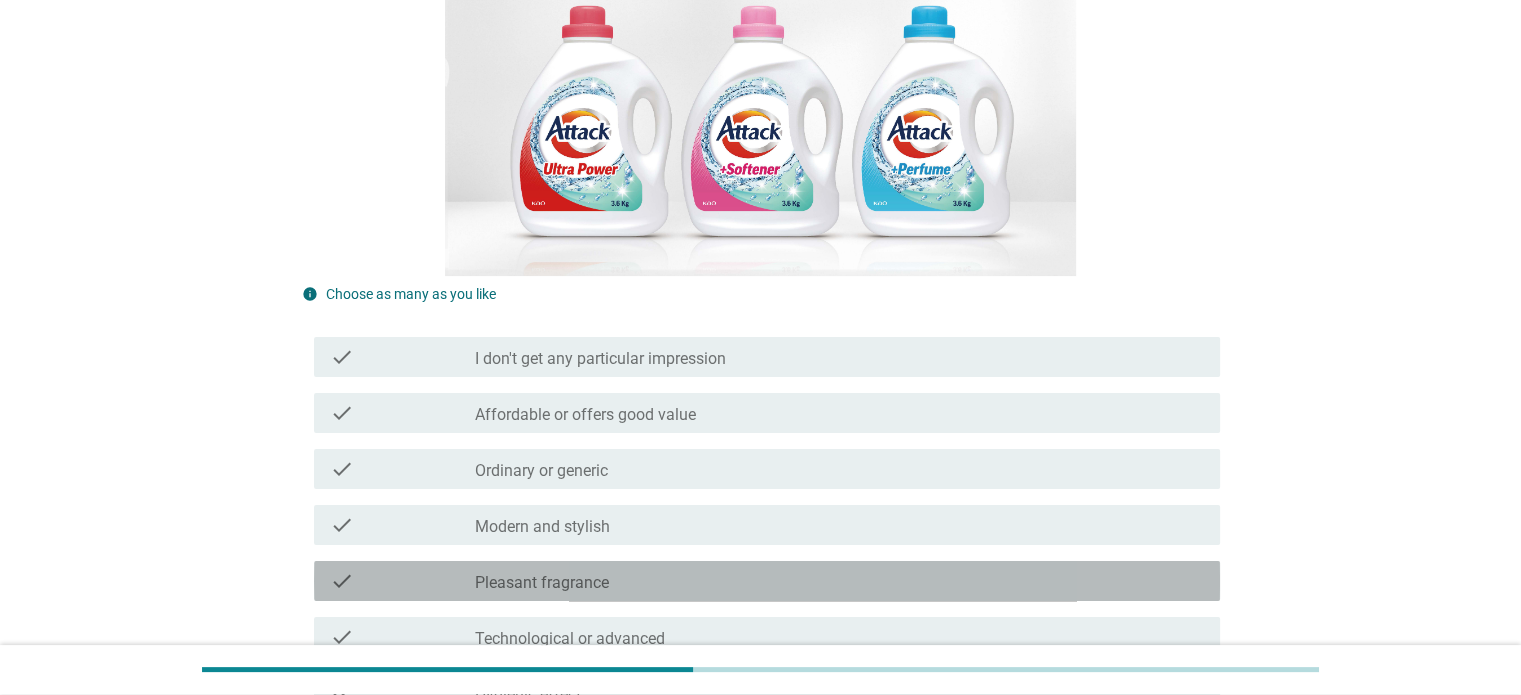 click on "check_box_outline_blank Pleasant fragrance" at bounding box center (839, 581) 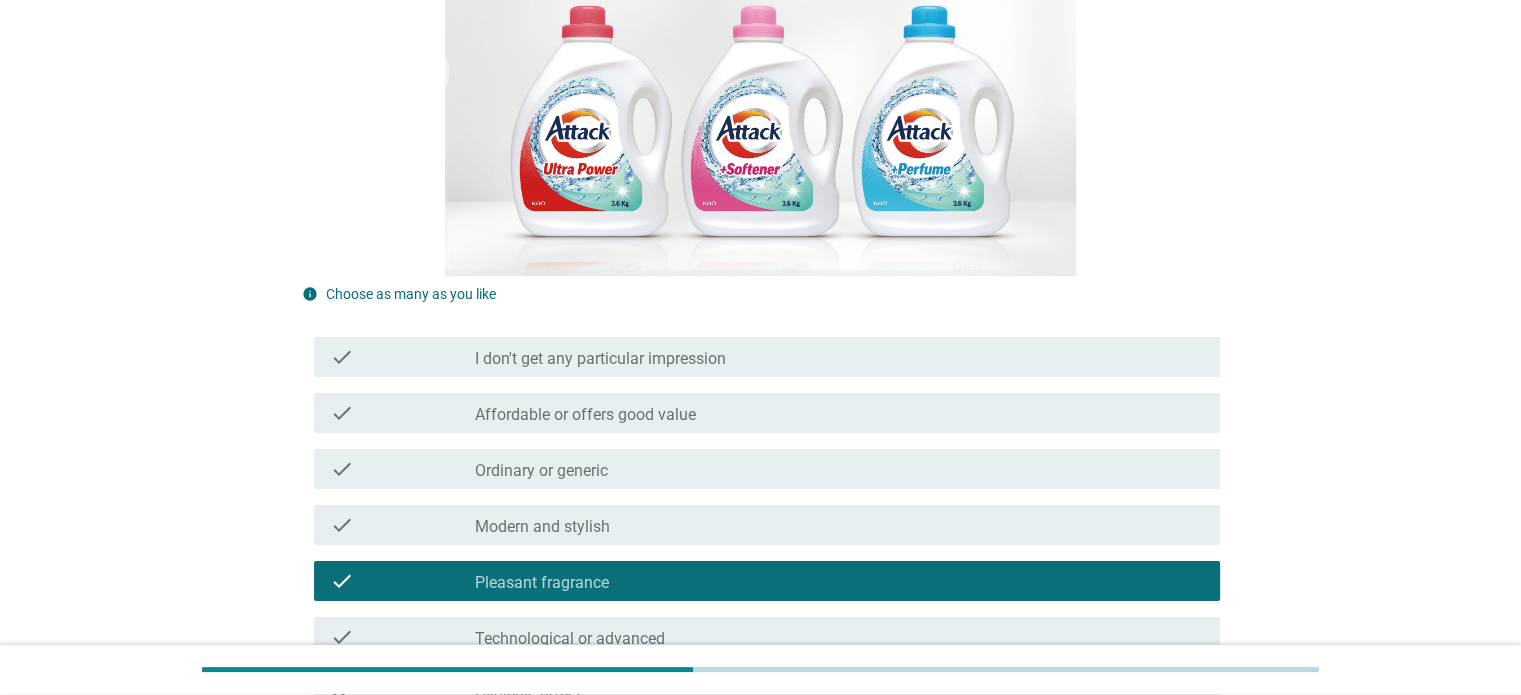 click on "check_box_outline_blank Modern and stylish" at bounding box center [839, 525] 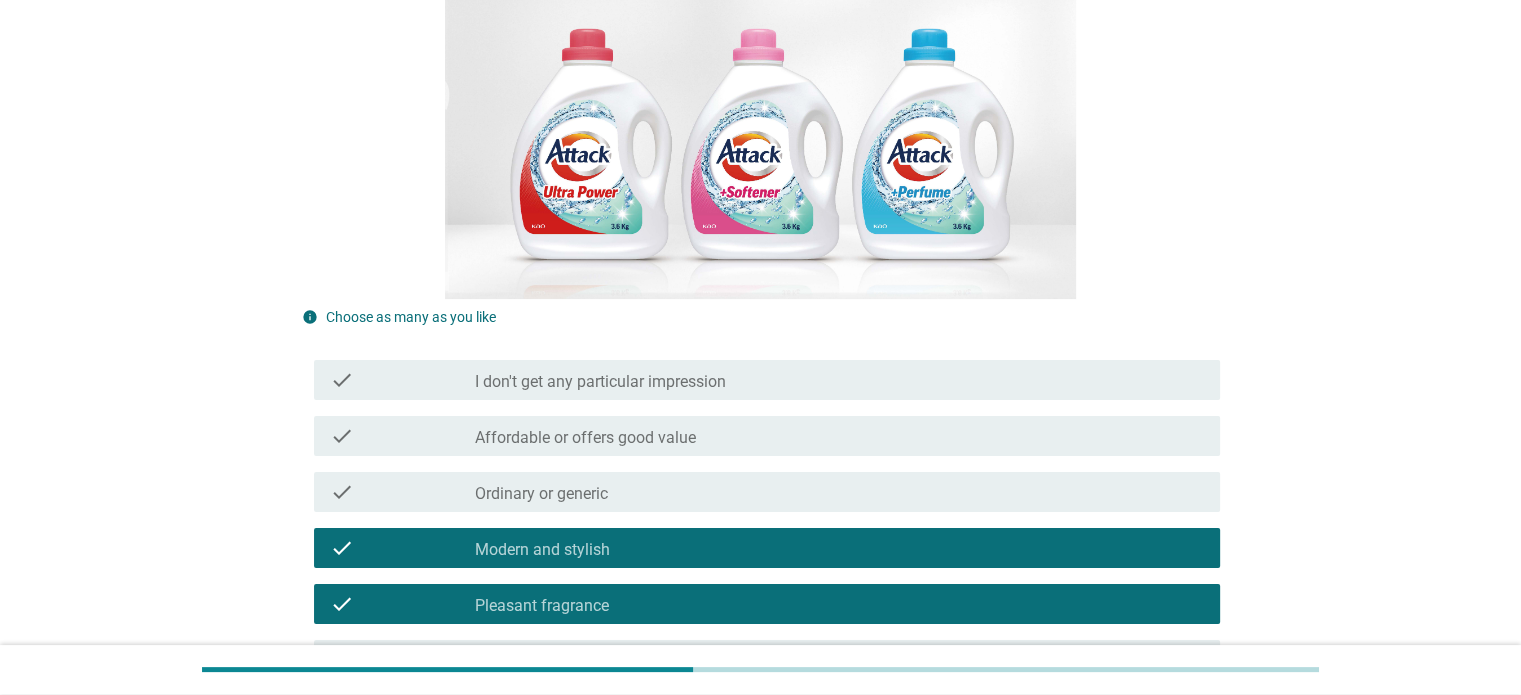 scroll, scrollTop: 300, scrollLeft: 0, axis: vertical 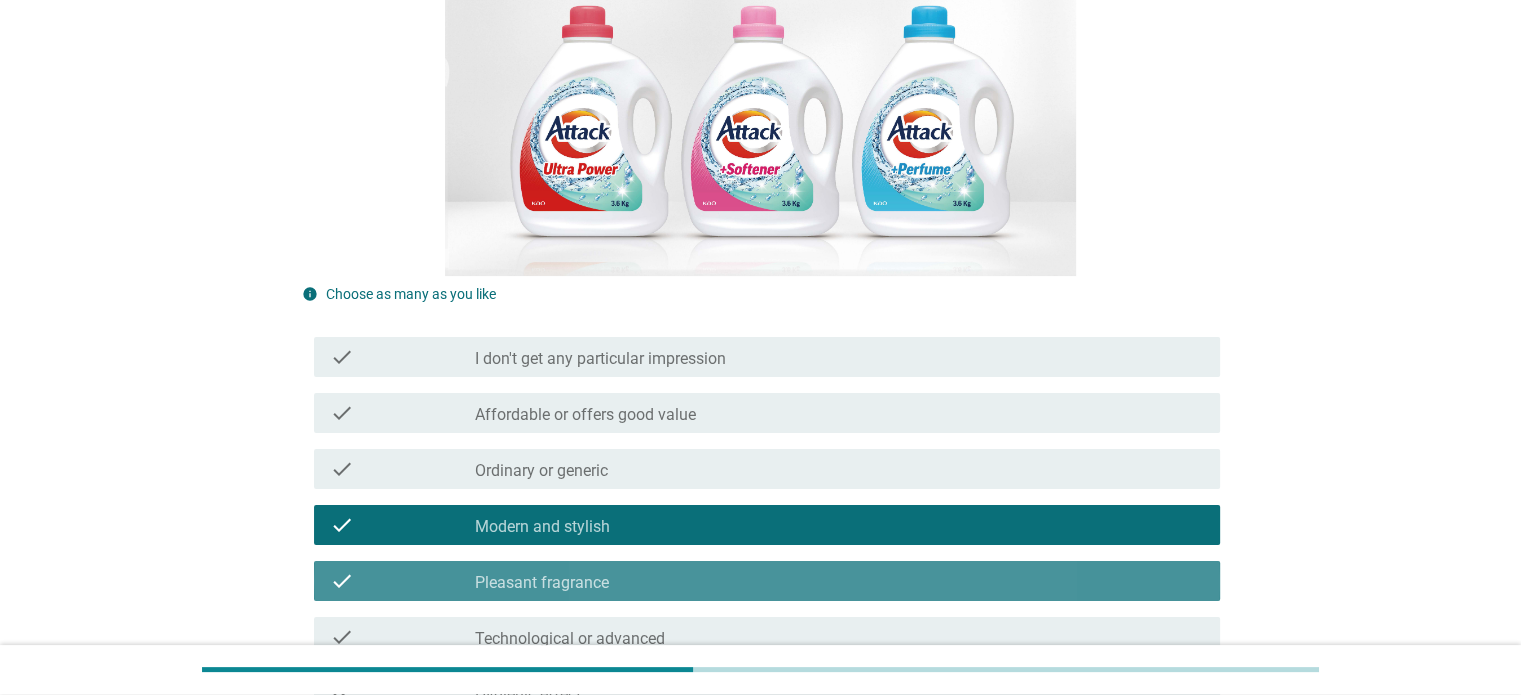 click on "Pleasant fragrance" at bounding box center [542, 583] 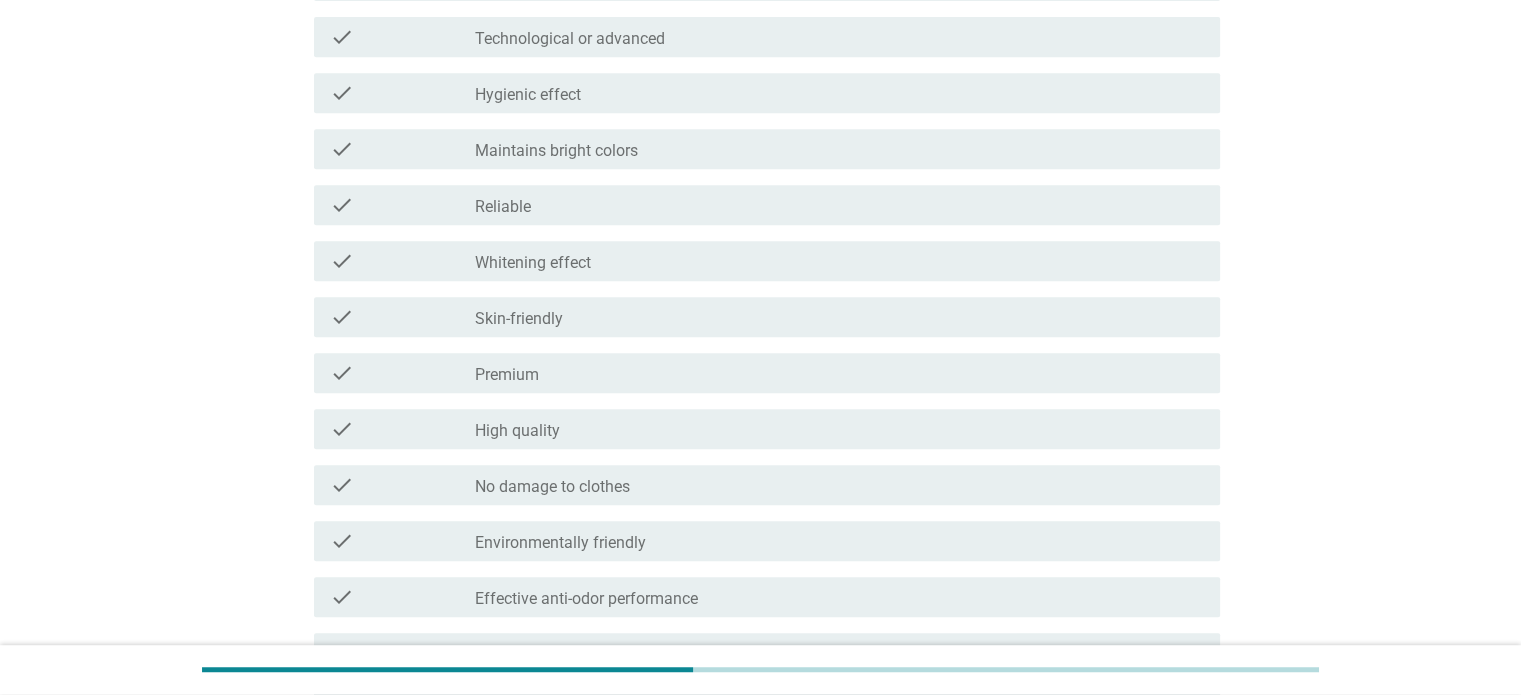 click on "Maintains bright colors" at bounding box center [556, 151] 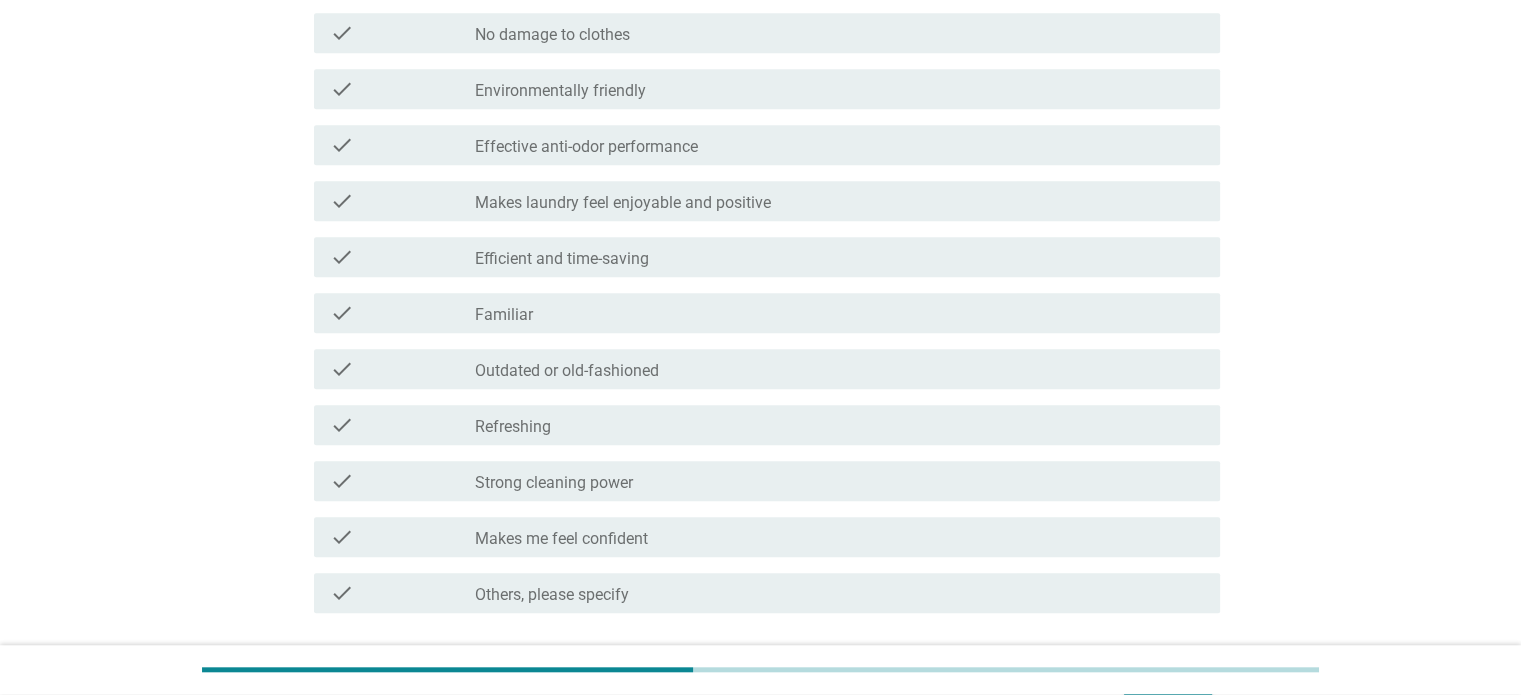 scroll, scrollTop: 1500, scrollLeft: 0, axis: vertical 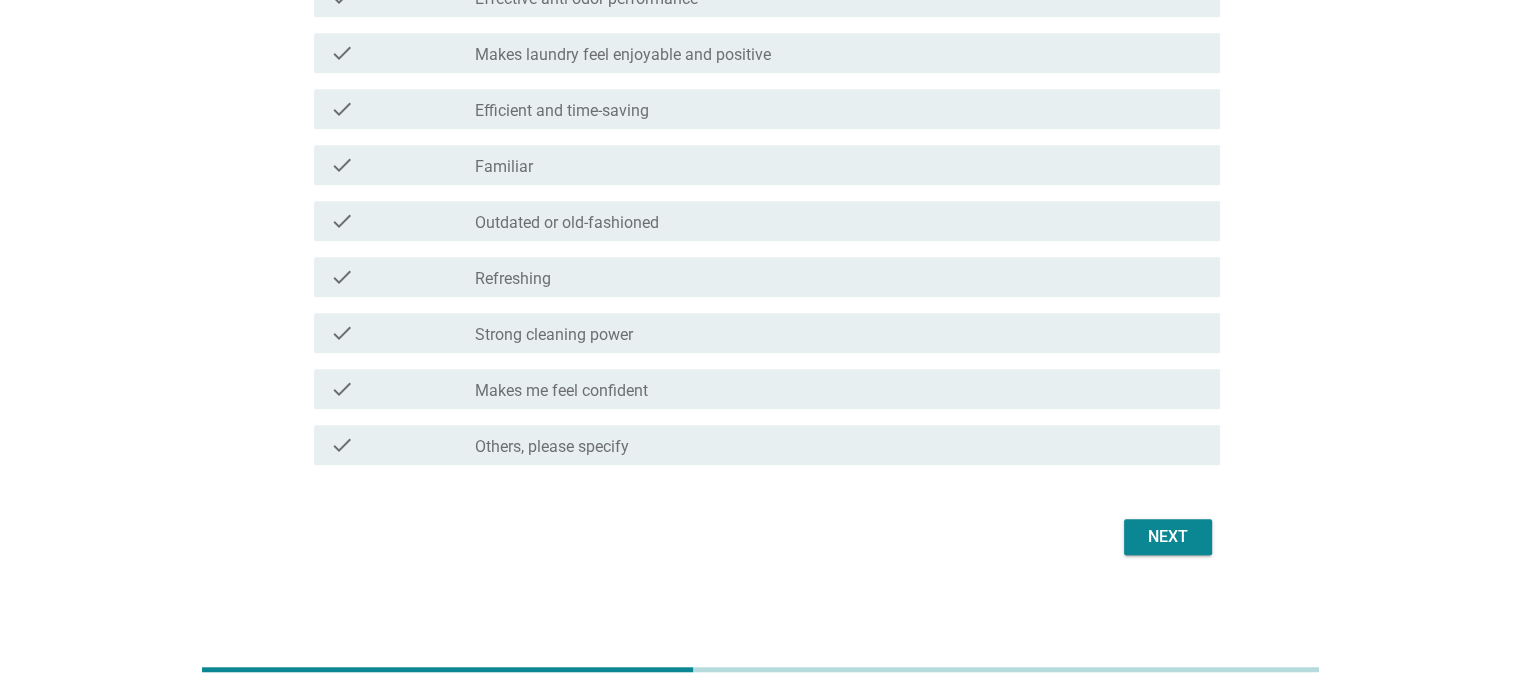 click on "Next" at bounding box center (1168, 537) 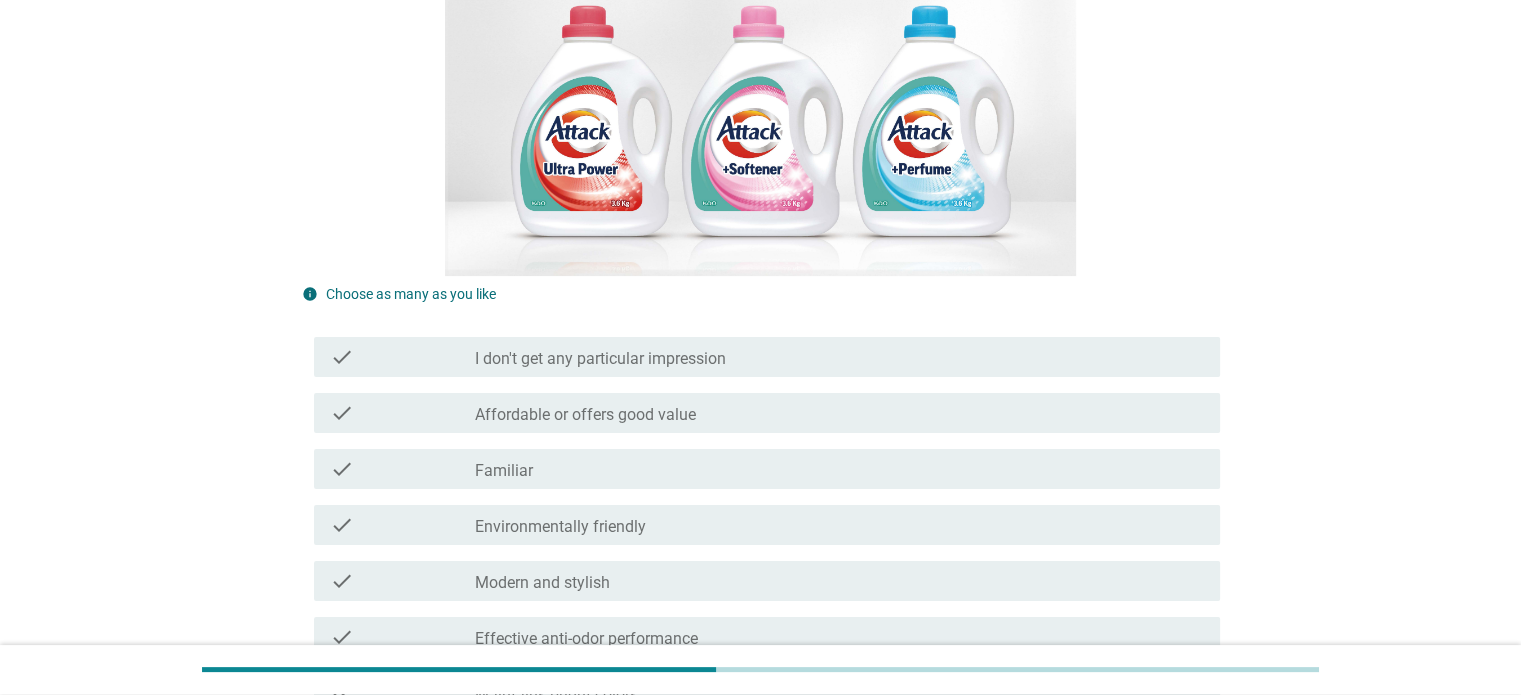 scroll, scrollTop: 300, scrollLeft: 0, axis: vertical 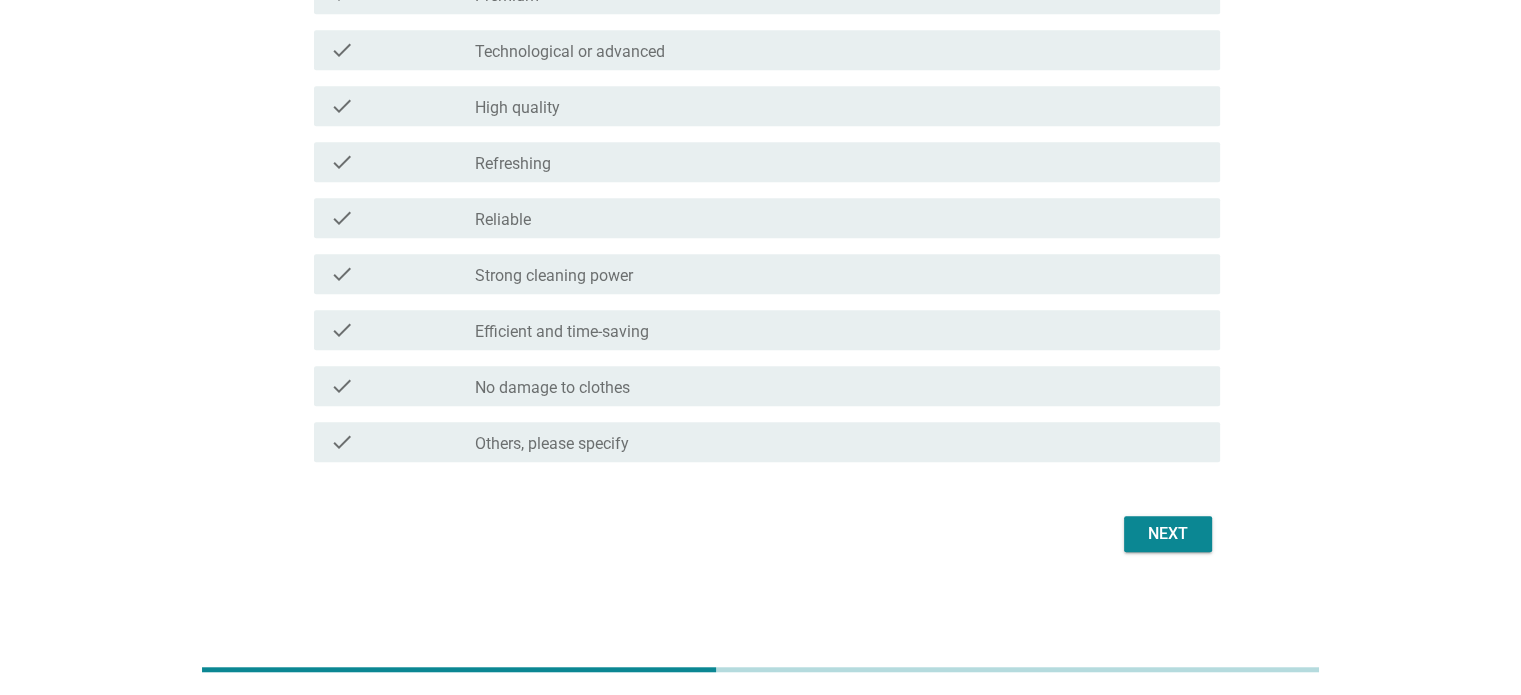 click on "Next" at bounding box center [761, 534] 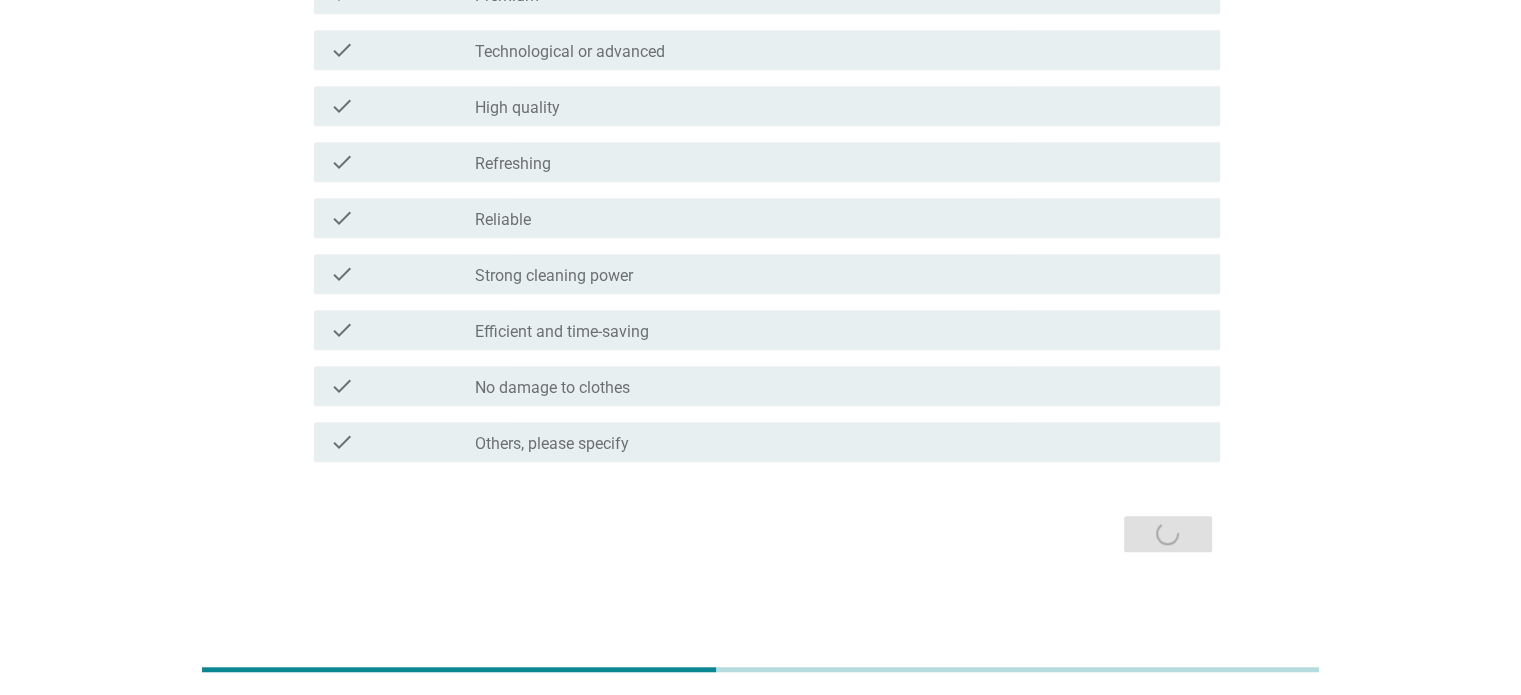 scroll, scrollTop: 0, scrollLeft: 0, axis: both 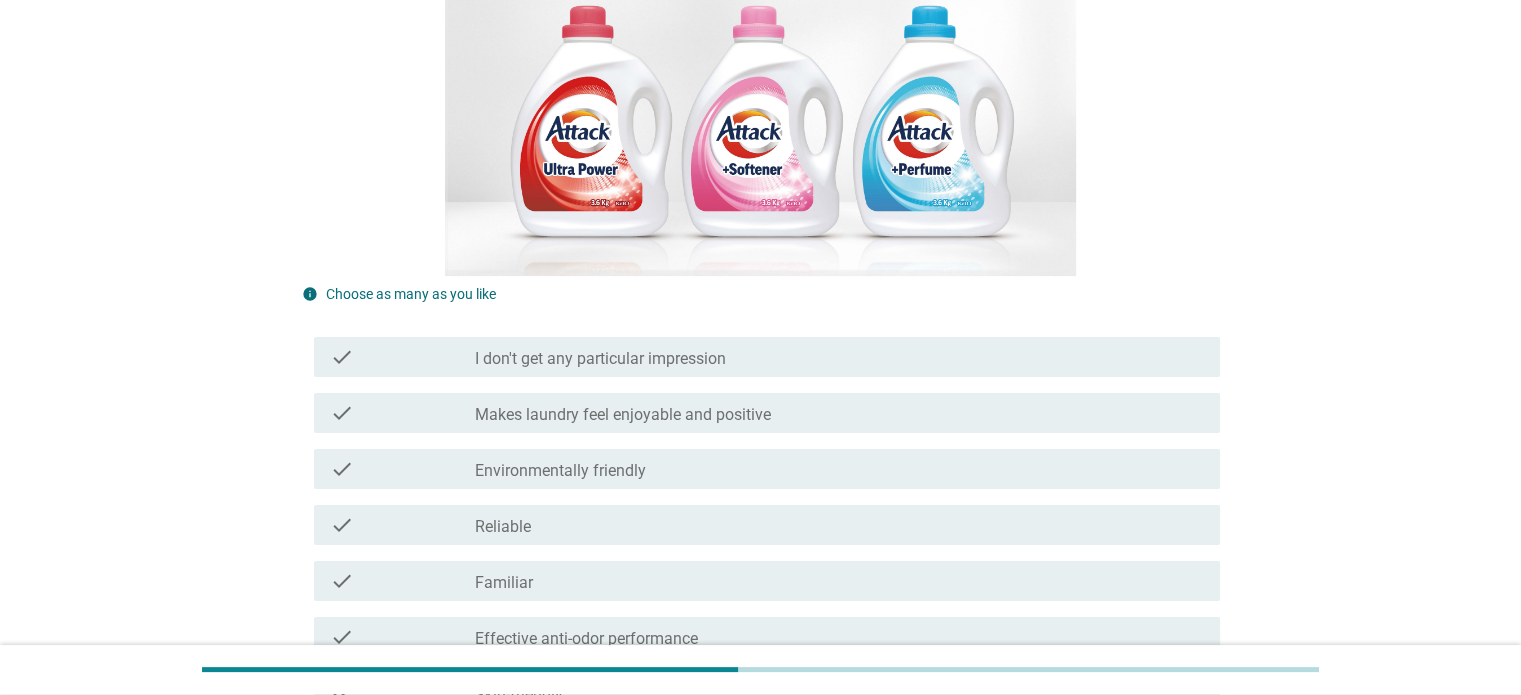 click on "check     check_box_outline_blank I don't get any particular impression" at bounding box center [761, 357] 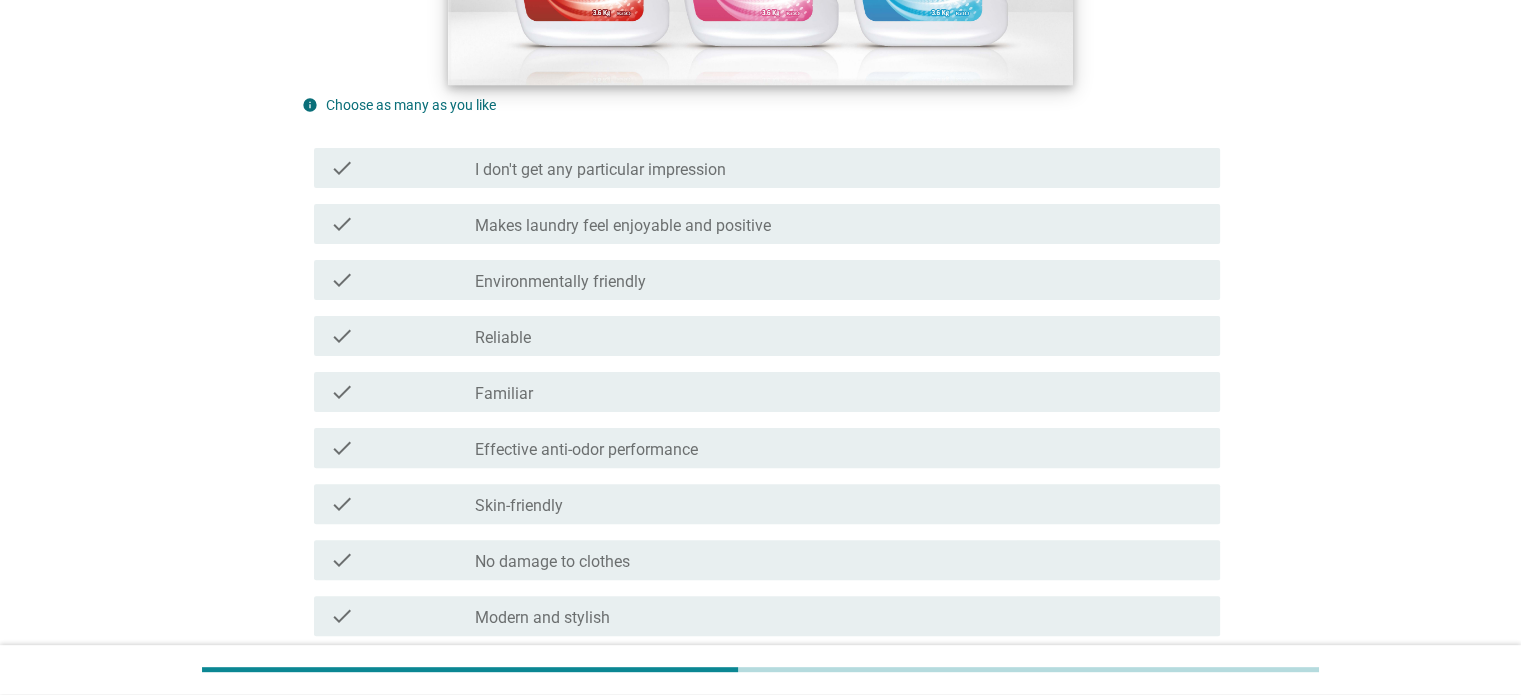 scroll, scrollTop: 300, scrollLeft: 0, axis: vertical 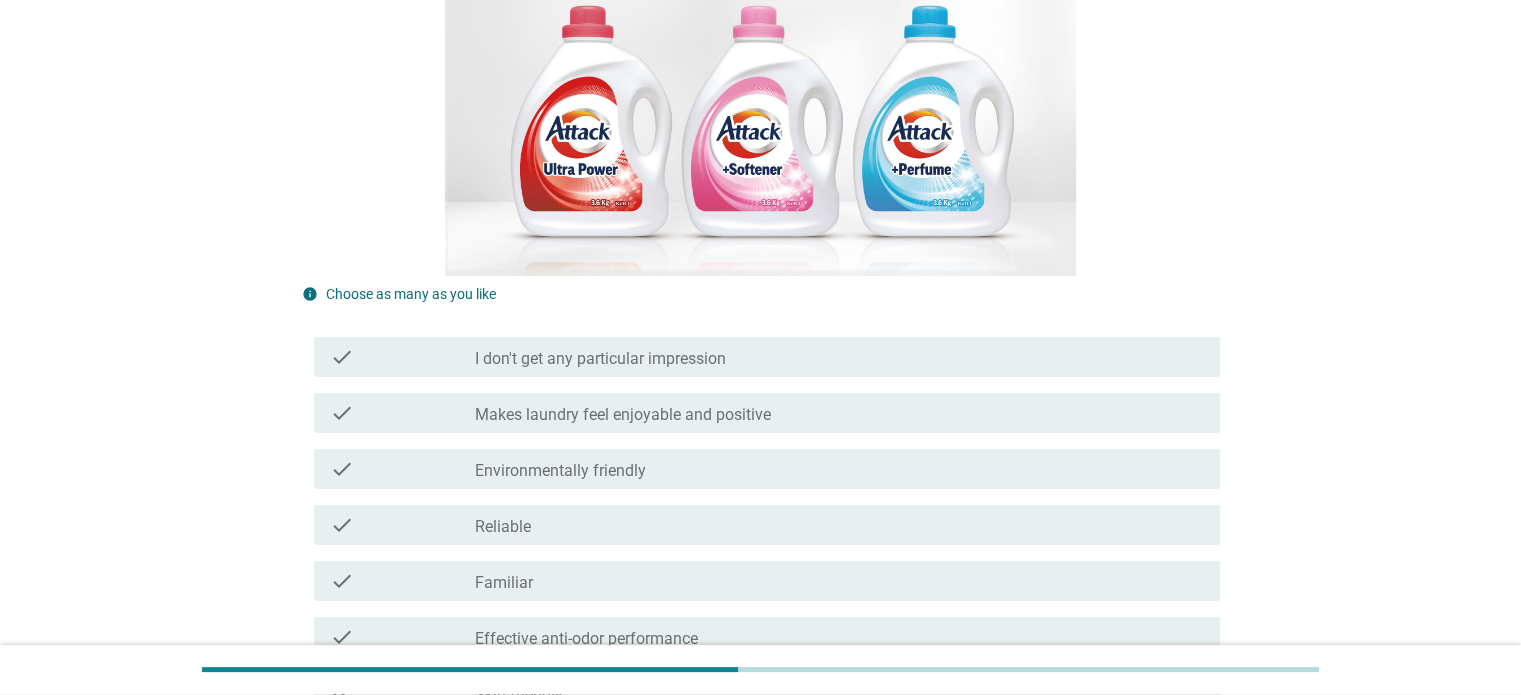 click on "check     check_box_outline_blank I don't get any particular impression" at bounding box center [761, 357] 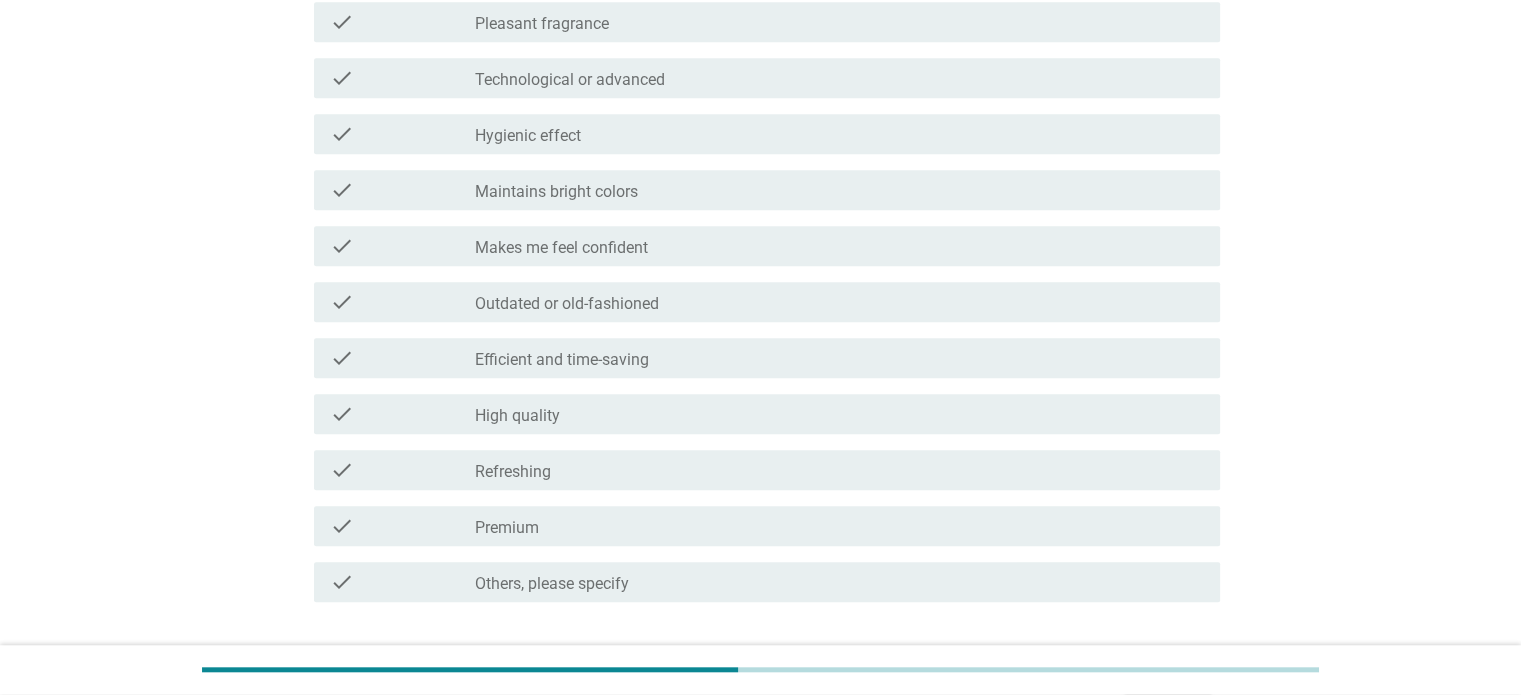 scroll, scrollTop: 1503, scrollLeft: 0, axis: vertical 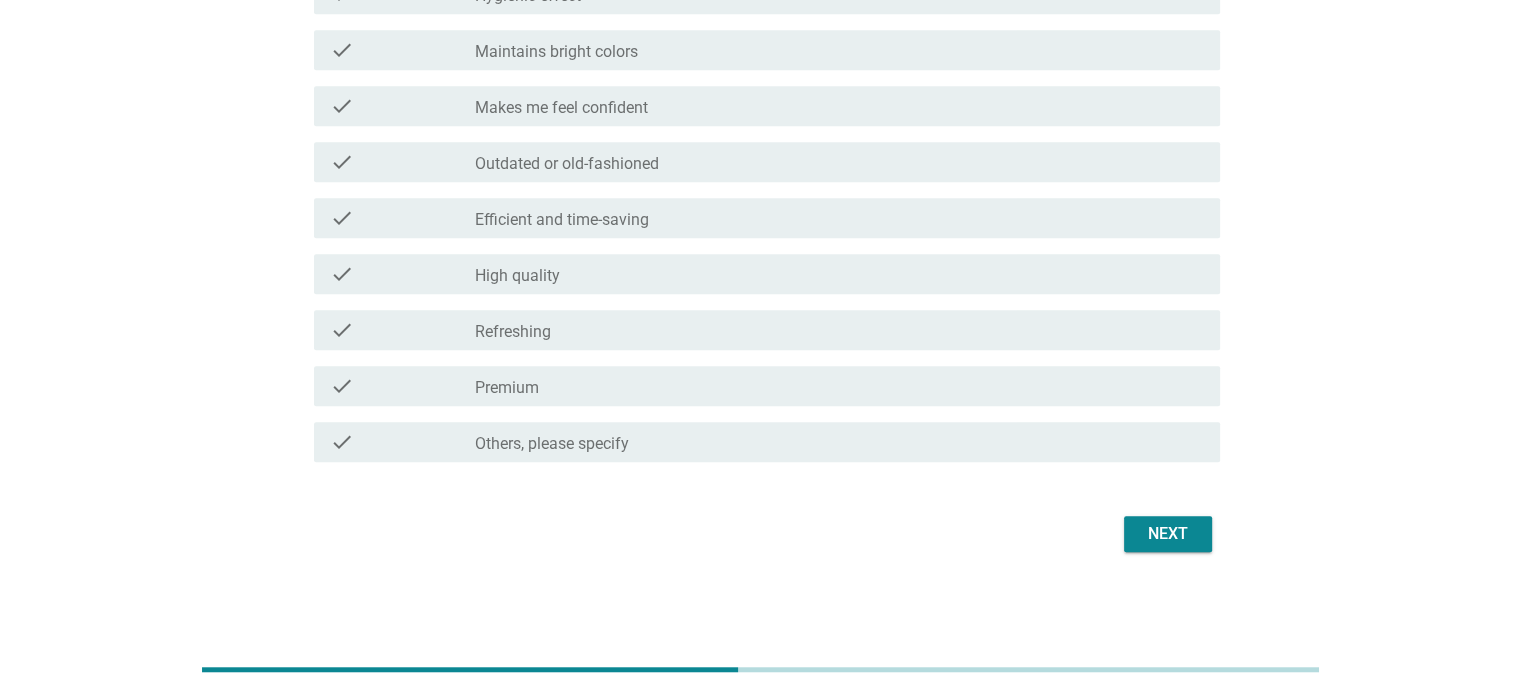 click on "Next" at bounding box center (1168, 534) 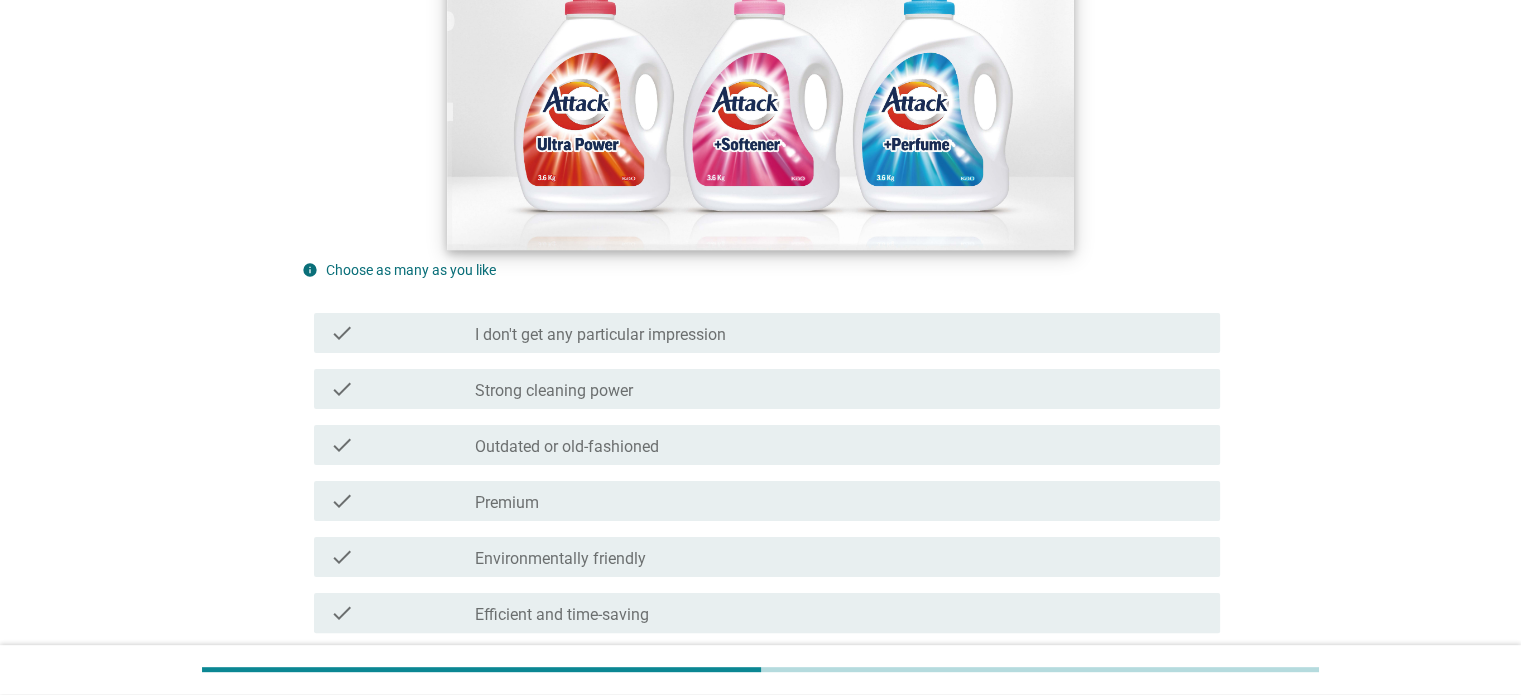 scroll, scrollTop: 500, scrollLeft: 0, axis: vertical 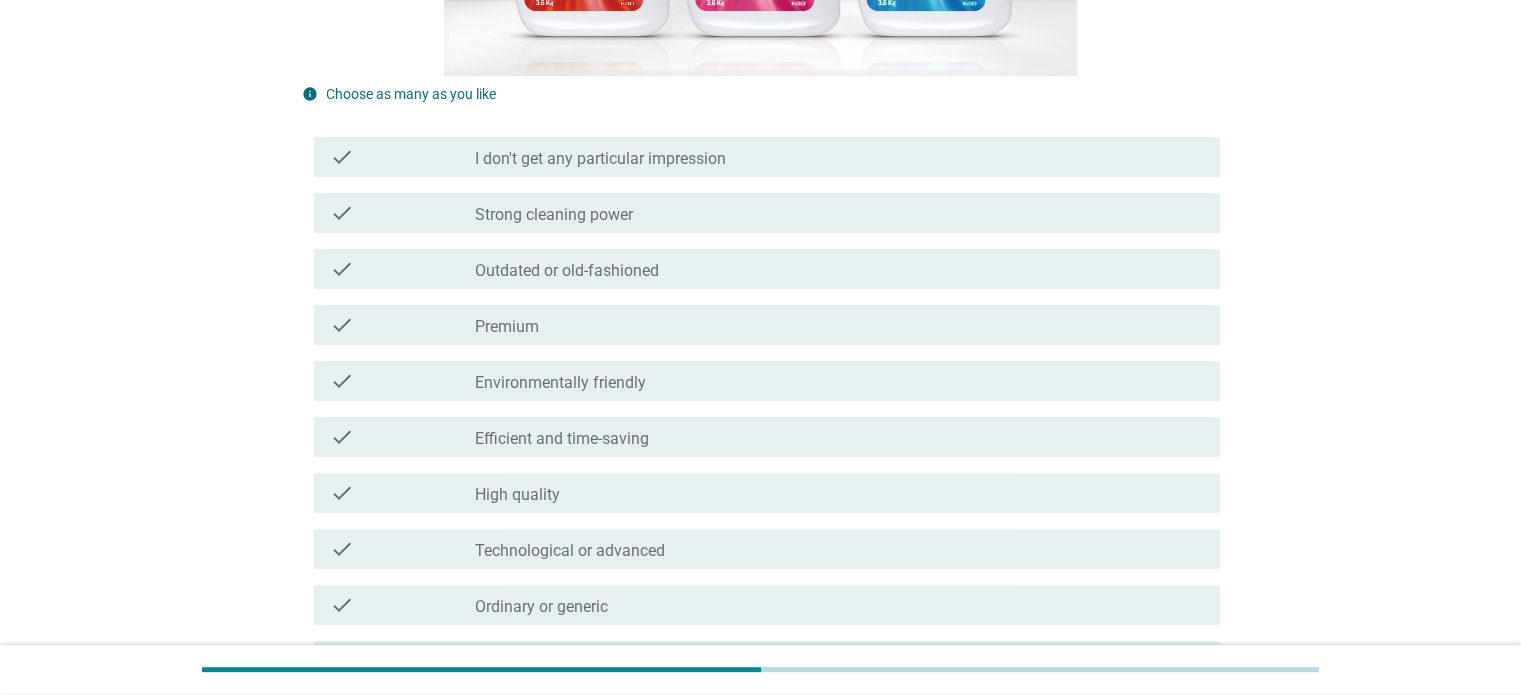 click on "check     check_box_outline_blank I don't get any particular impression" at bounding box center (767, 157) 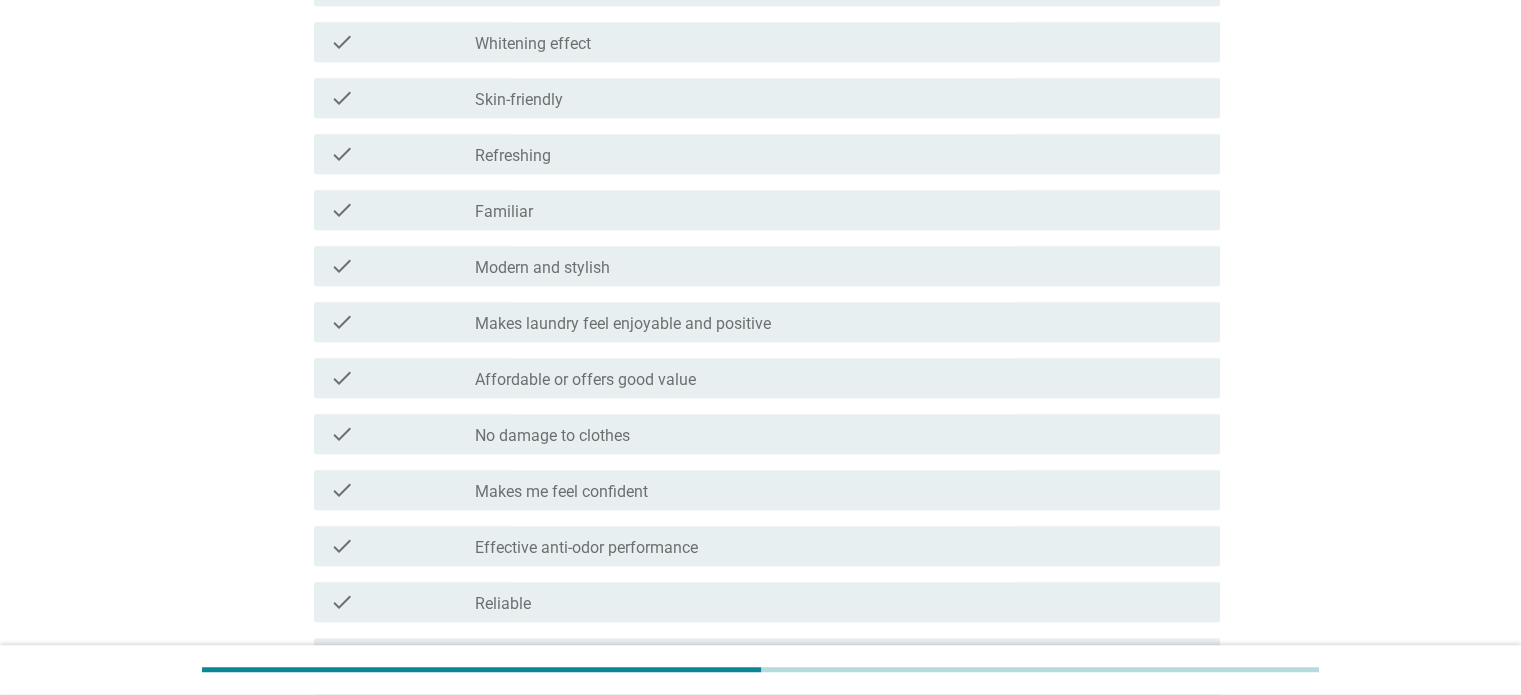 scroll, scrollTop: 1503, scrollLeft: 0, axis: vertical 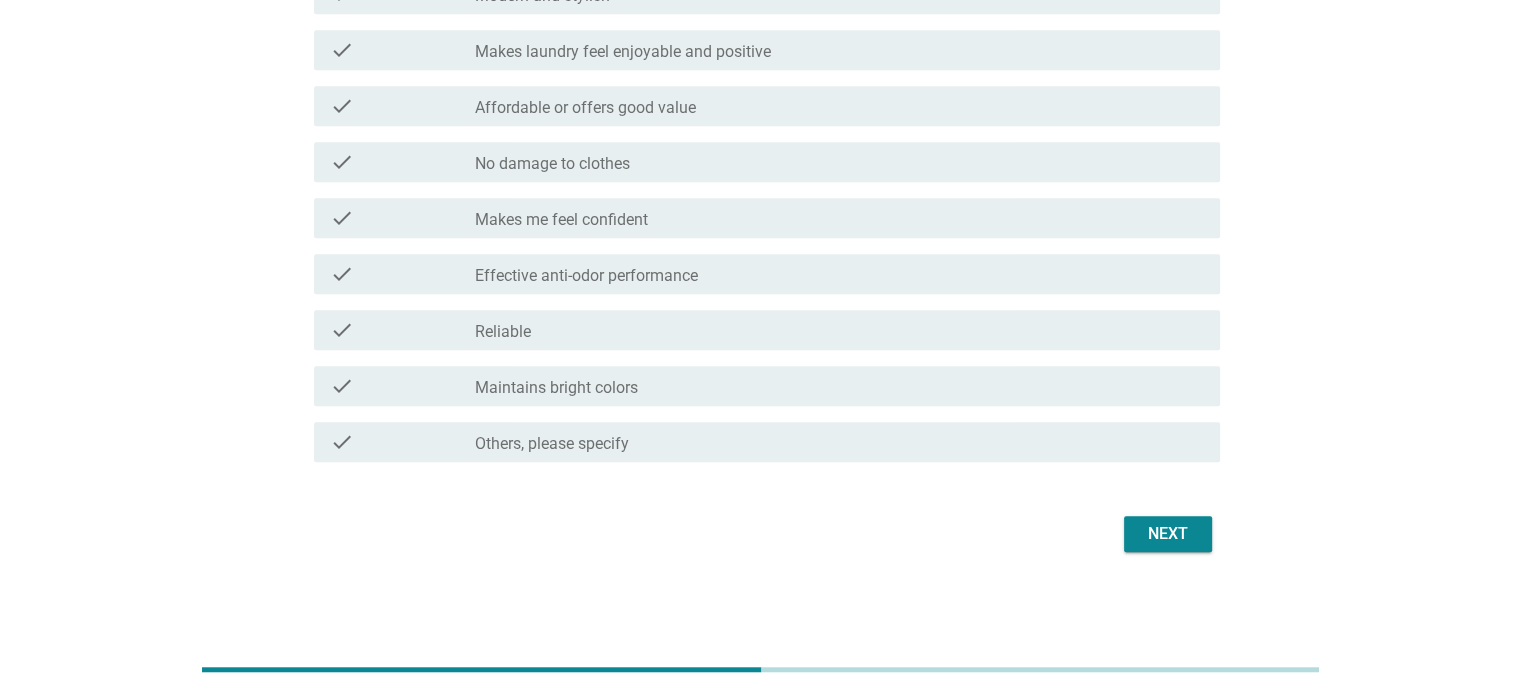 click on "Next" at bounding box center (761, 534) 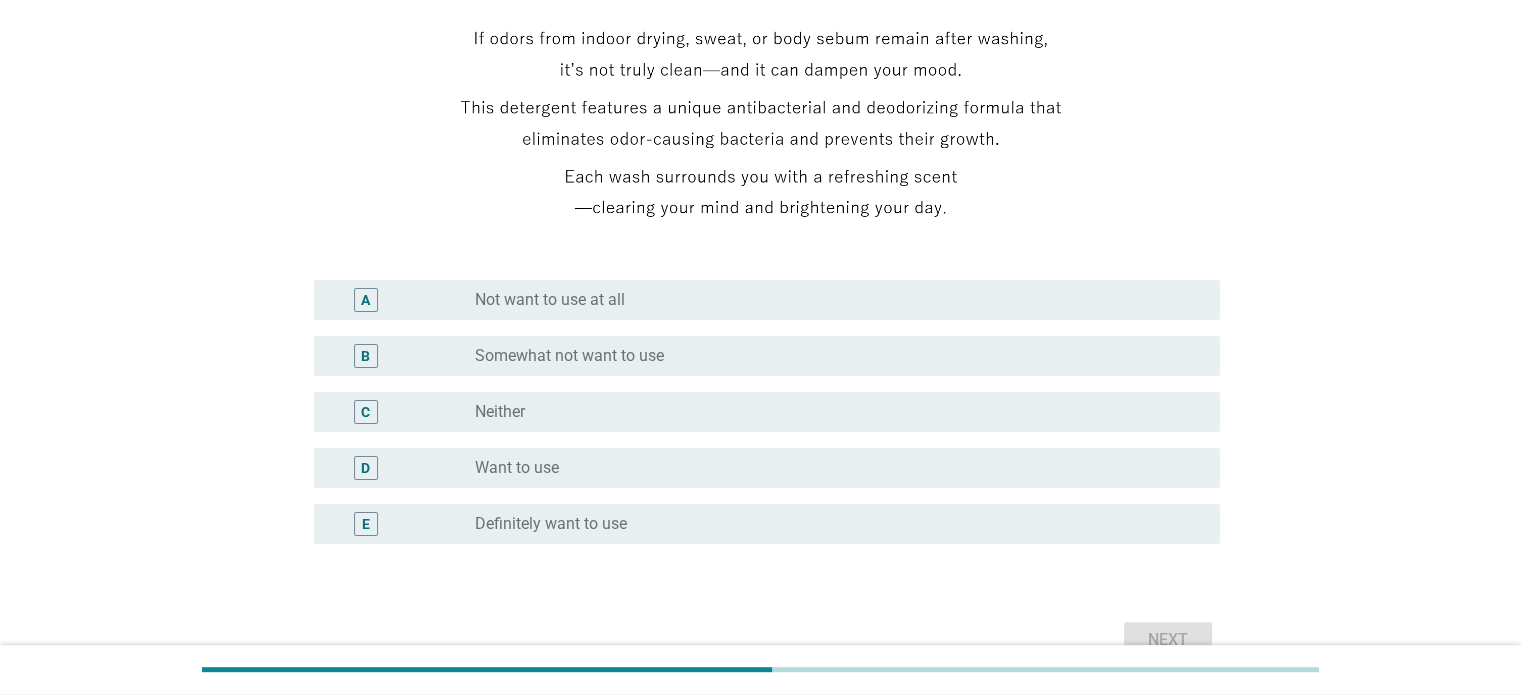 scroll, scrollTop: 400, scrollLeft: 0, axis: vertical 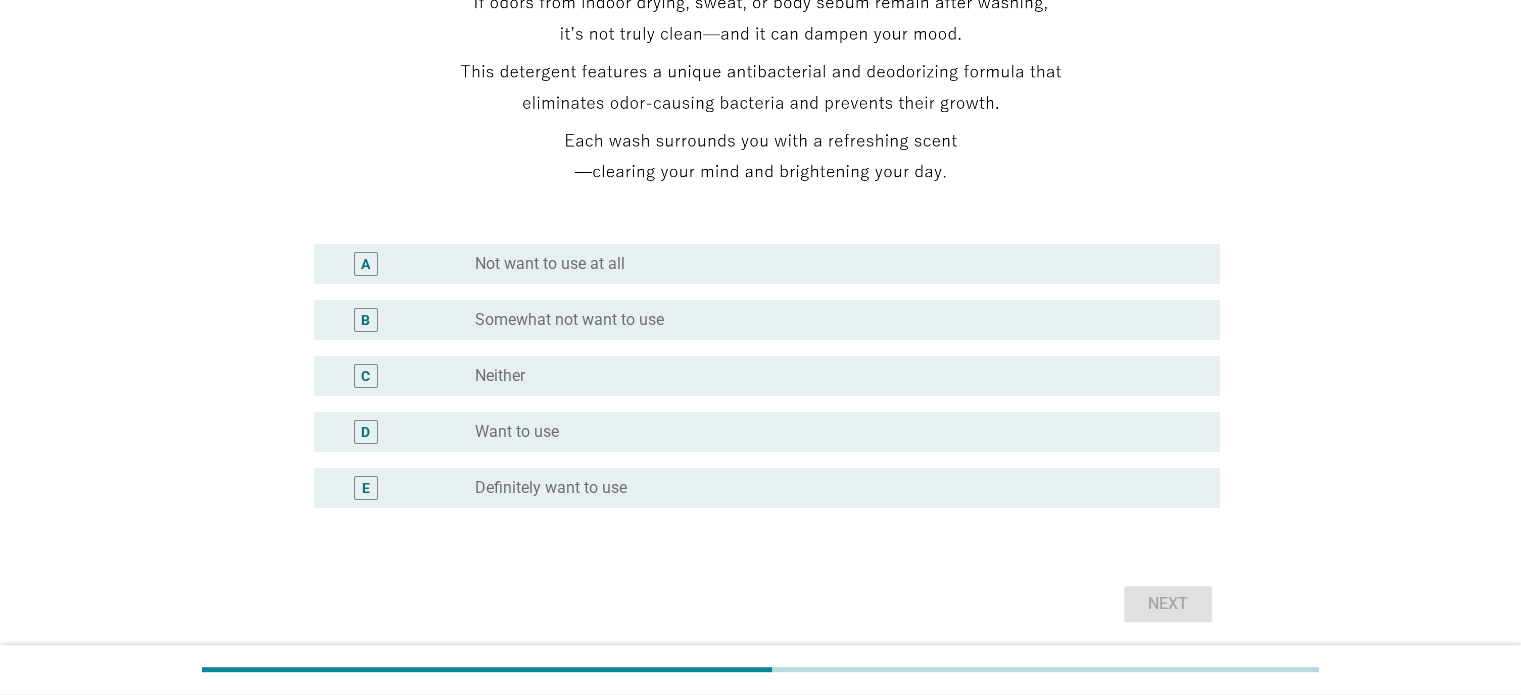 click on "E     radio_button_unchecked Definitely want to use" at bounding box center [761, 488] 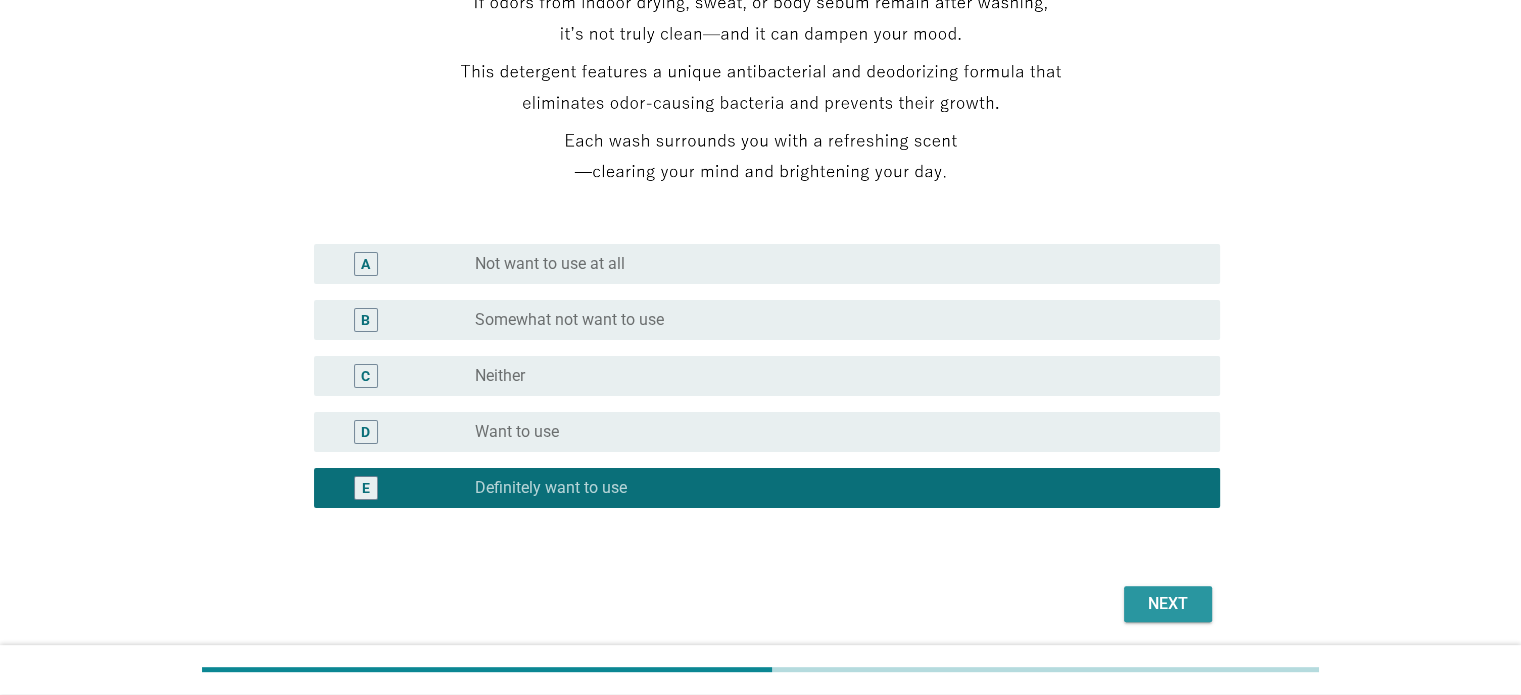 click on "Next" at bounding box center [1168, 604] 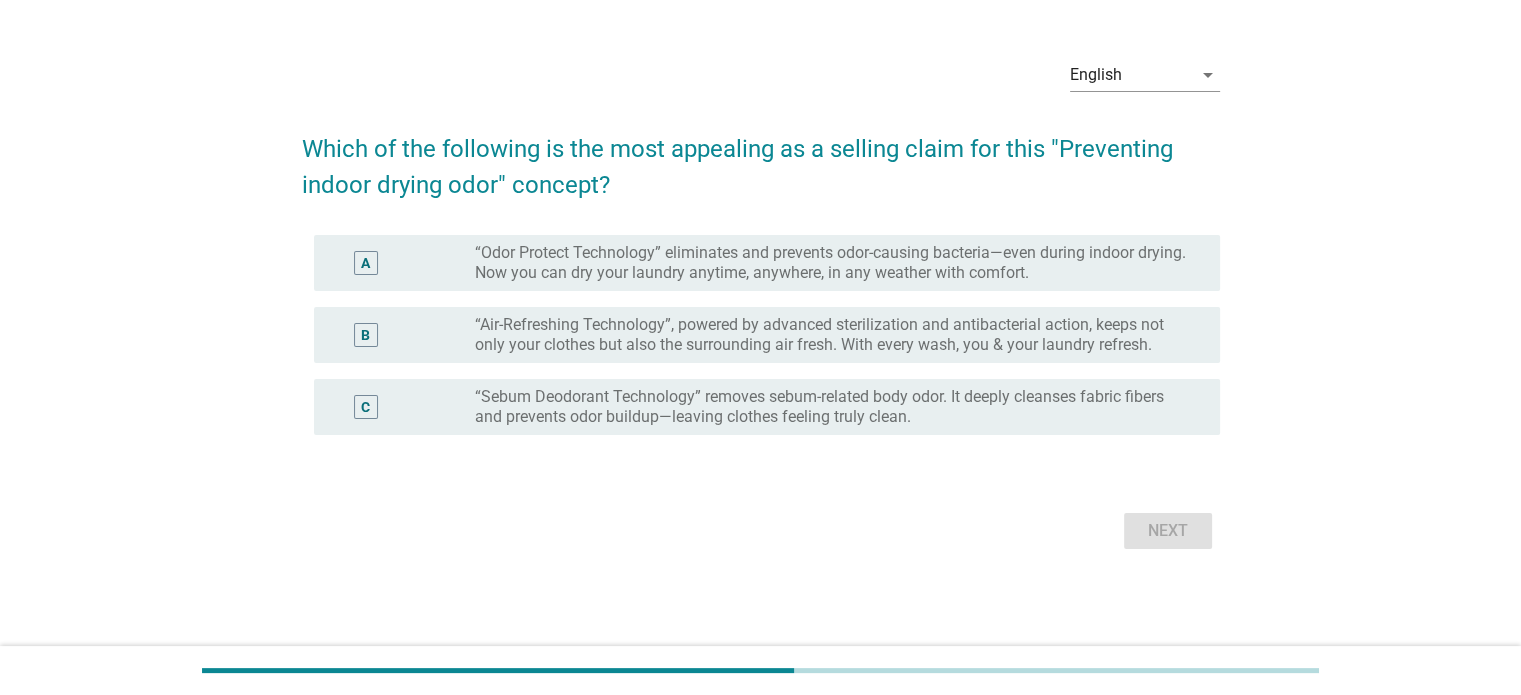 scroll, scrollTop: 0, scrollLeft: 0, axis: both 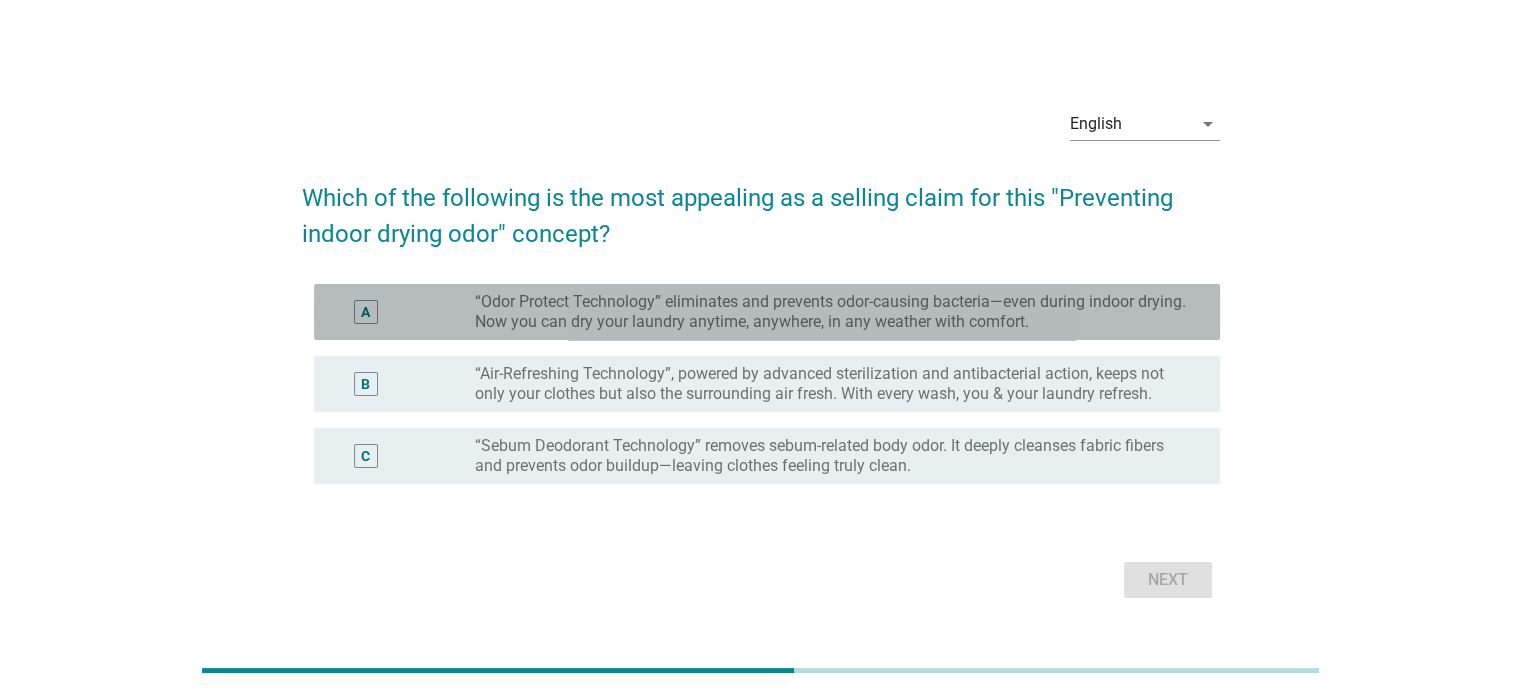click on "A     radio_button_unchecked “Odor Protect Technology” eliminates and prevents odor-causing bacteria—even during indoor drying. Now you can dry your laundry anytime, anywhere, in any weather with comfort." at bounding box center (767, 312) 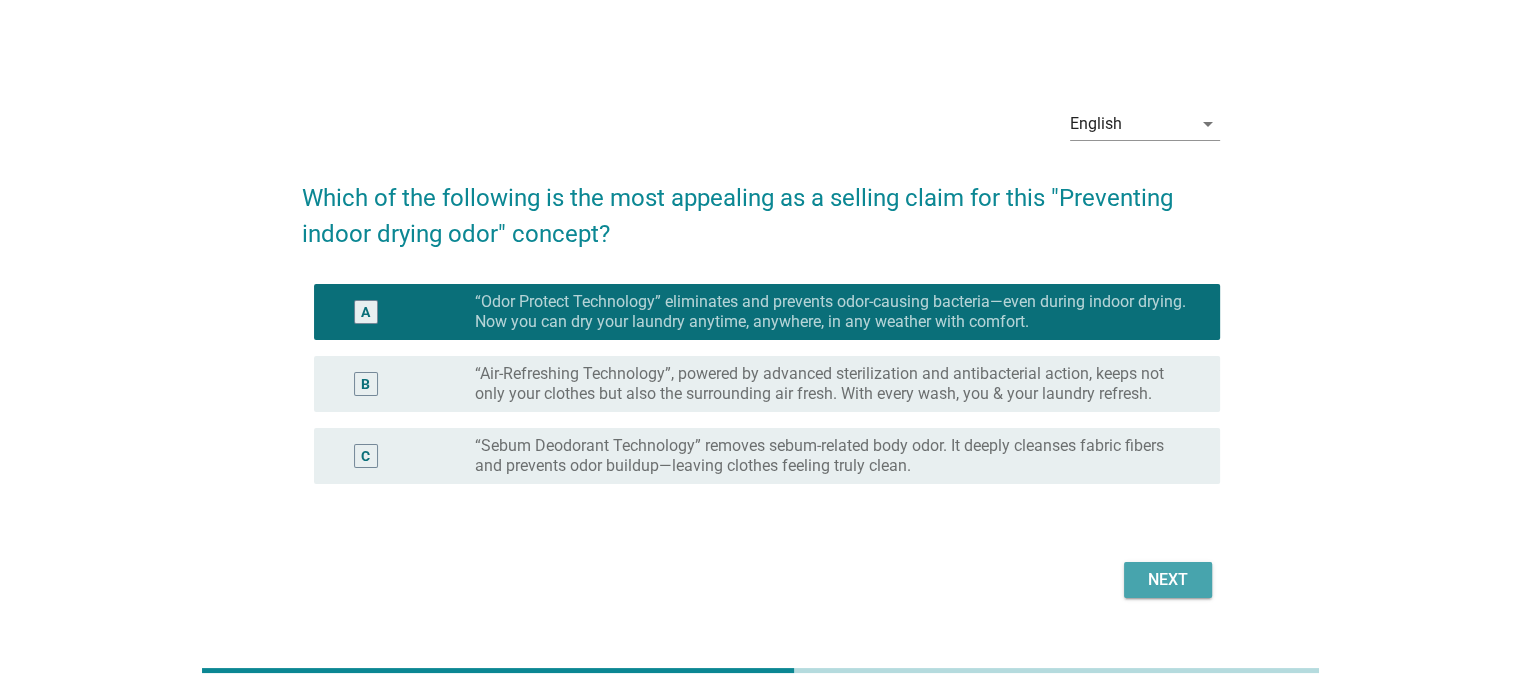 click on "Next" at bounding box center (1168, 580) 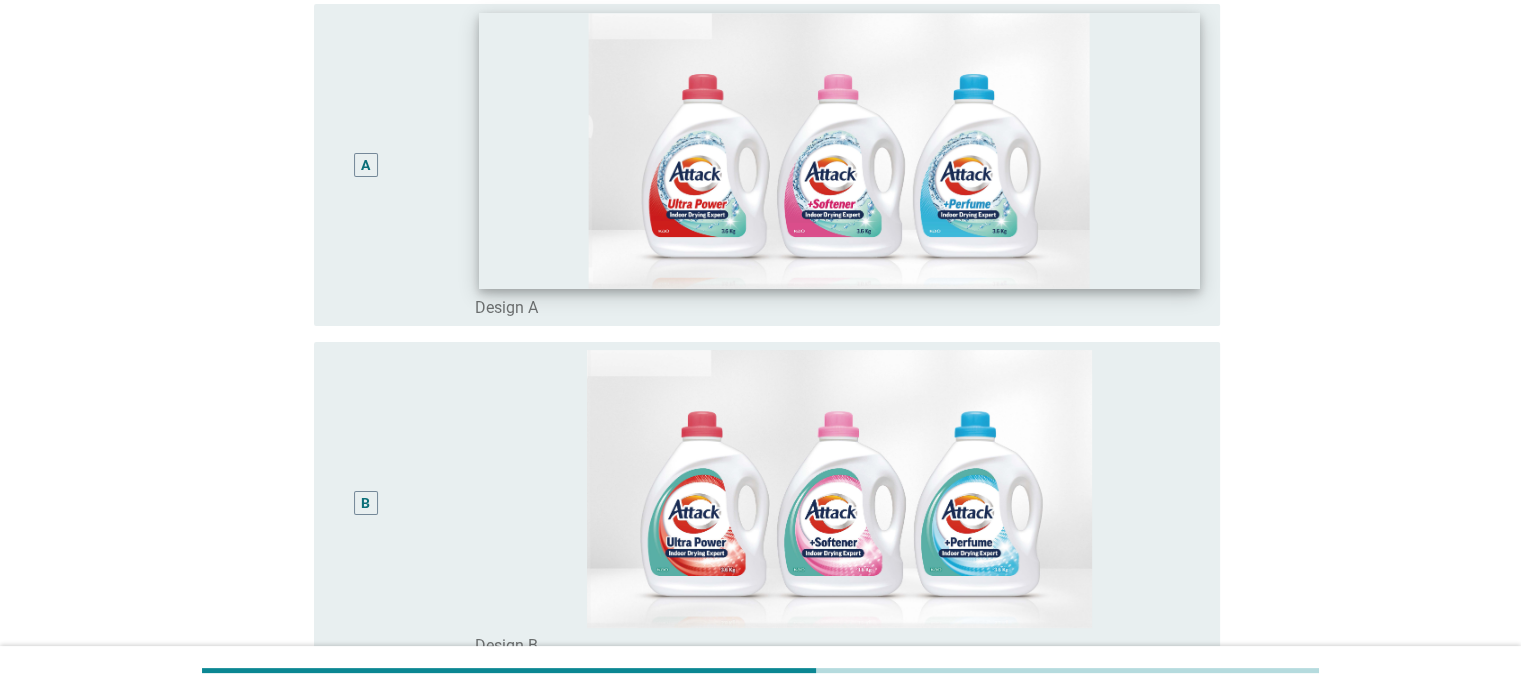 scroll, scrollTop: 600, scrollLeft: 0, axis: vertical 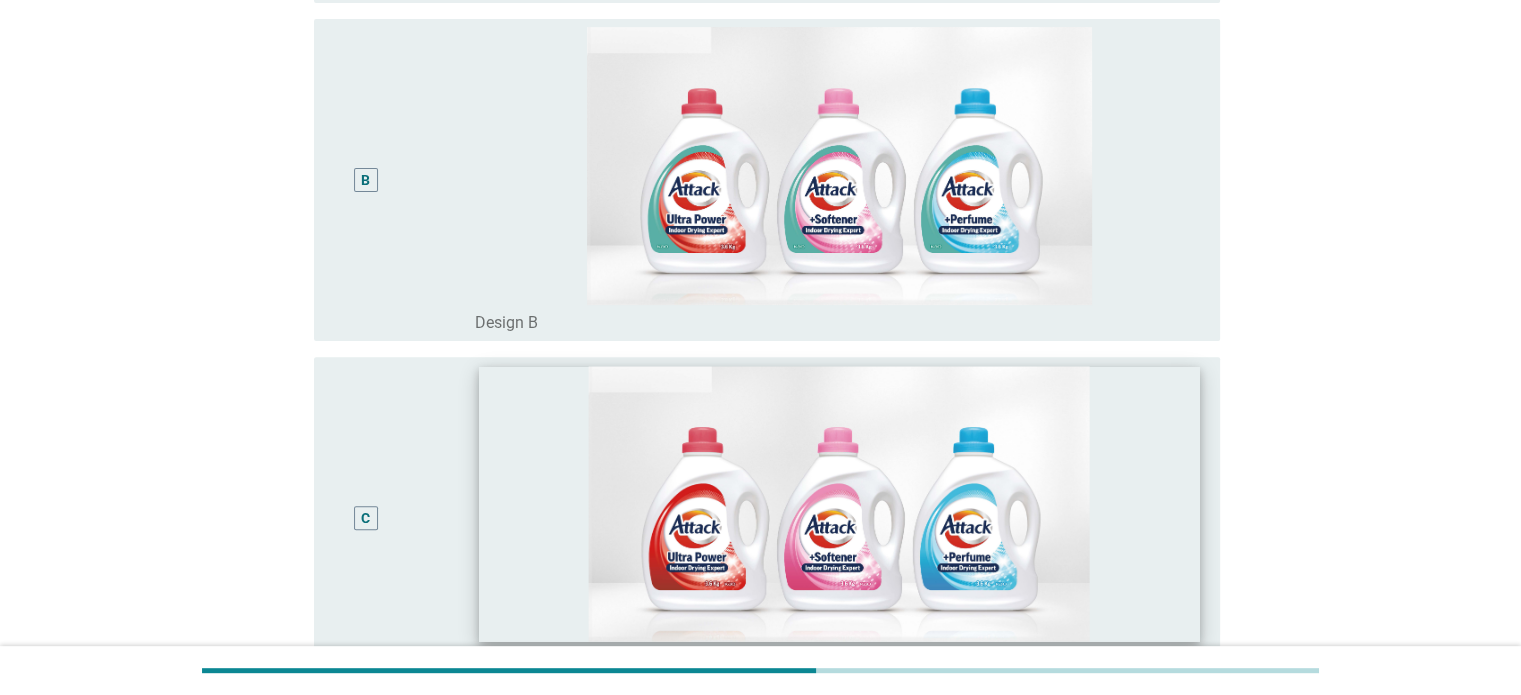 click at bounding box center (839, 503) 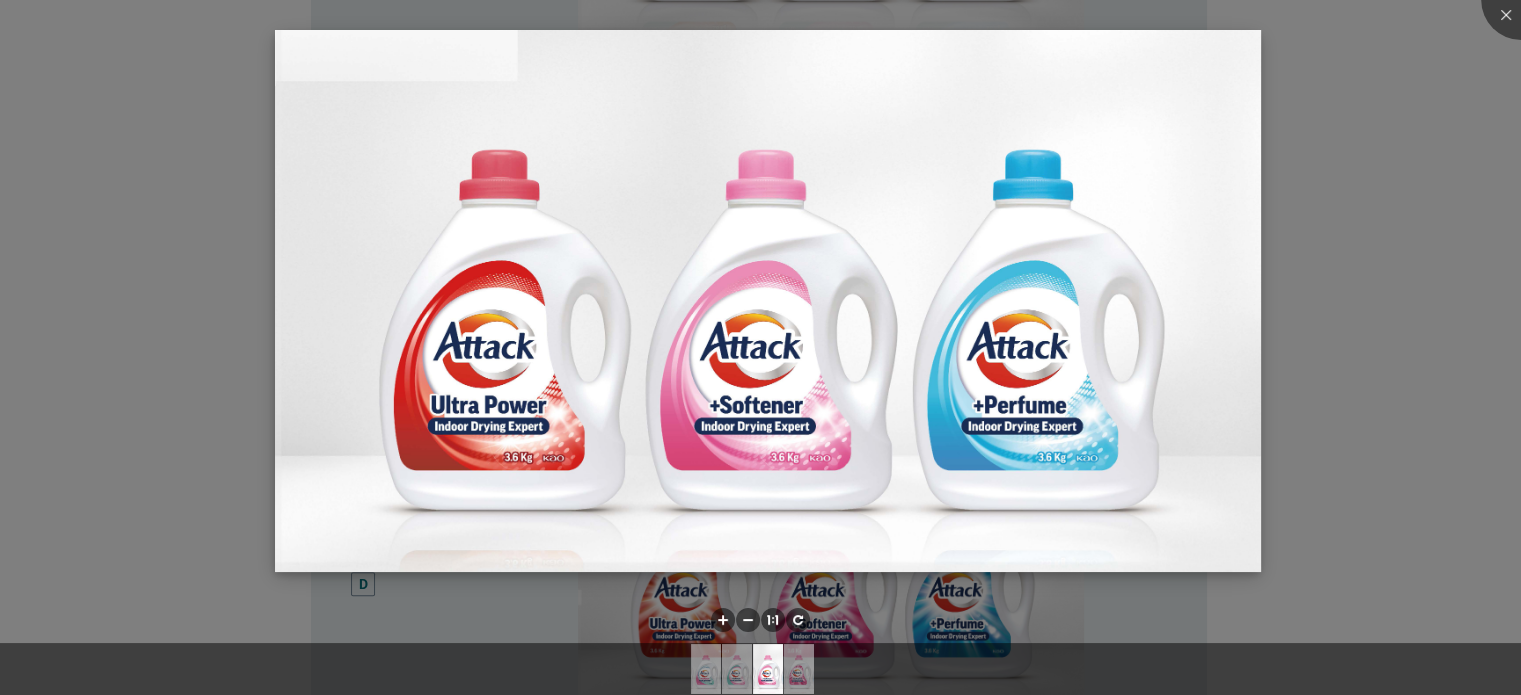 scroll, scrollTop: 900, scrollLeft: 0, axis: vertical 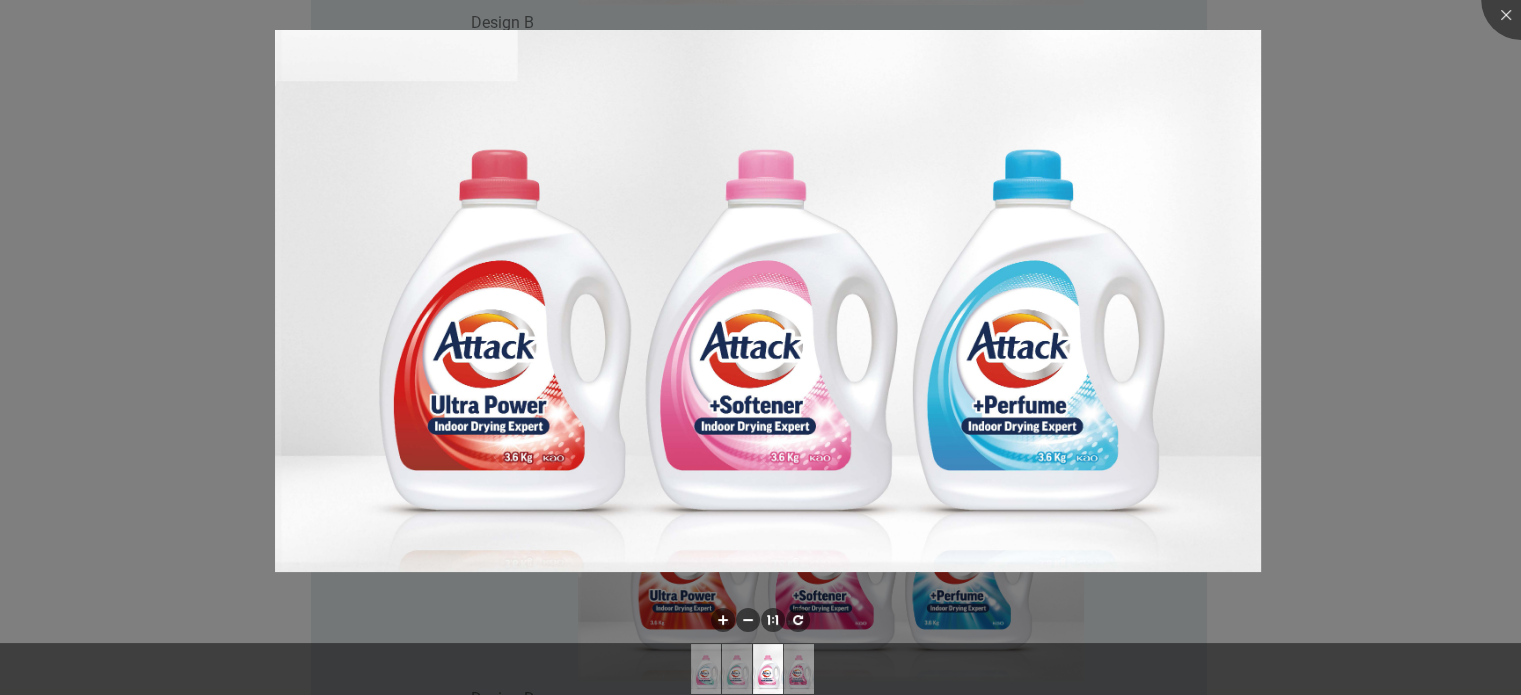 click at bounding box center (760, 622) 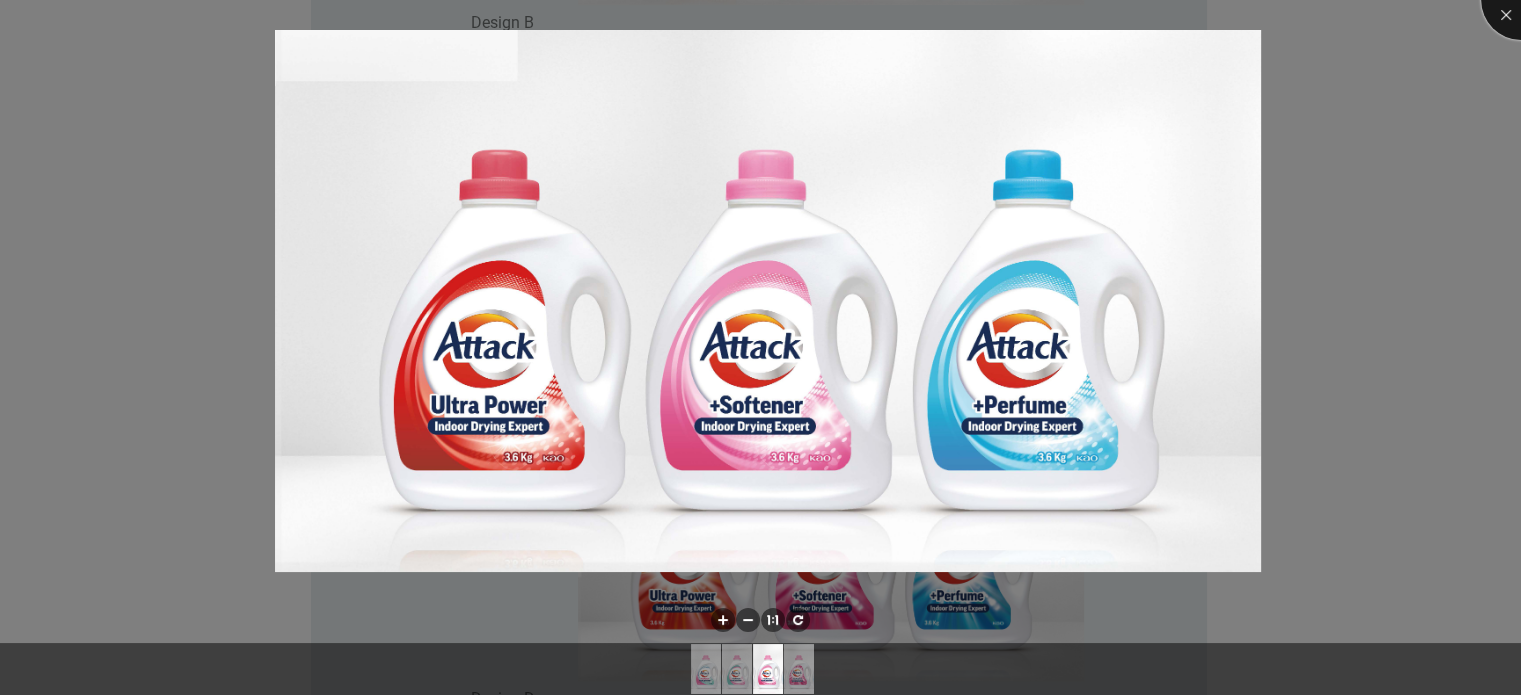 click at bounding box center (1521, 0) 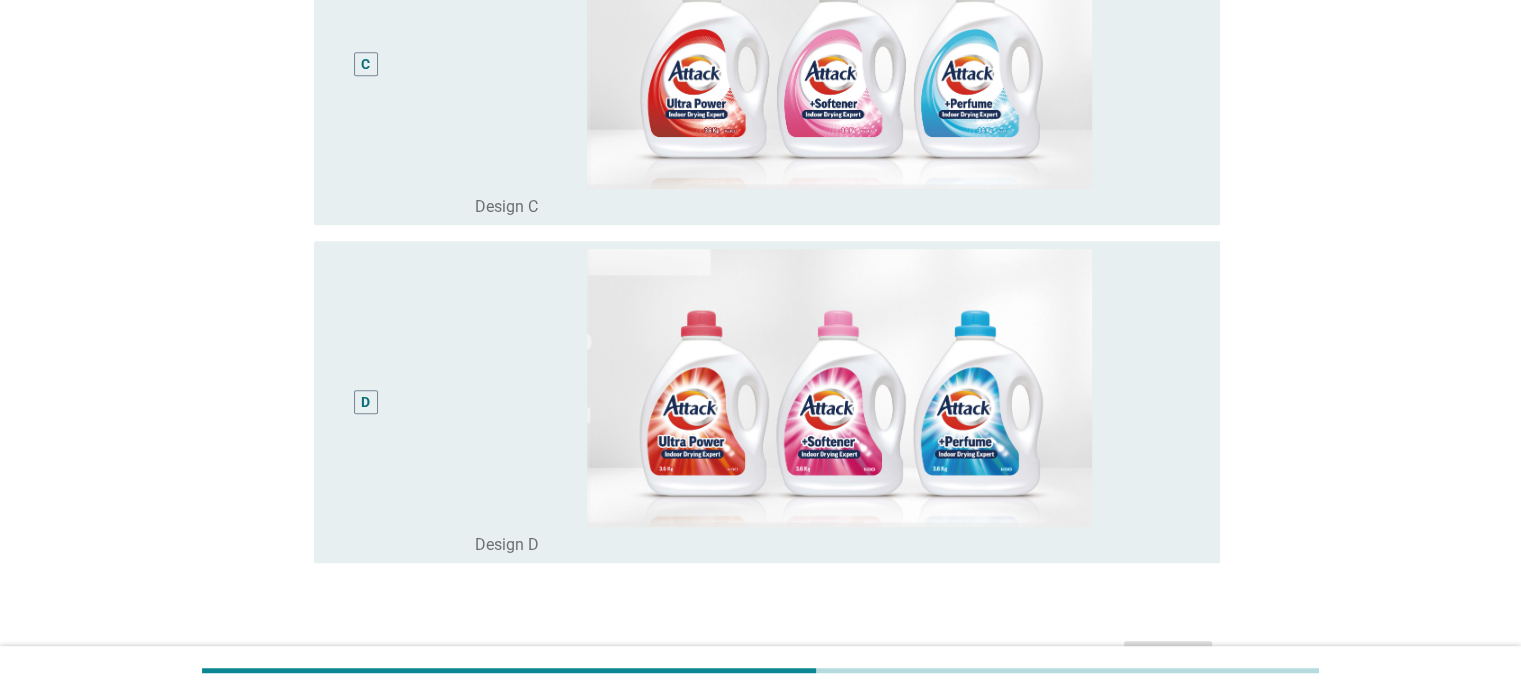 scroll, scrollTop: 1179, scrollLeft: 0, axis: vertical 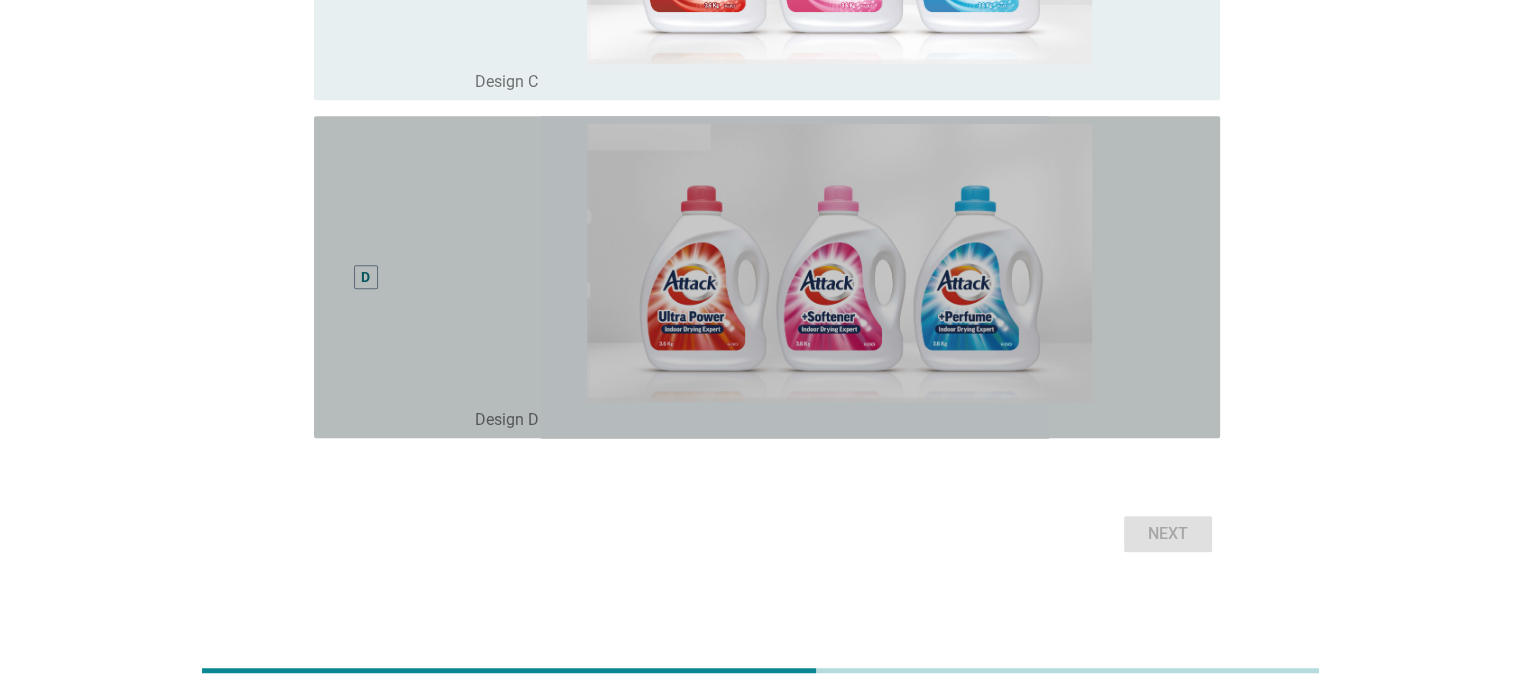 drag, startPoint x: 404, startPoint y: 323, endPoint x: 435, endPoint y: 299, distance: 39.20459 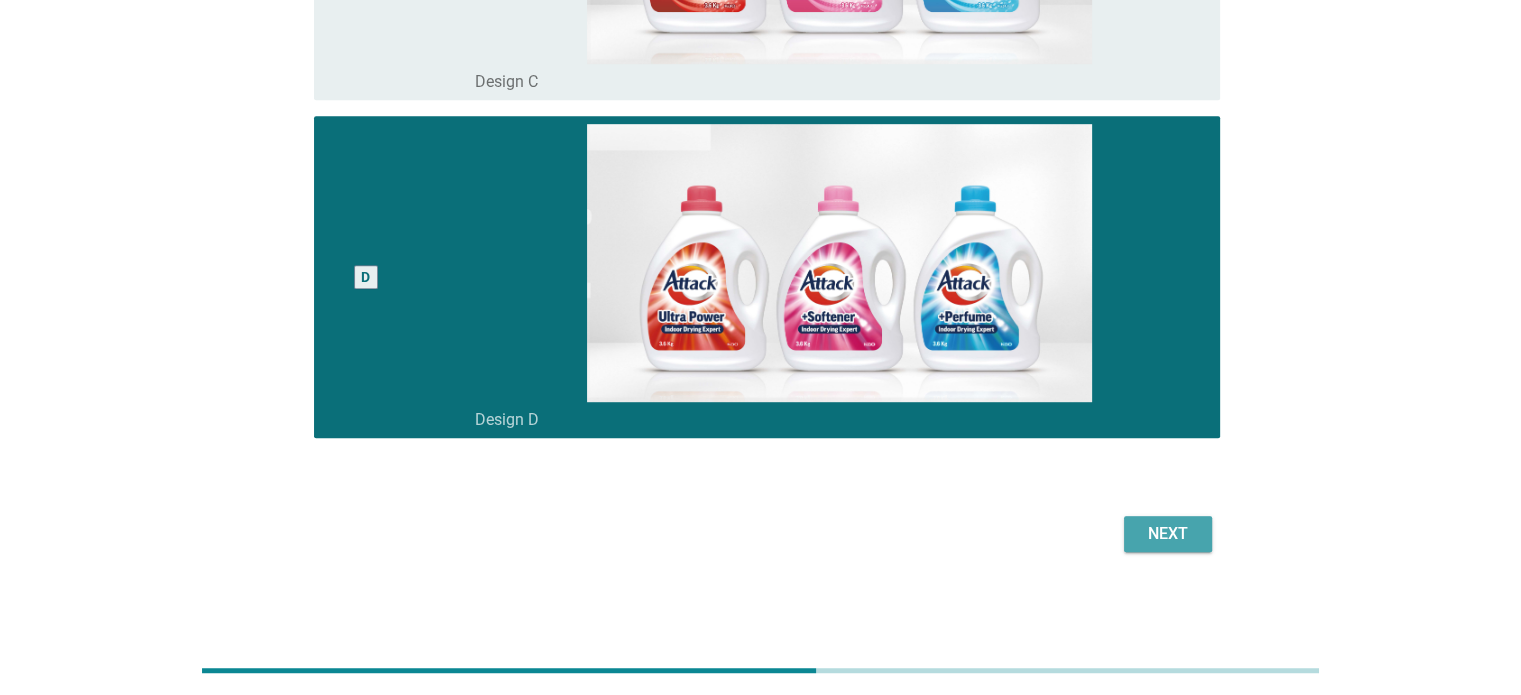 click on "Next" at bounding box center (1168, 534) 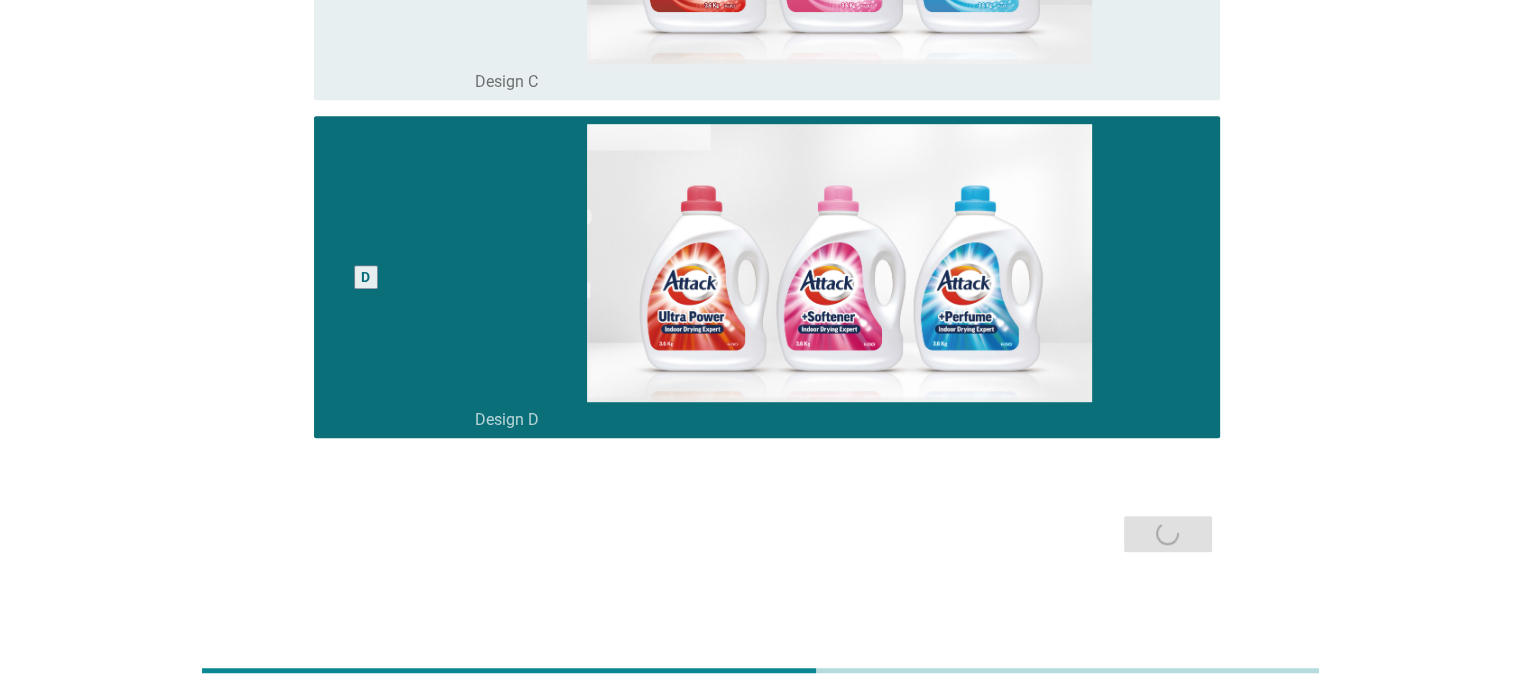 scroll, scrollTop: 0, scrollLeft: 0, axis: both 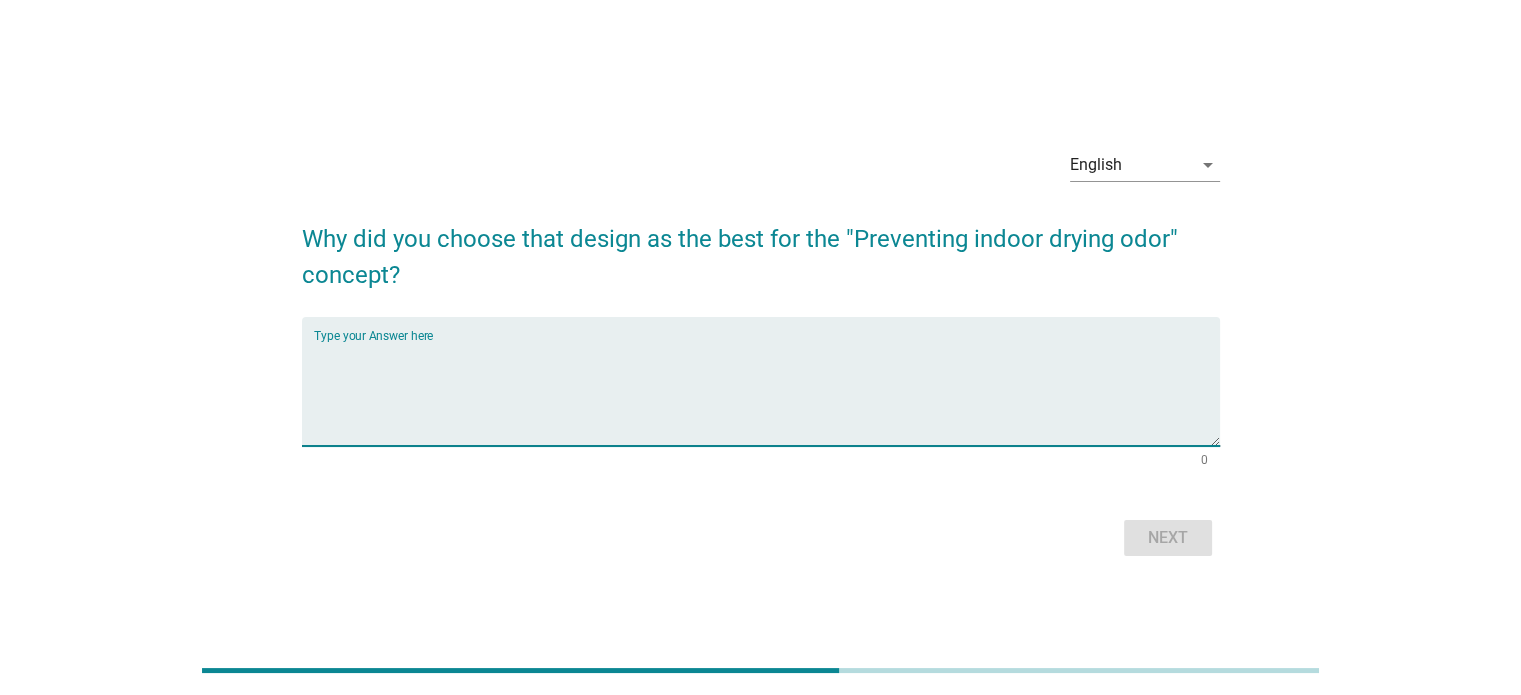 click at bounding box center (767, 393) 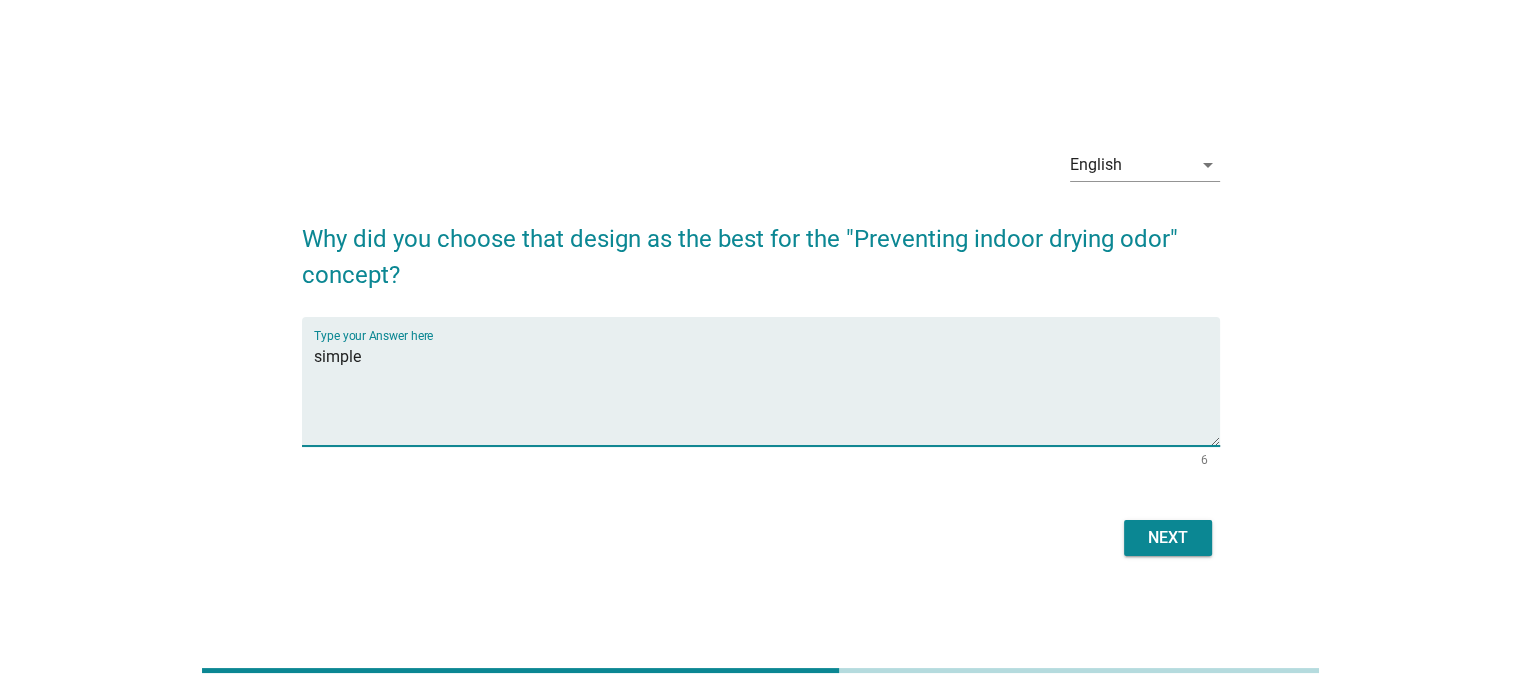 type on "simple" 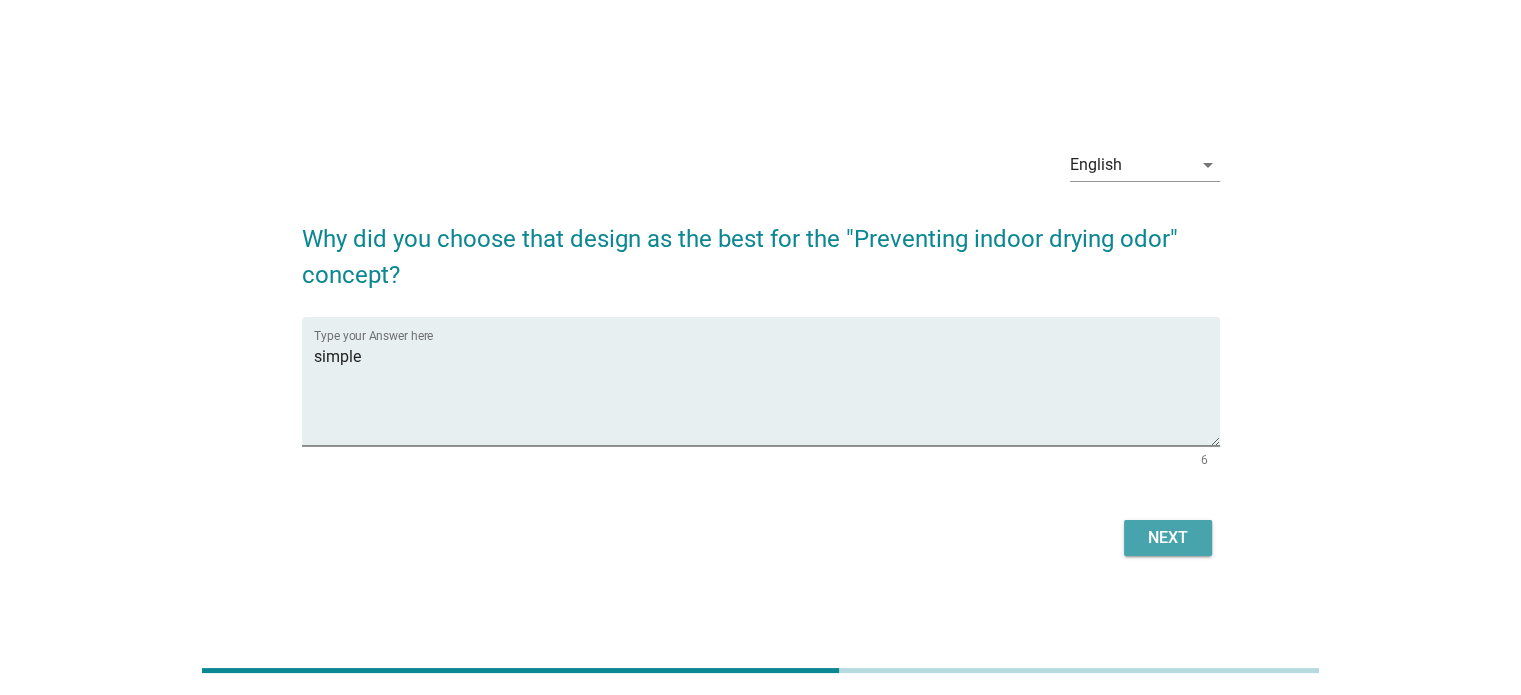click on "Next" at bounding box center (1168, 538) 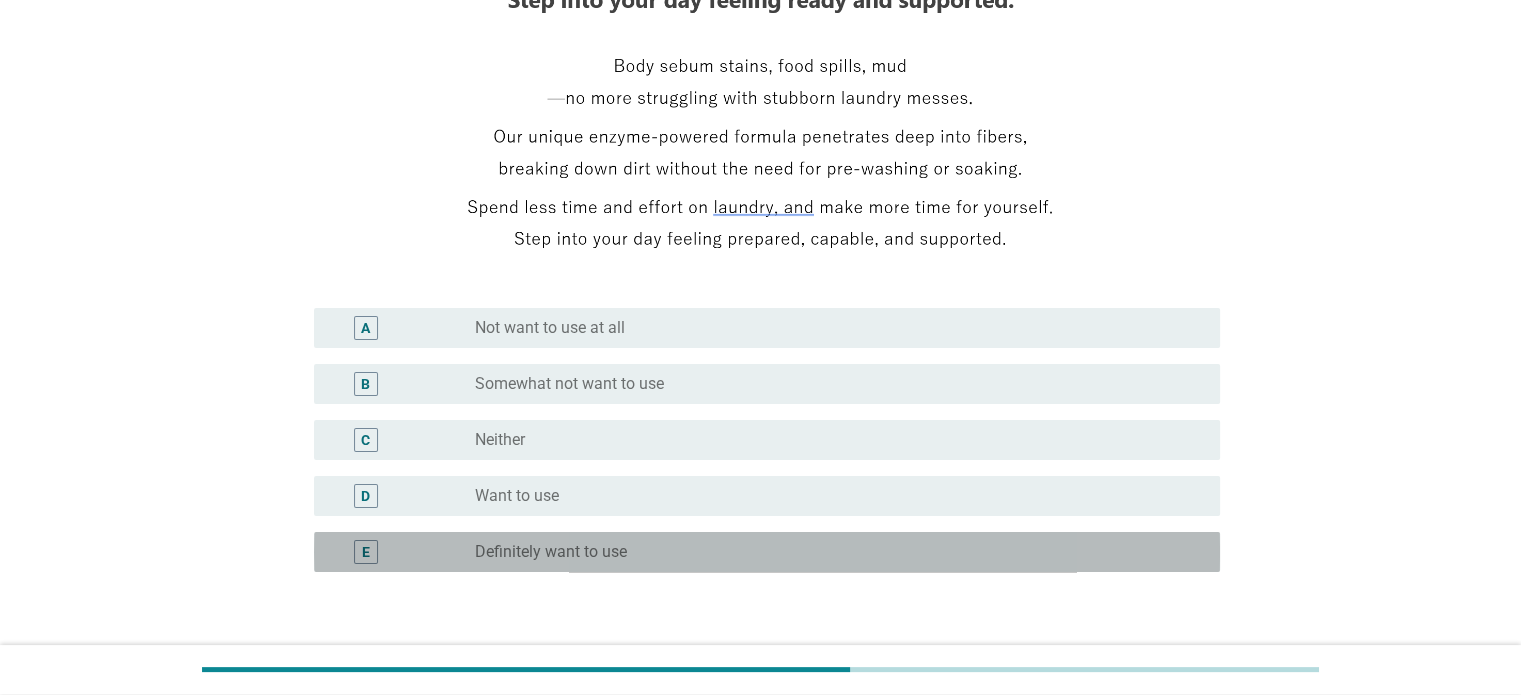 drag, startPoint x: 623, startPoint y: 540, endPoint x: 649, endPoint y: 541, distance: 26.019224 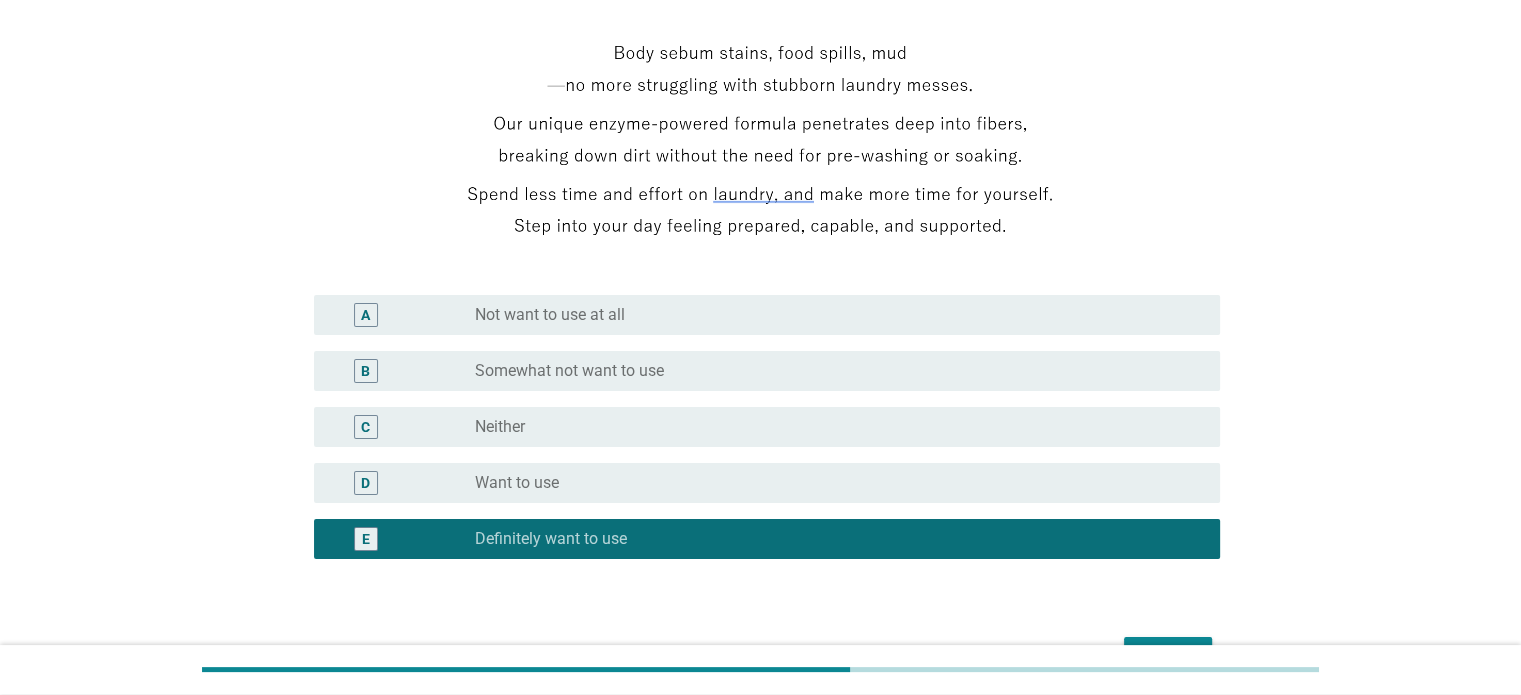 scroll, scrollTop: 434, scrollLeft: 0, axis: vertical 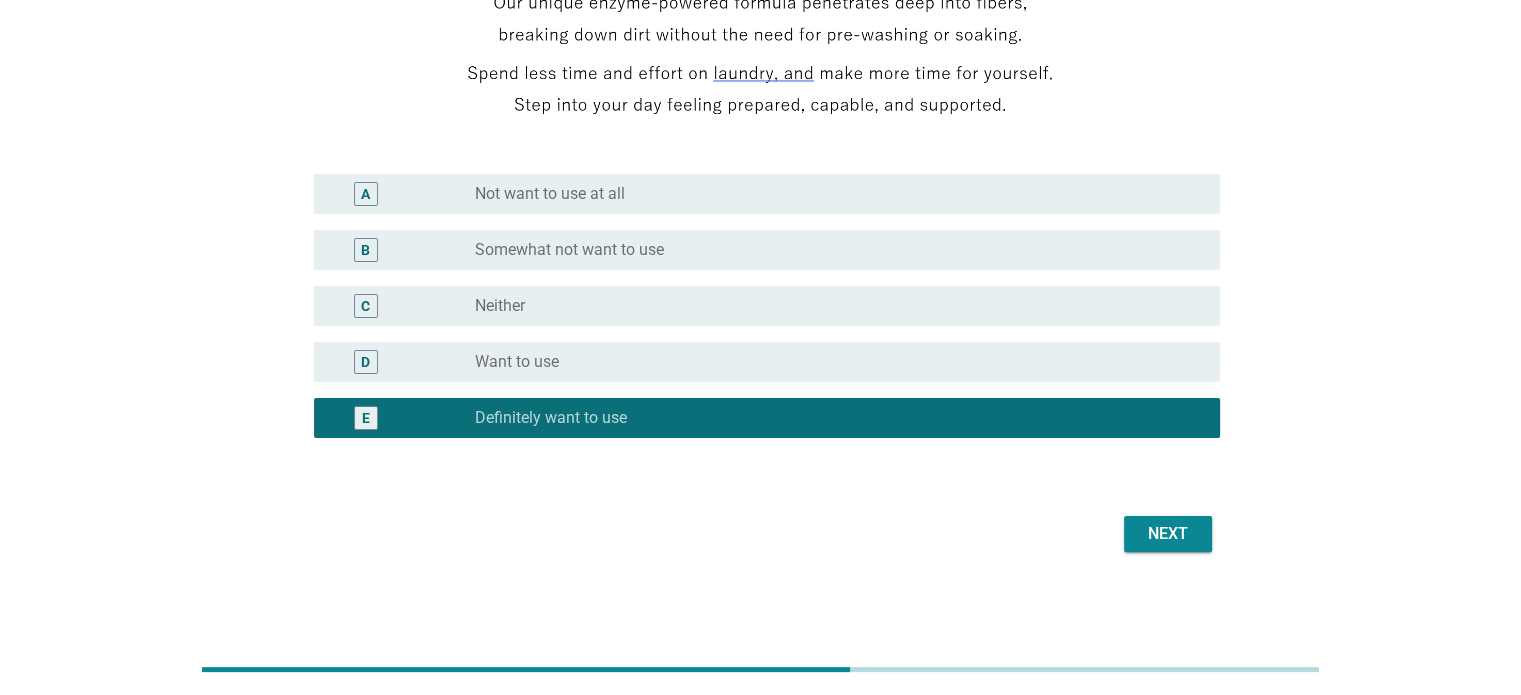 drag, startPoint x: 1132, startPoint y: 560, endPoint x: 1146, endPoint y: 545, distance: 20.518284 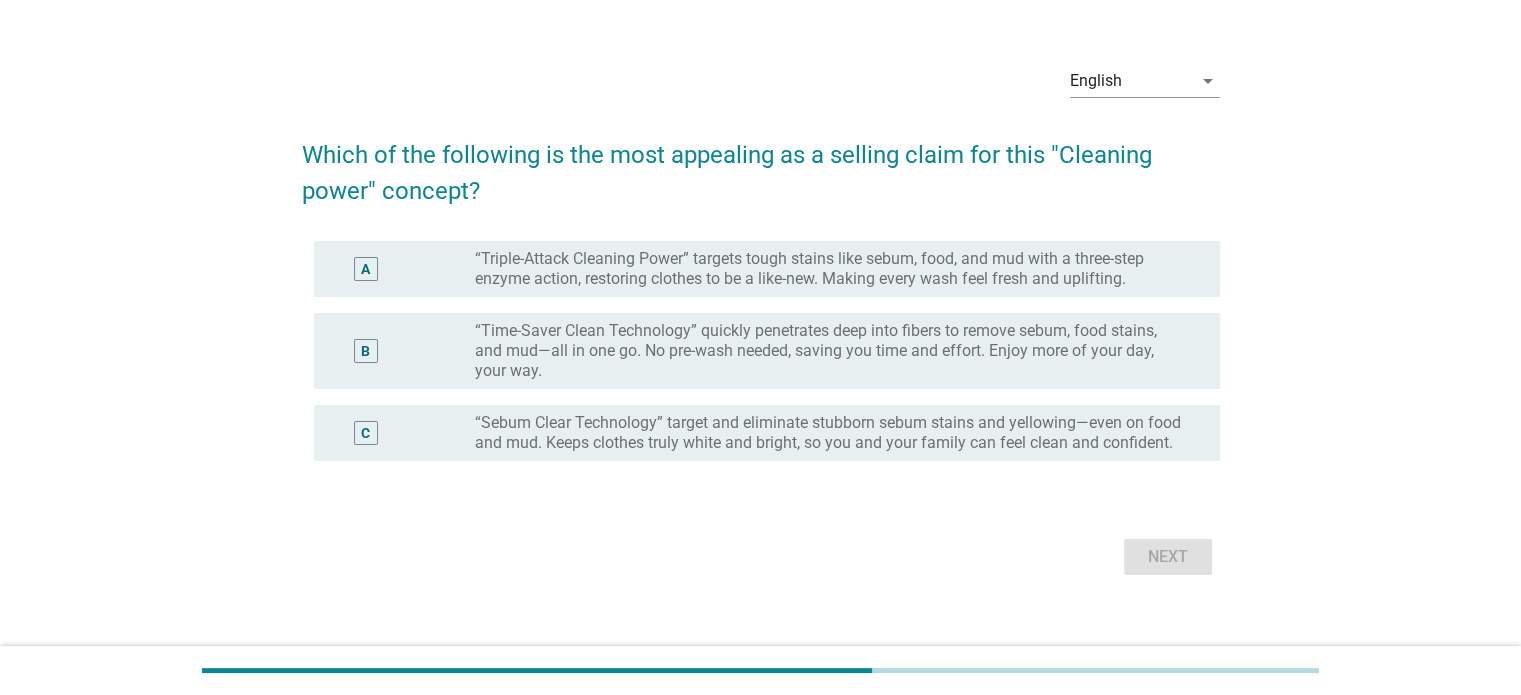 scroll, scrollTop: 63, scrollLeft: 0, axis: vertical 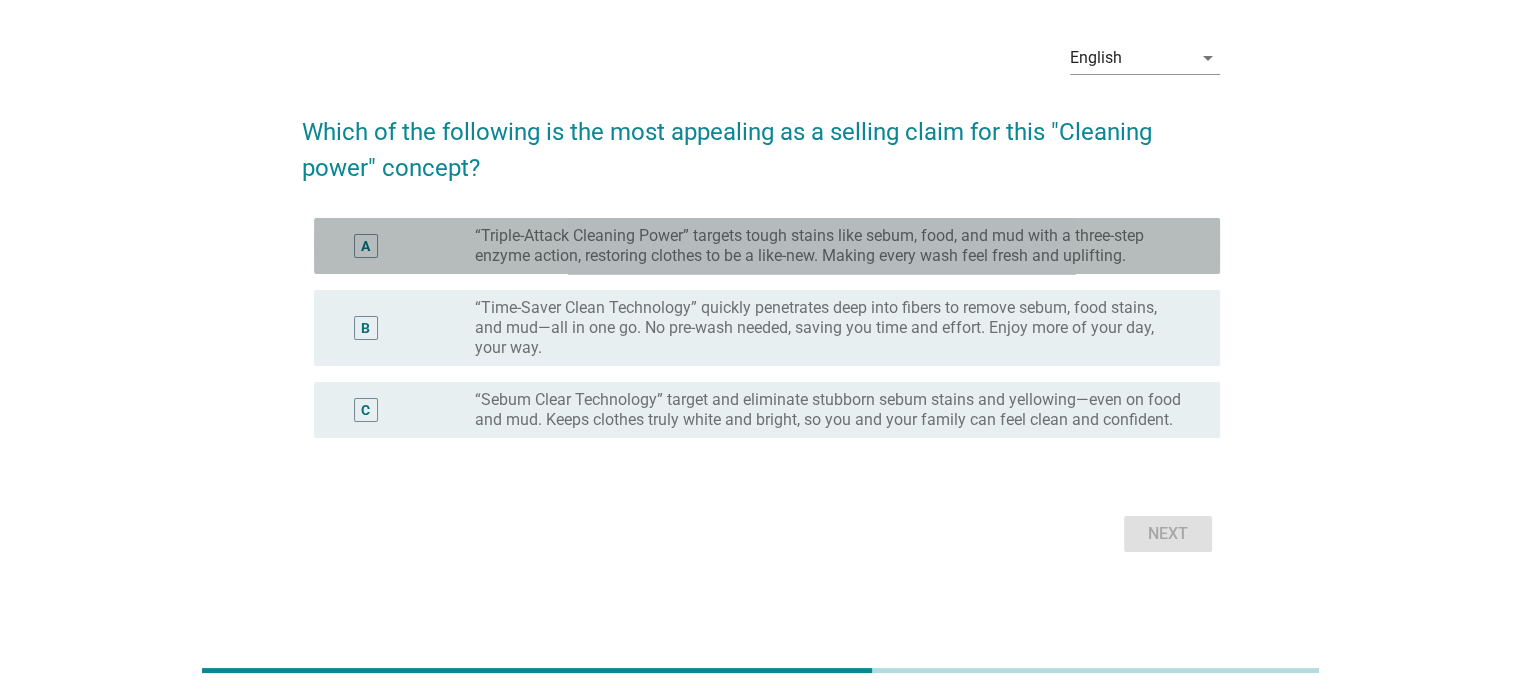 click on "“Triple-Attack Cleaning Power” targets tough stains like sebum, food, and mud with a three-step enzyme action, restoring clothes to be a like-new. Making every wash feel fresh and uplifting." at bounding box center [831, 246] 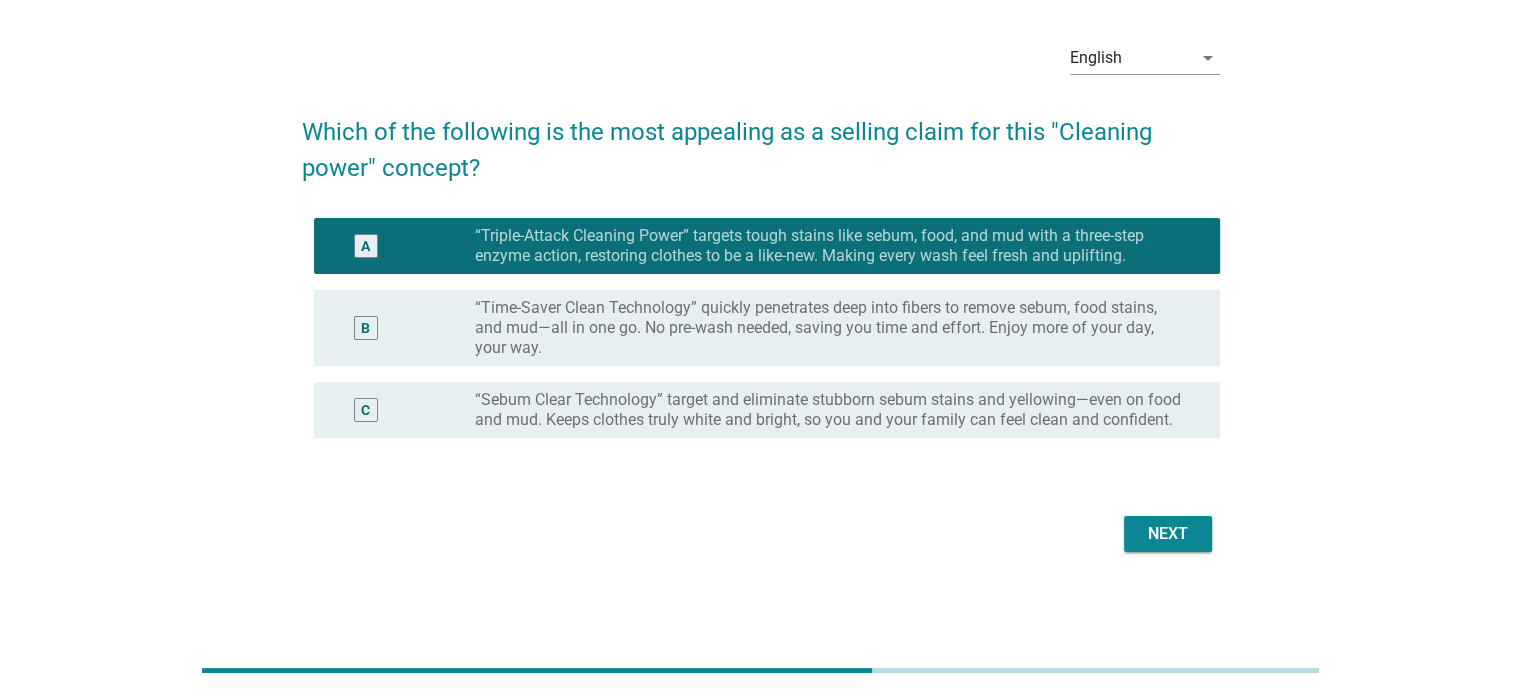 drag, startPoint x: 1179, startPoint y: 543, endPoint x: 1167, endPoint y: 543, distance: 12 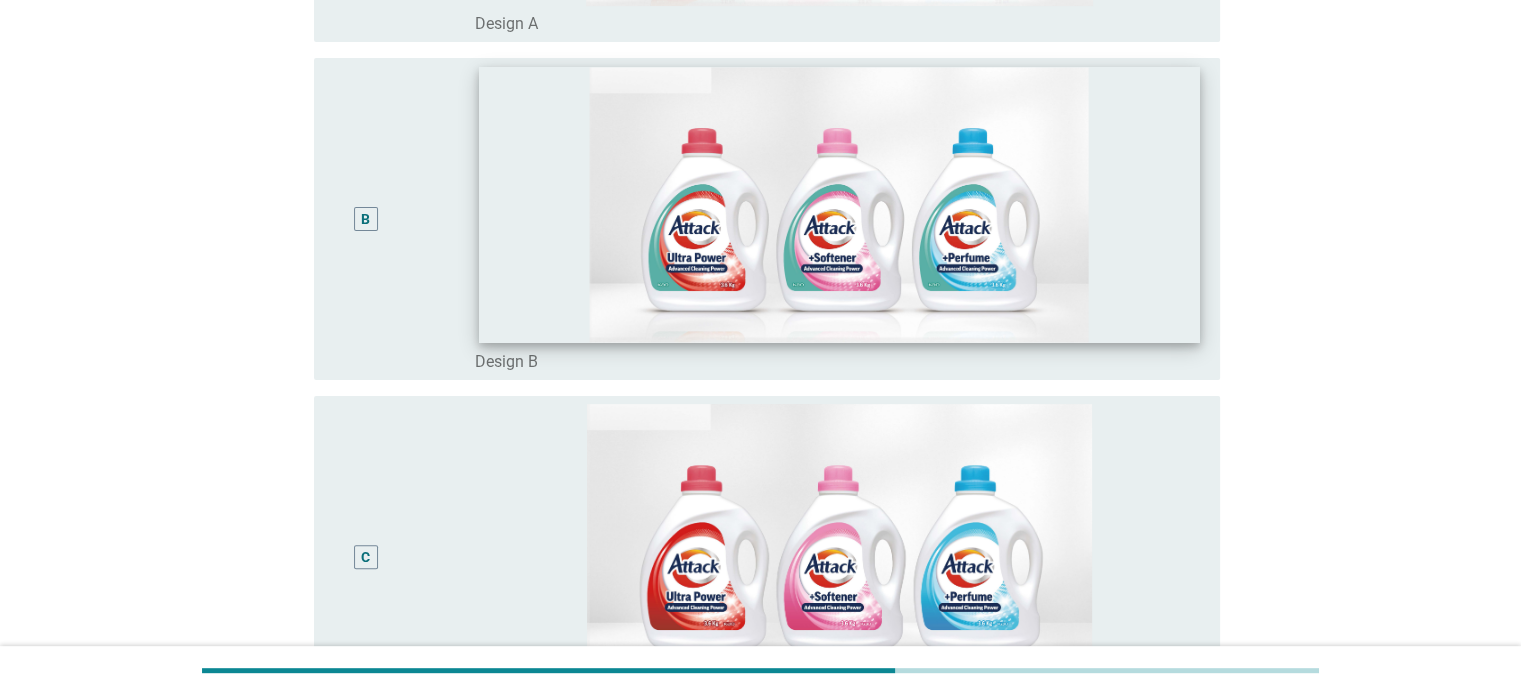 scroll, scrollTop: 700, scrollLeft: 0, axis: vertical 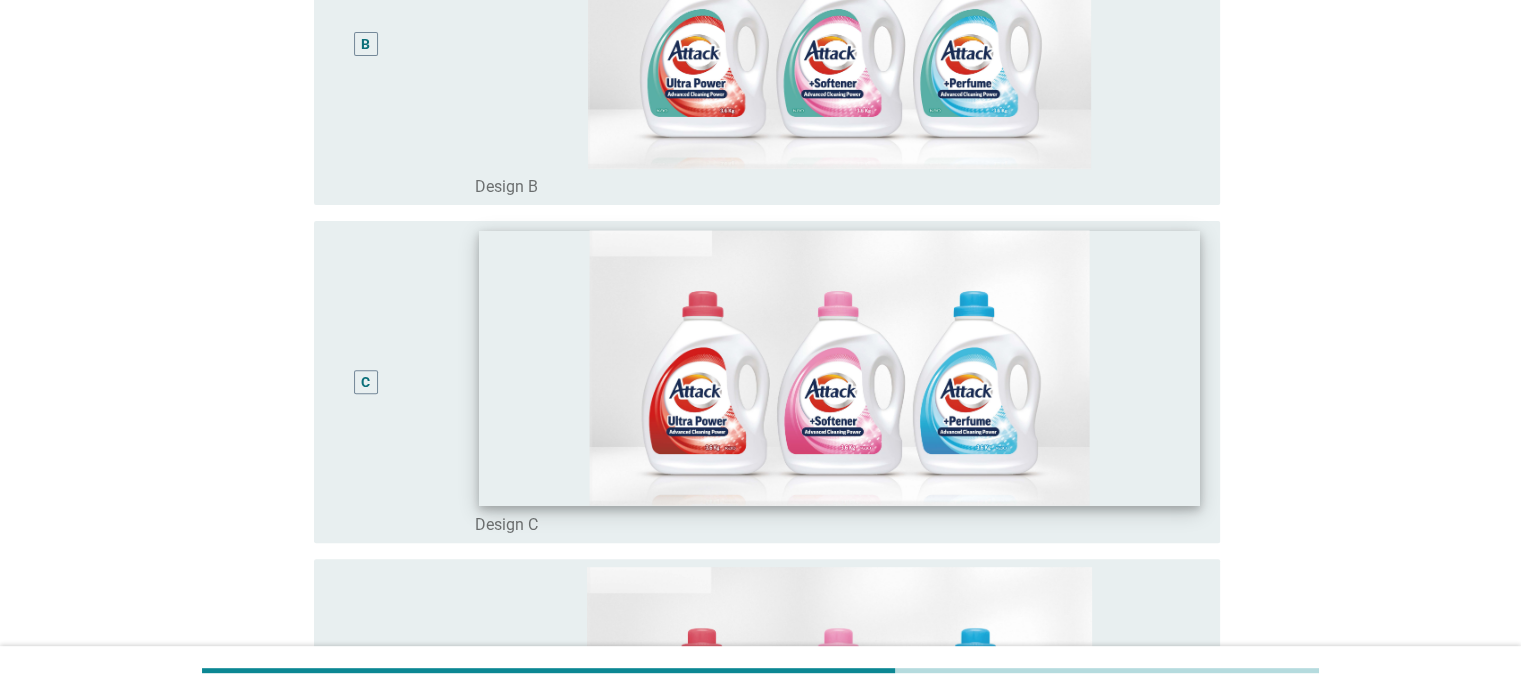 click at bounding box center [839, 367] 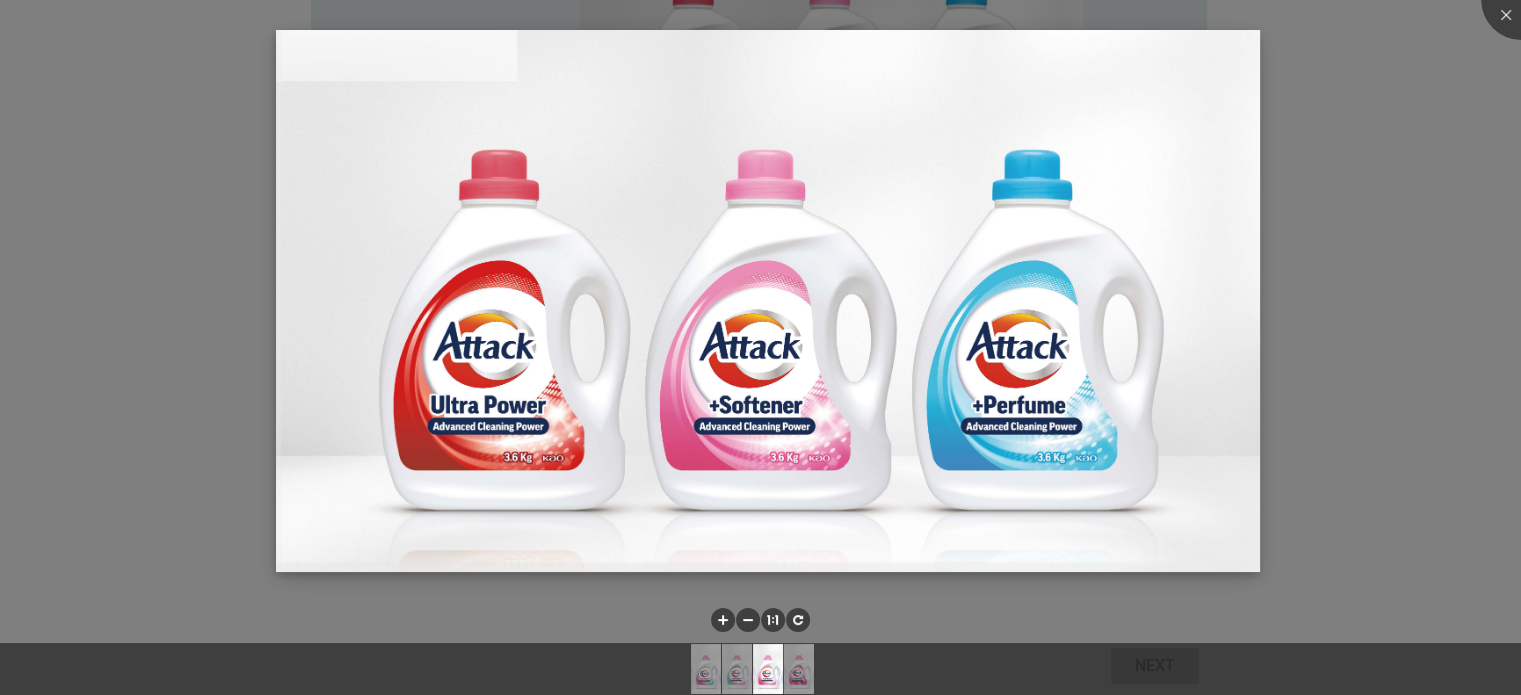 scroll, scrollTop: 1094, scrollLeft: 0, axis: vertical 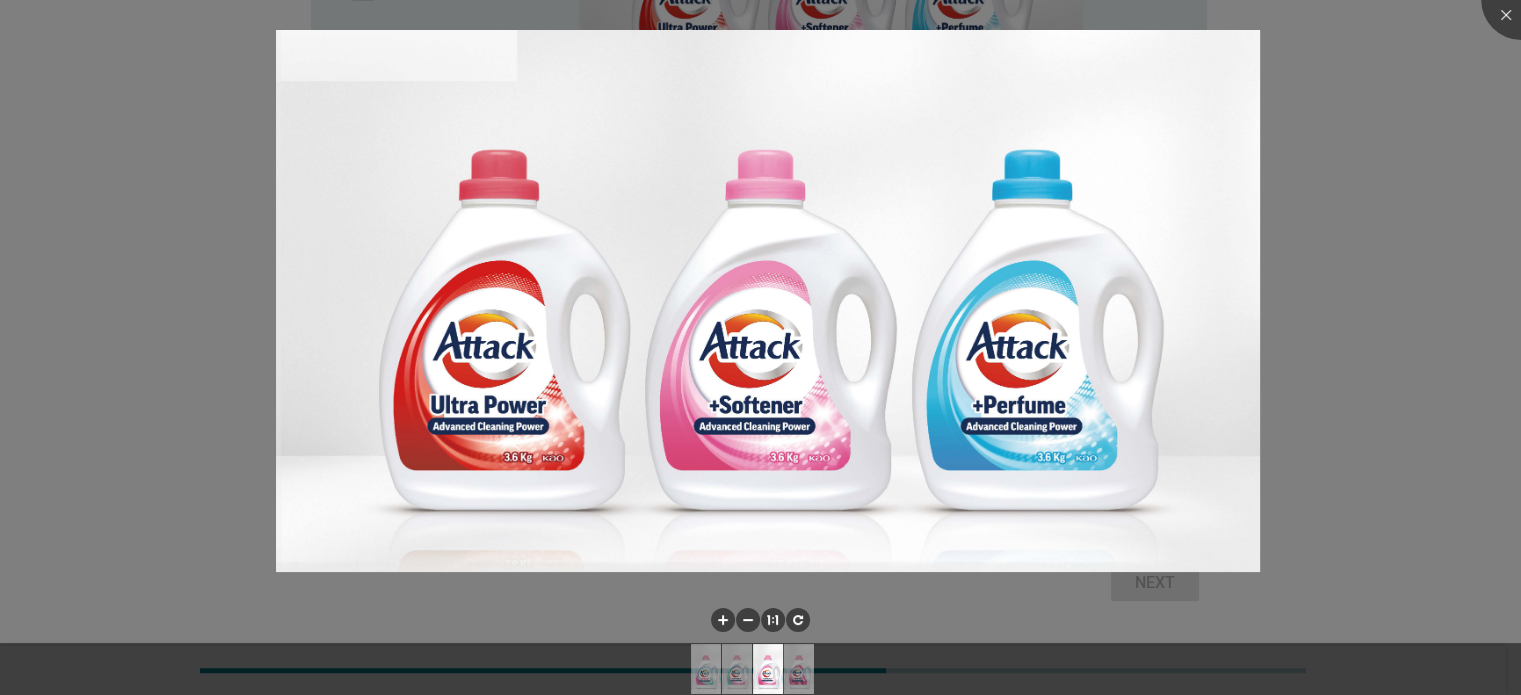 click at bounding box center [760, 622] 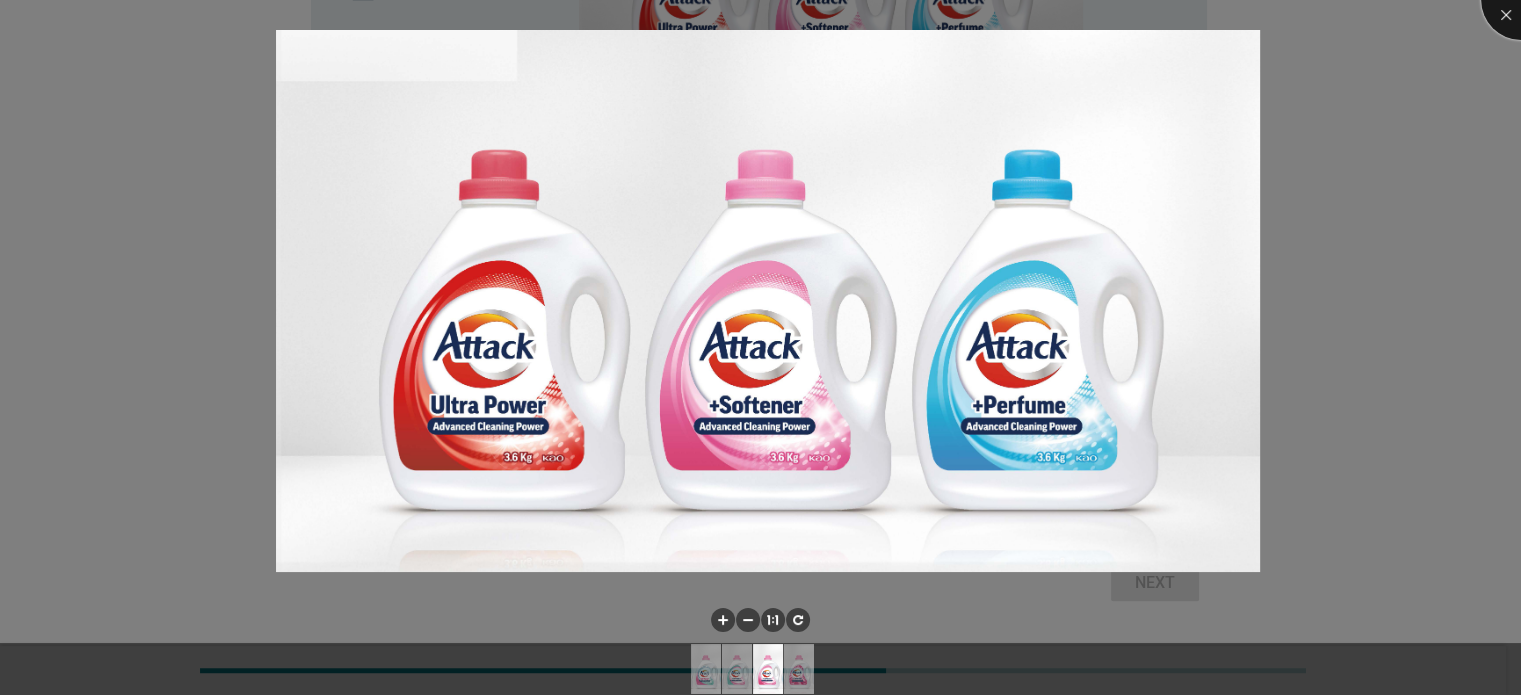 click at bounding box center [1521, 0] 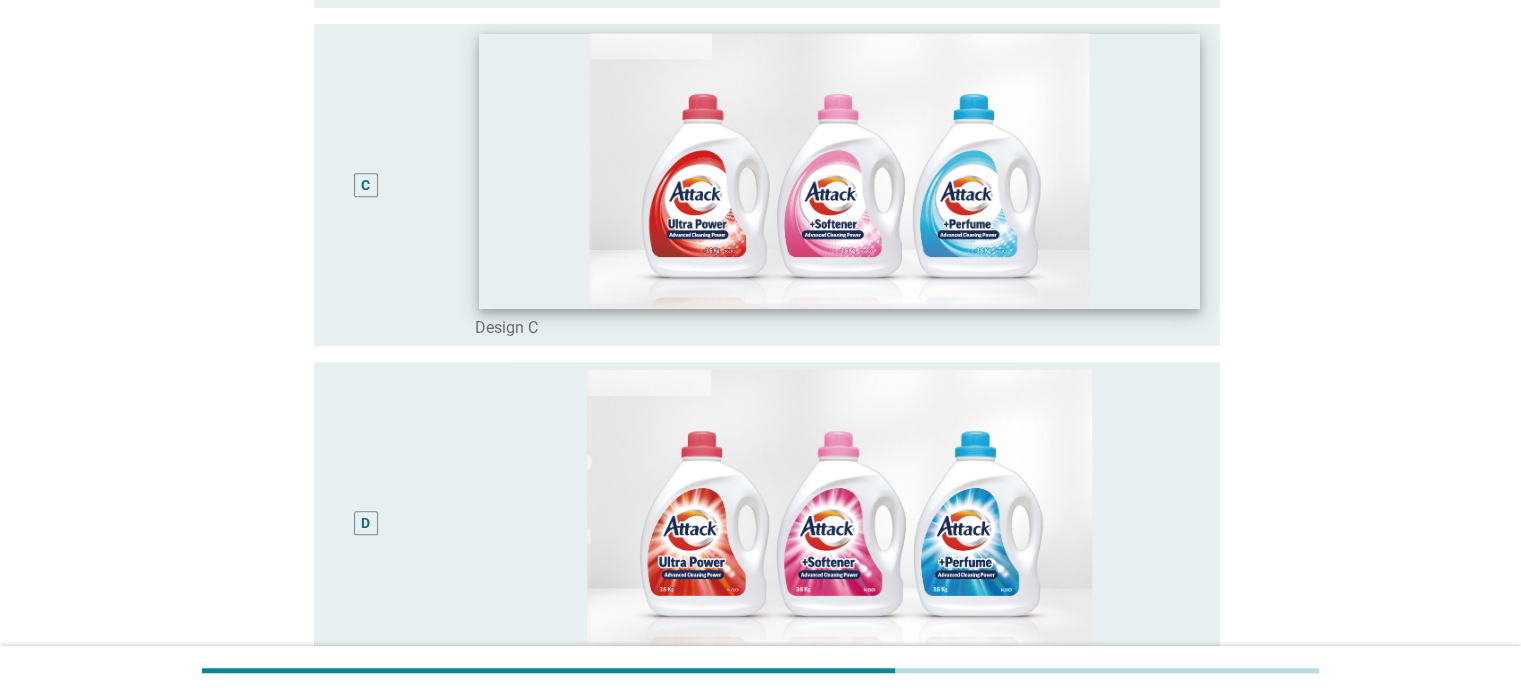 scroll, scrollTop: 894, scrollLeft: 0, axis: vertical 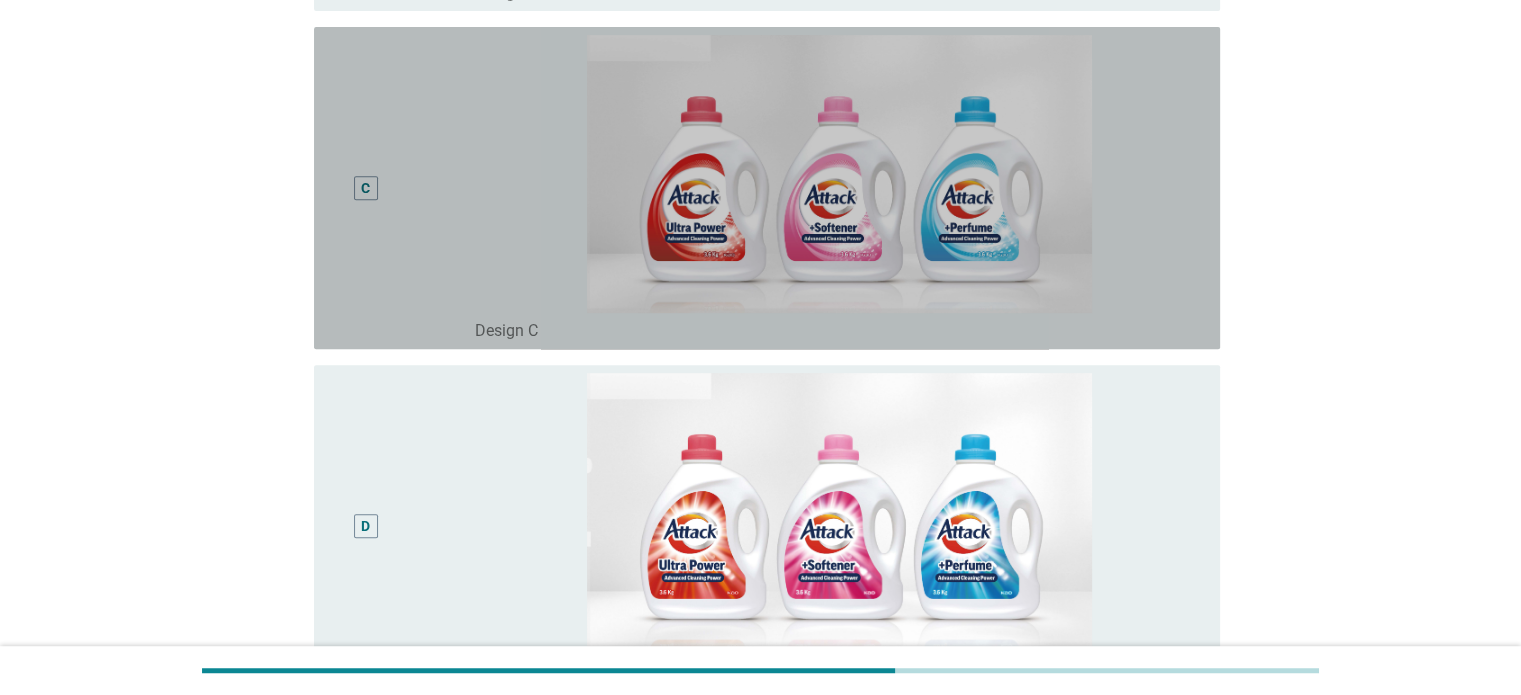 click on "C" at bounding box center (366, 188) 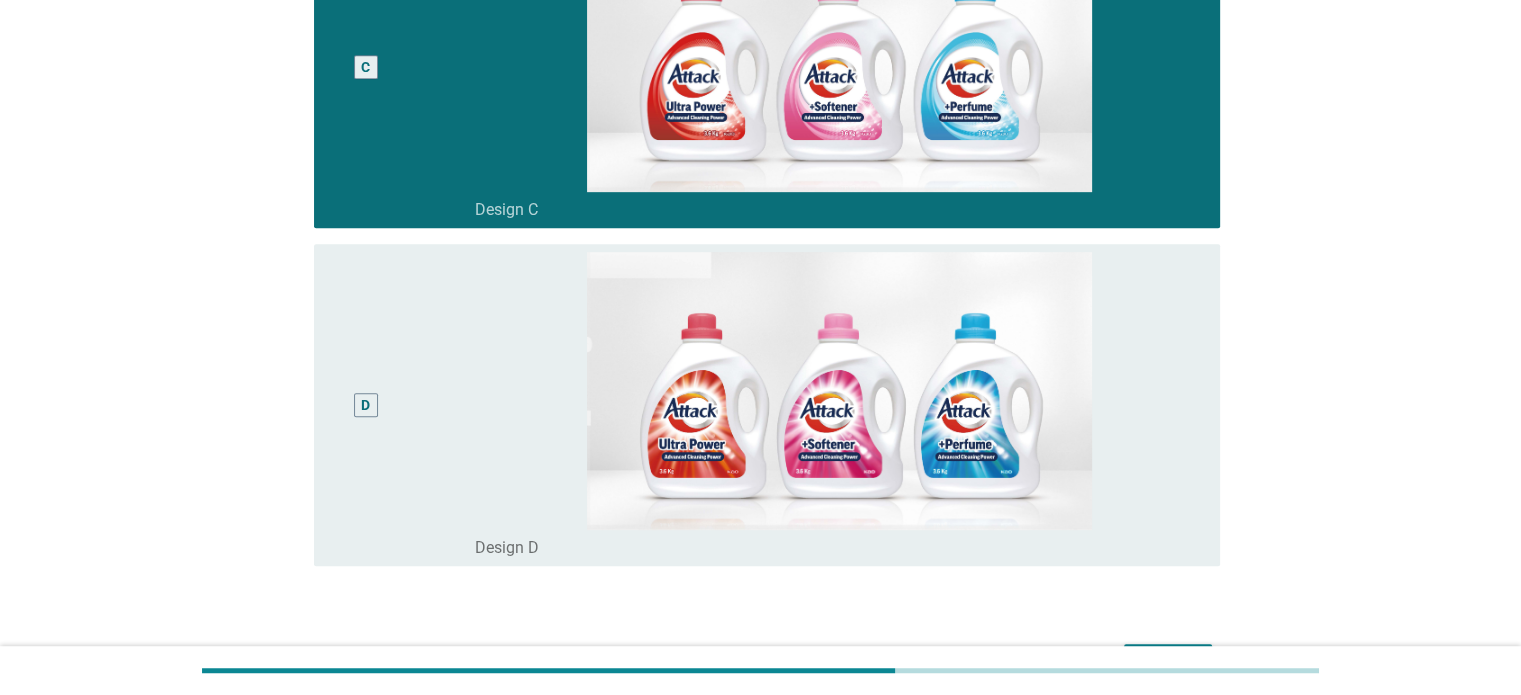scroll, scrollTop: 1094, scrollLeft: 0, axis: vertical 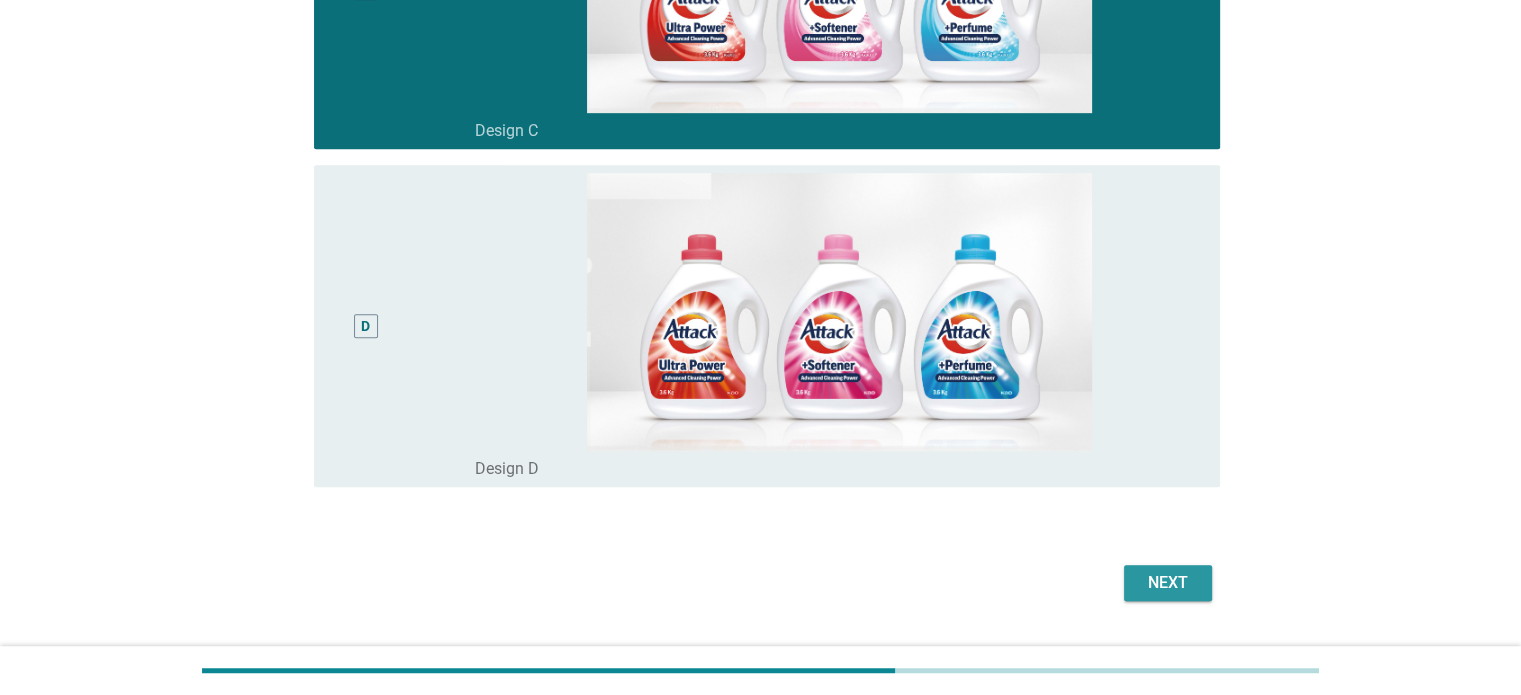 drag, startPoint x: 1164, startPoint y: 586, endPoint x: 1154, endPoint y: 577, distance: 13.453624 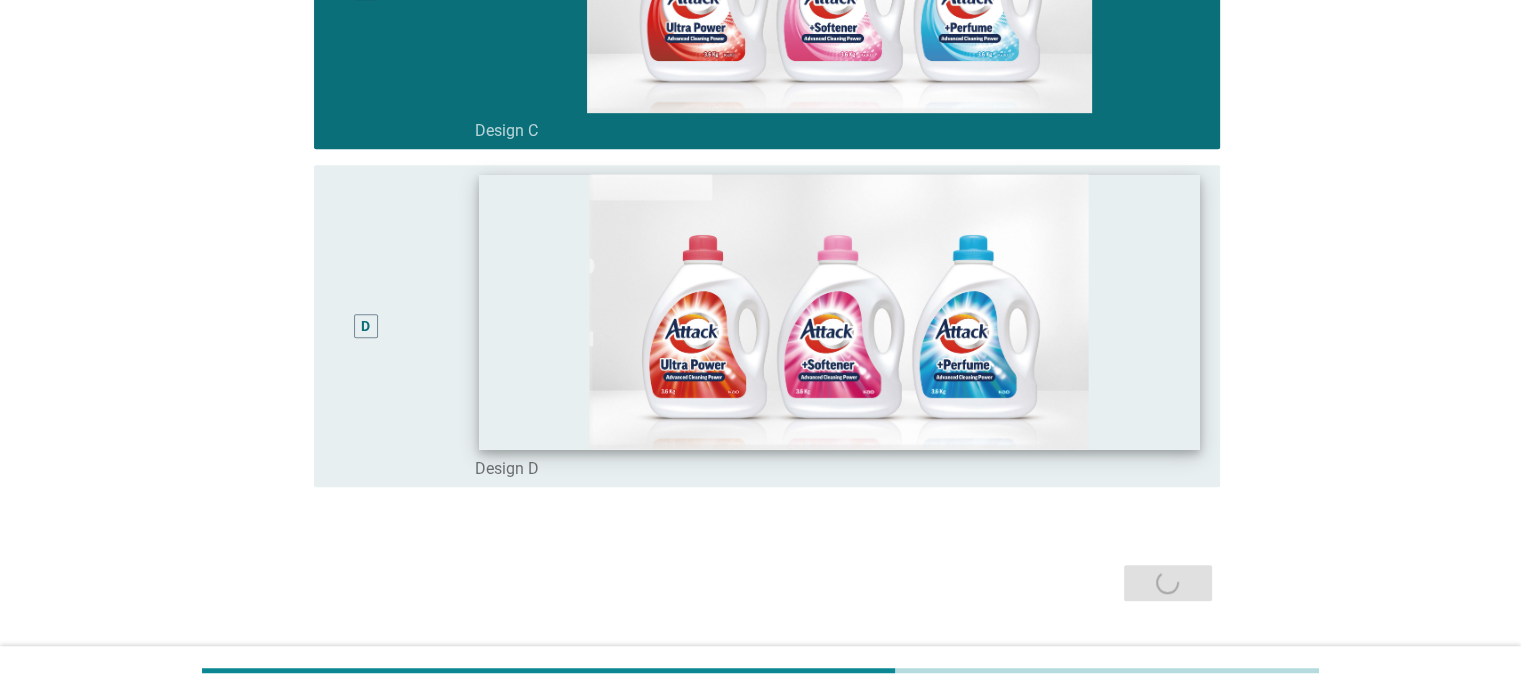 scroll, scrollTop: 0, scrollLeft: 0, axis: both 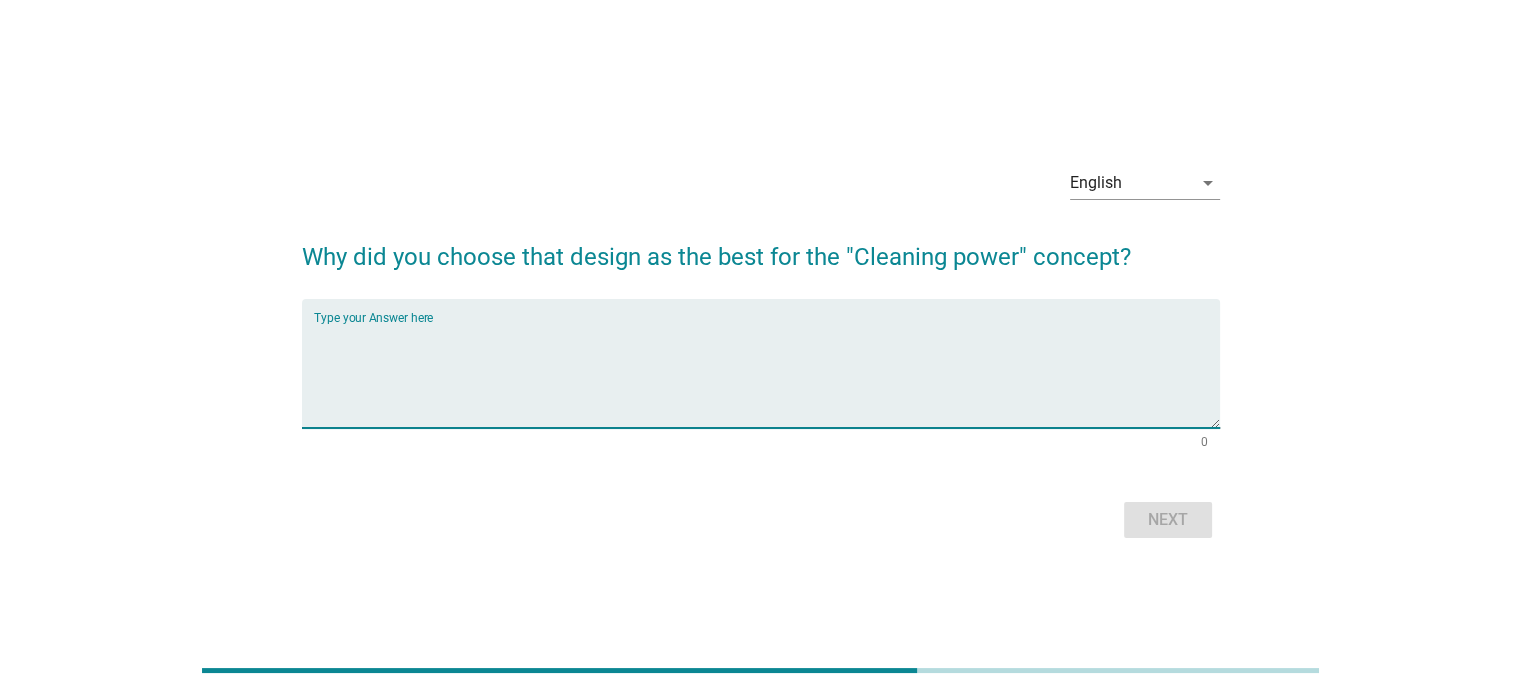 click at bounding box center (767, 375) 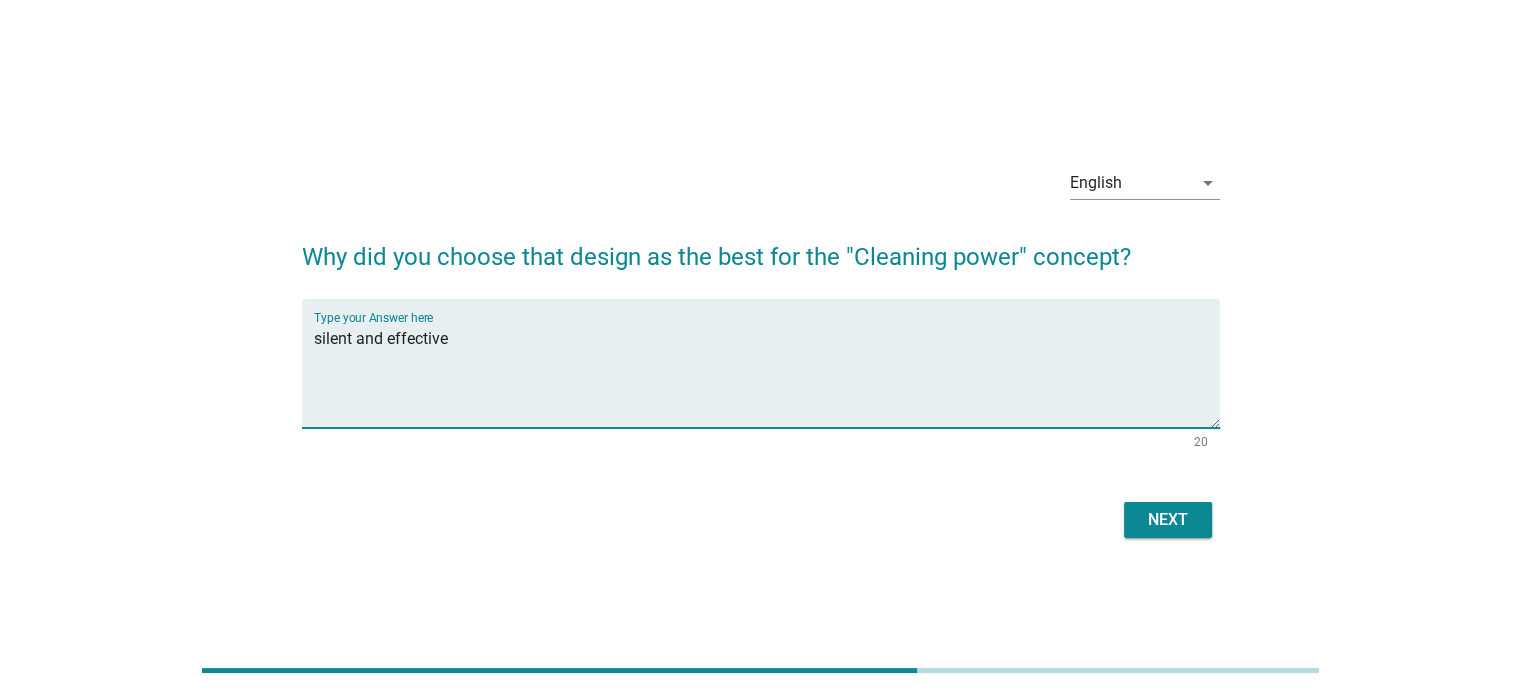 type on "silent and effective" 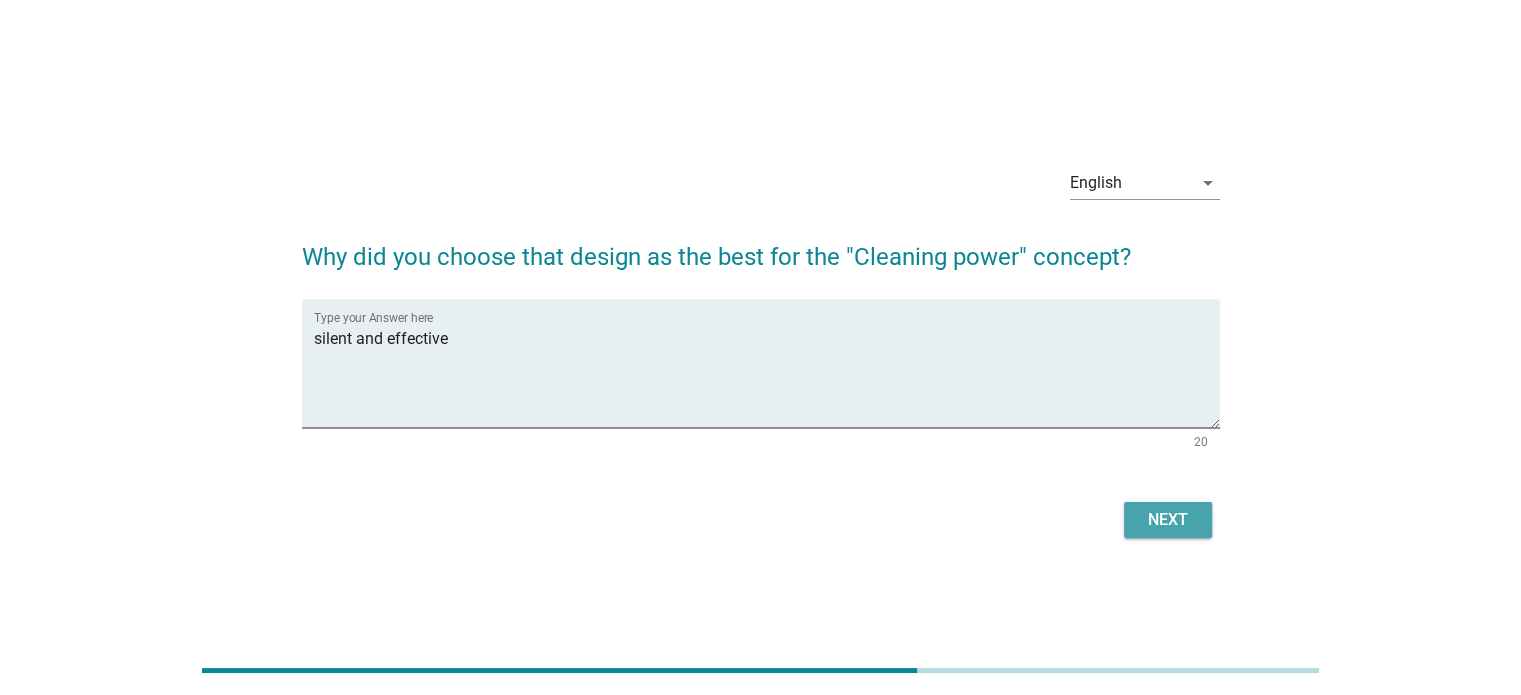 click on "Next" at bounding box center [1168, 520] 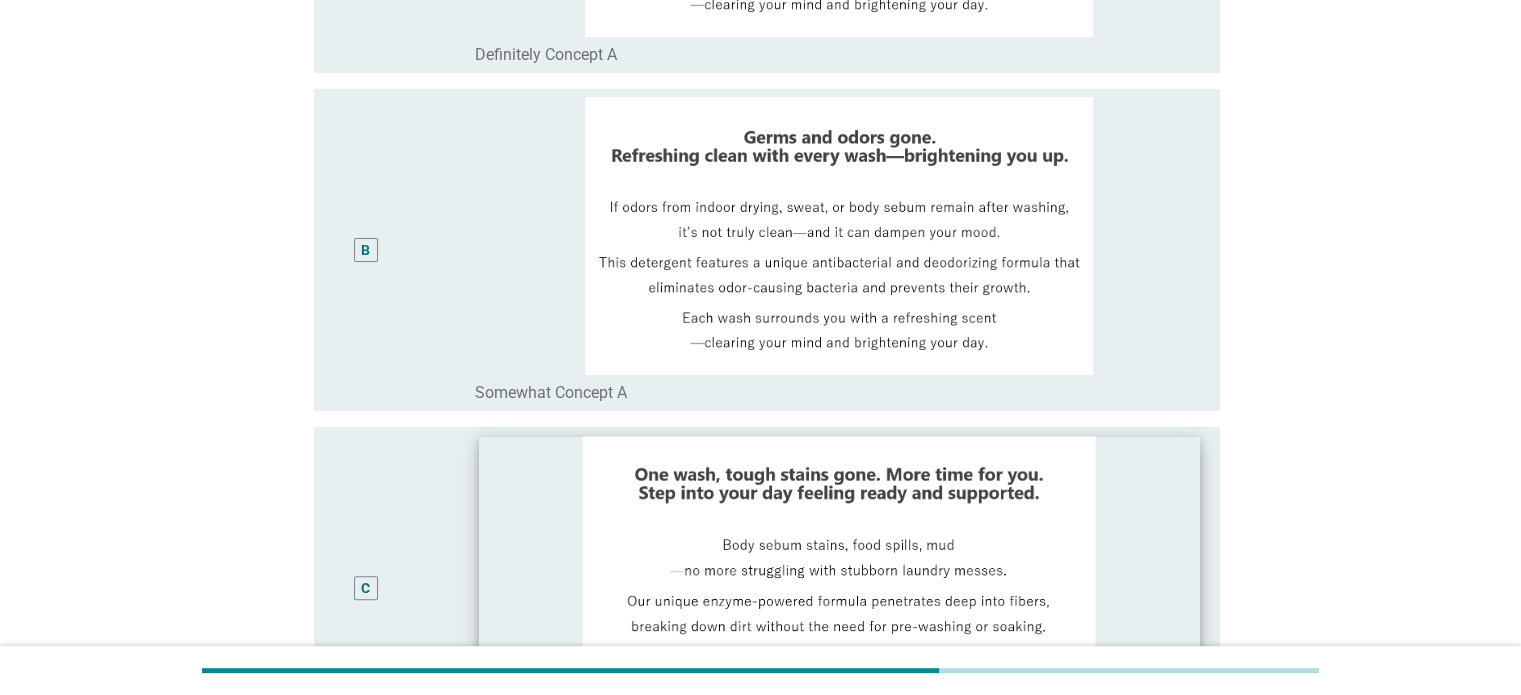 scroll, scrollTop: 400, scrollLeft: 0, axis: vertical 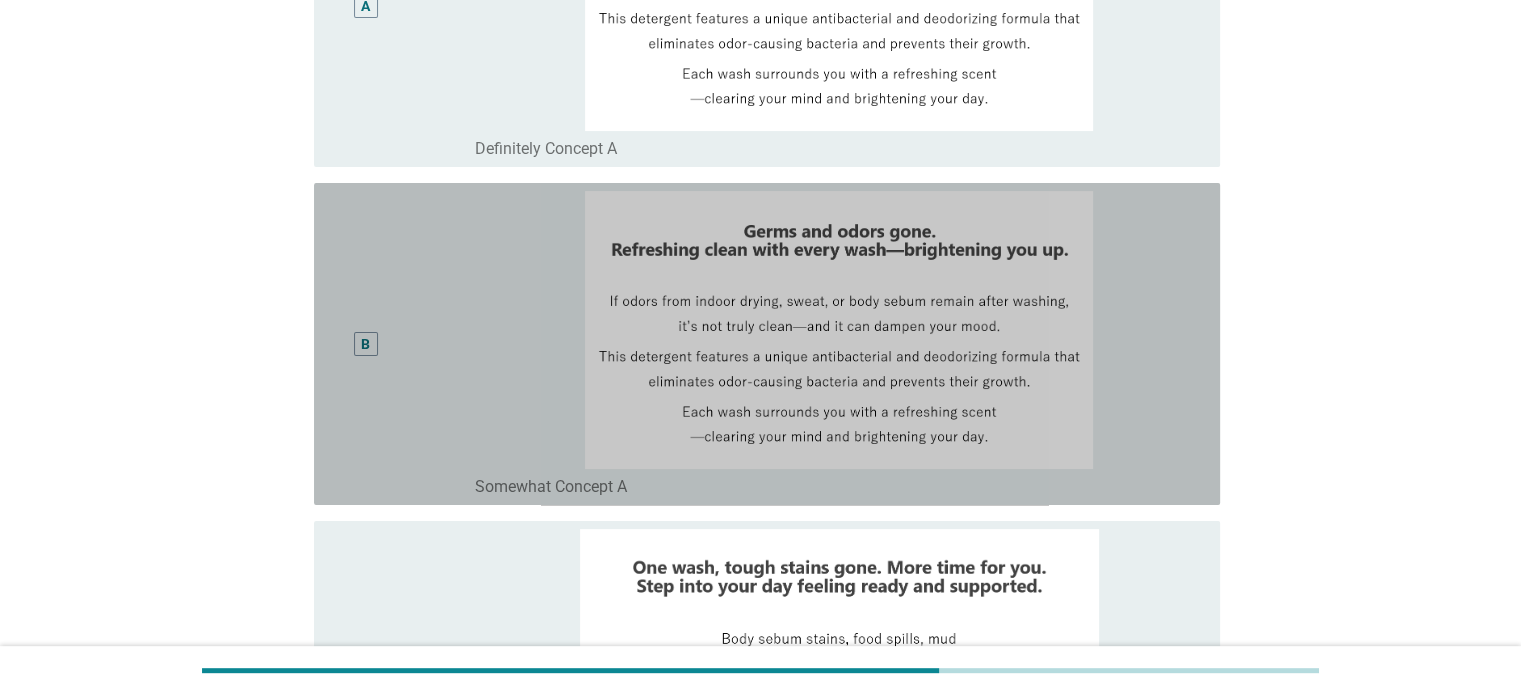 click on "B" at bounding box center (366, 344) 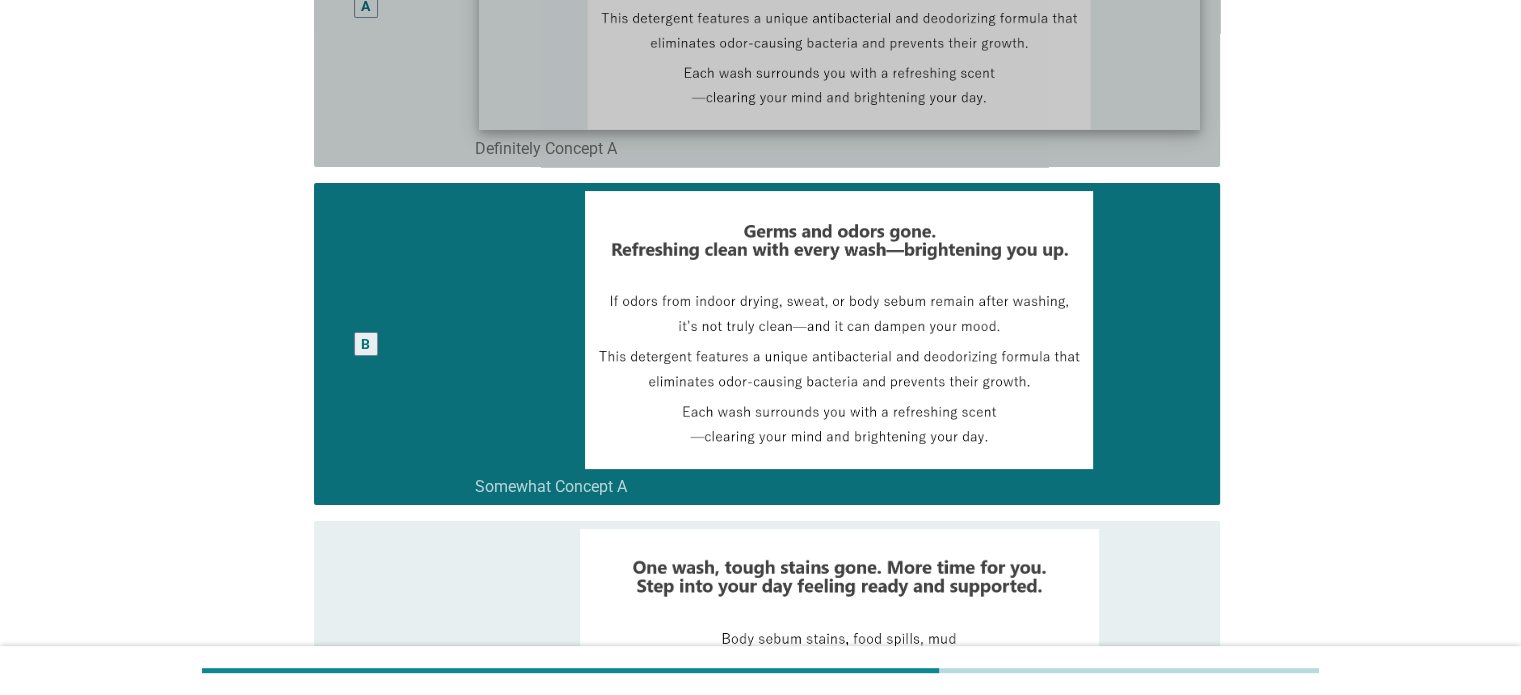 click at bounding box center (839, -9) 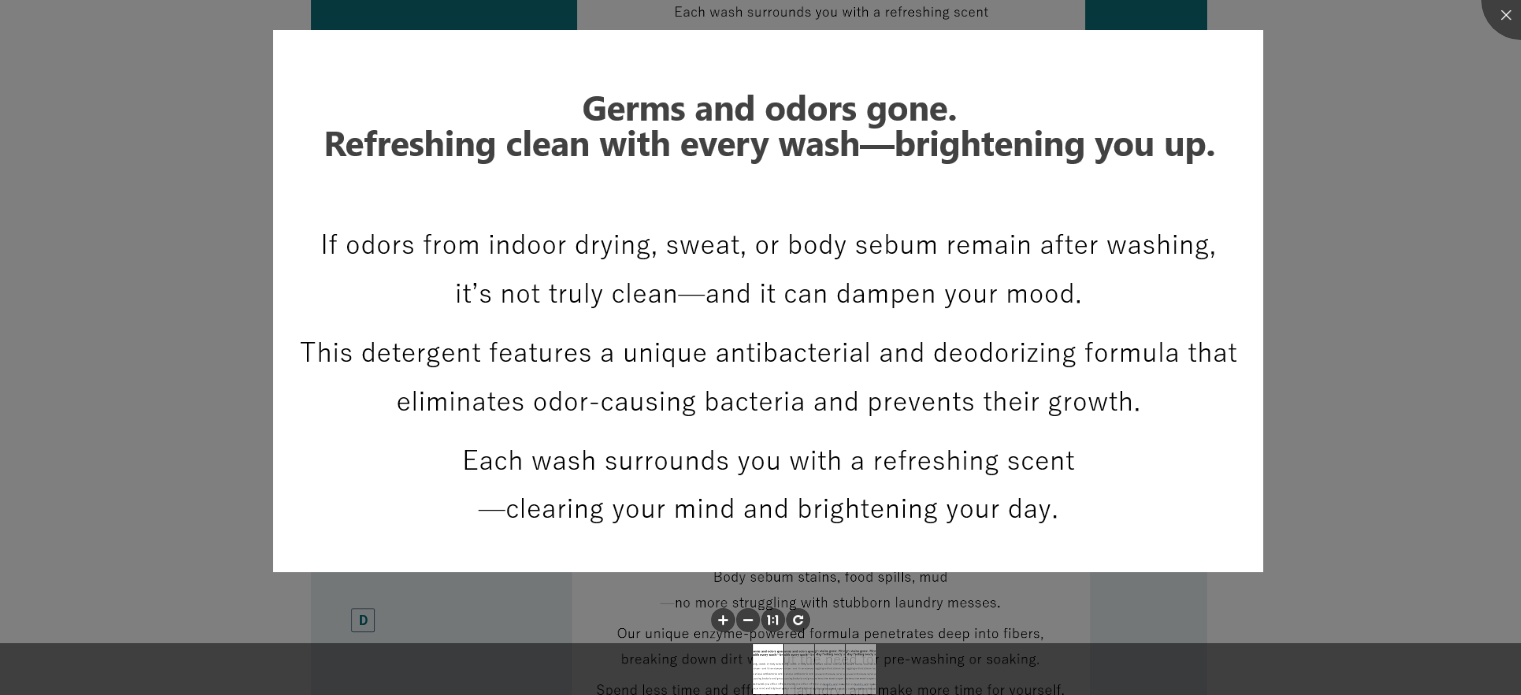 click at bounding box center [760, 347] 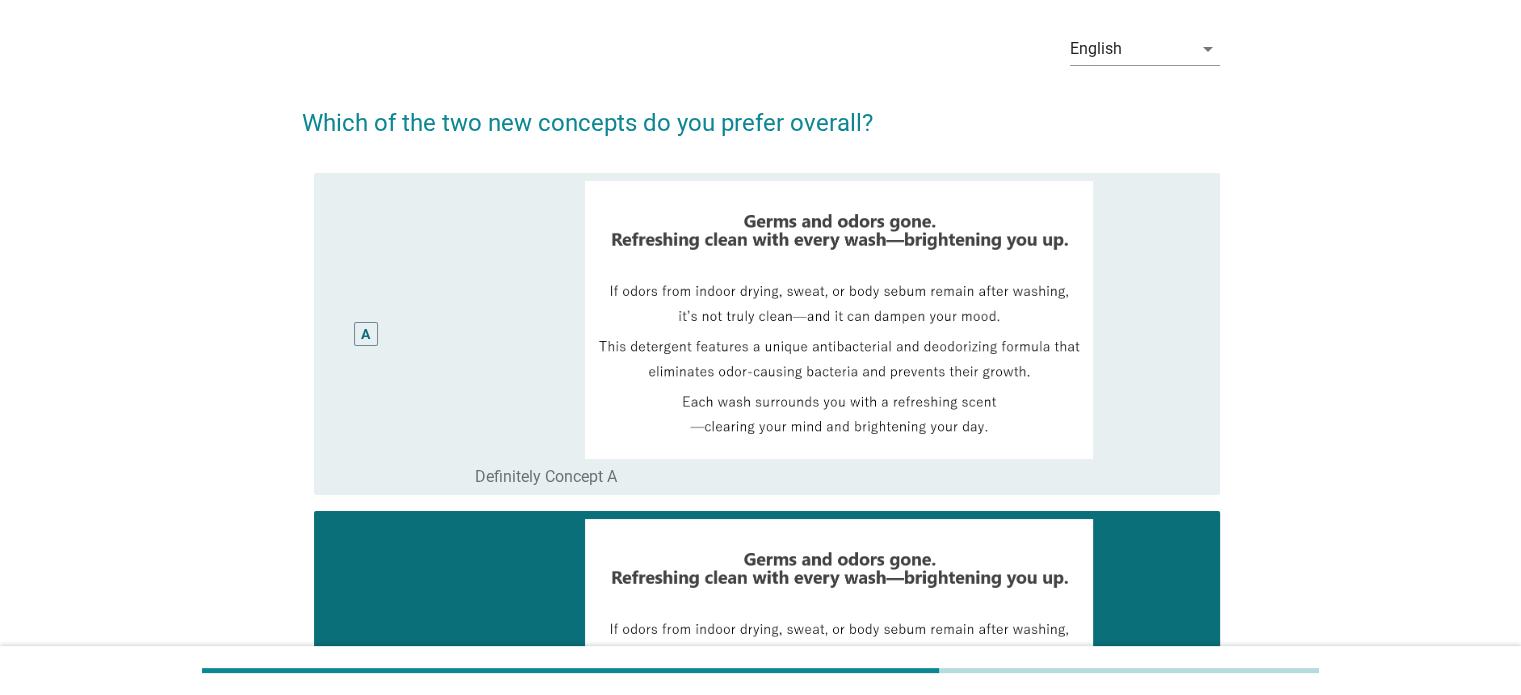 scroll, scrollTop: 0, scrollLeft: 0, axis: both 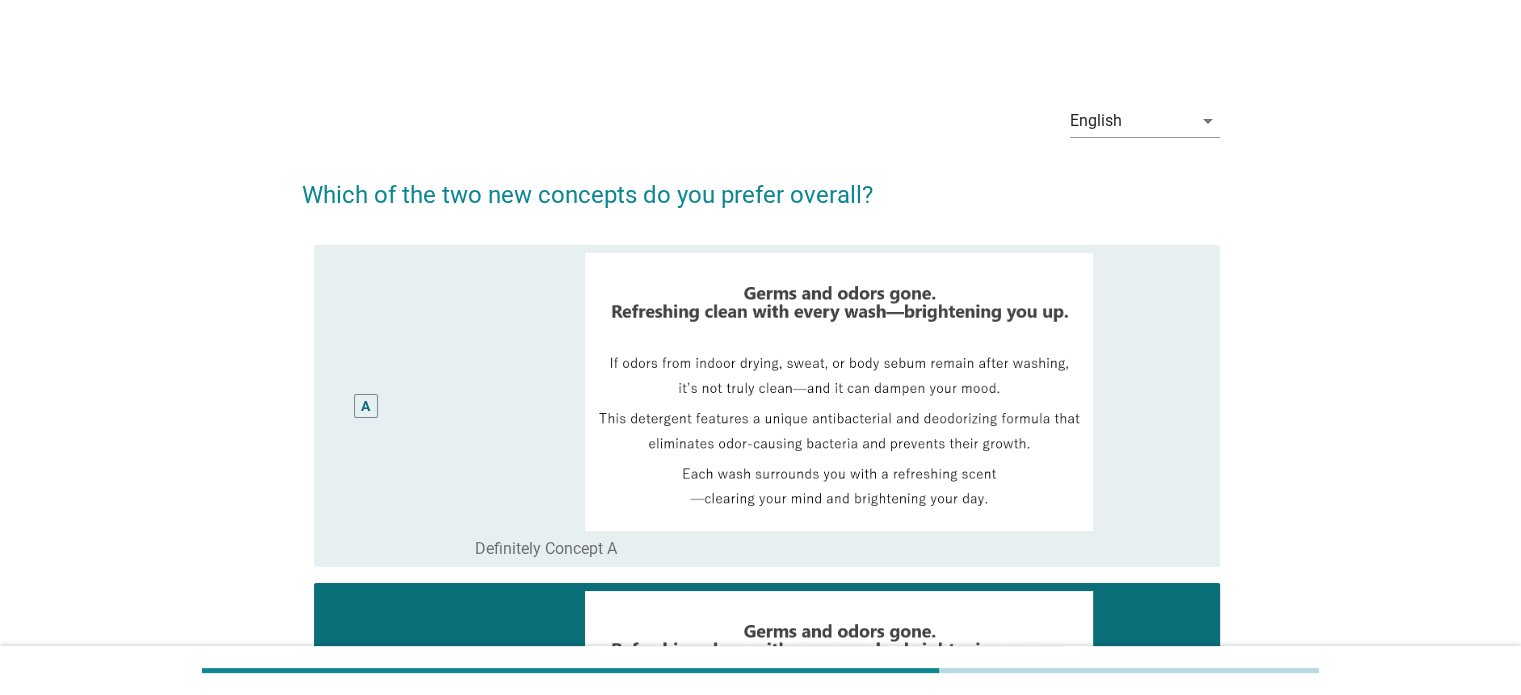 click on "A" at bounding box center [366, 406] 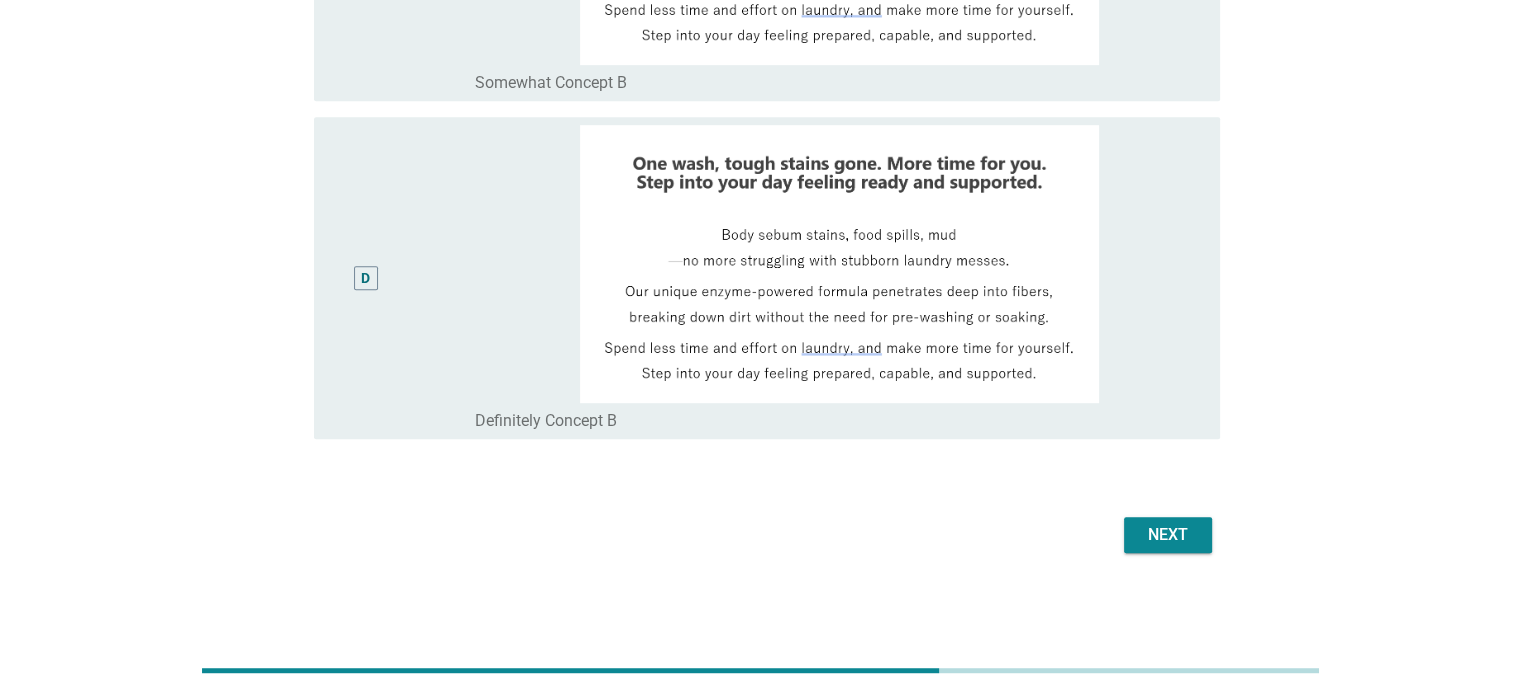 scroll, scrollTop: 1143, scrollLeft: 0, axis: vertical 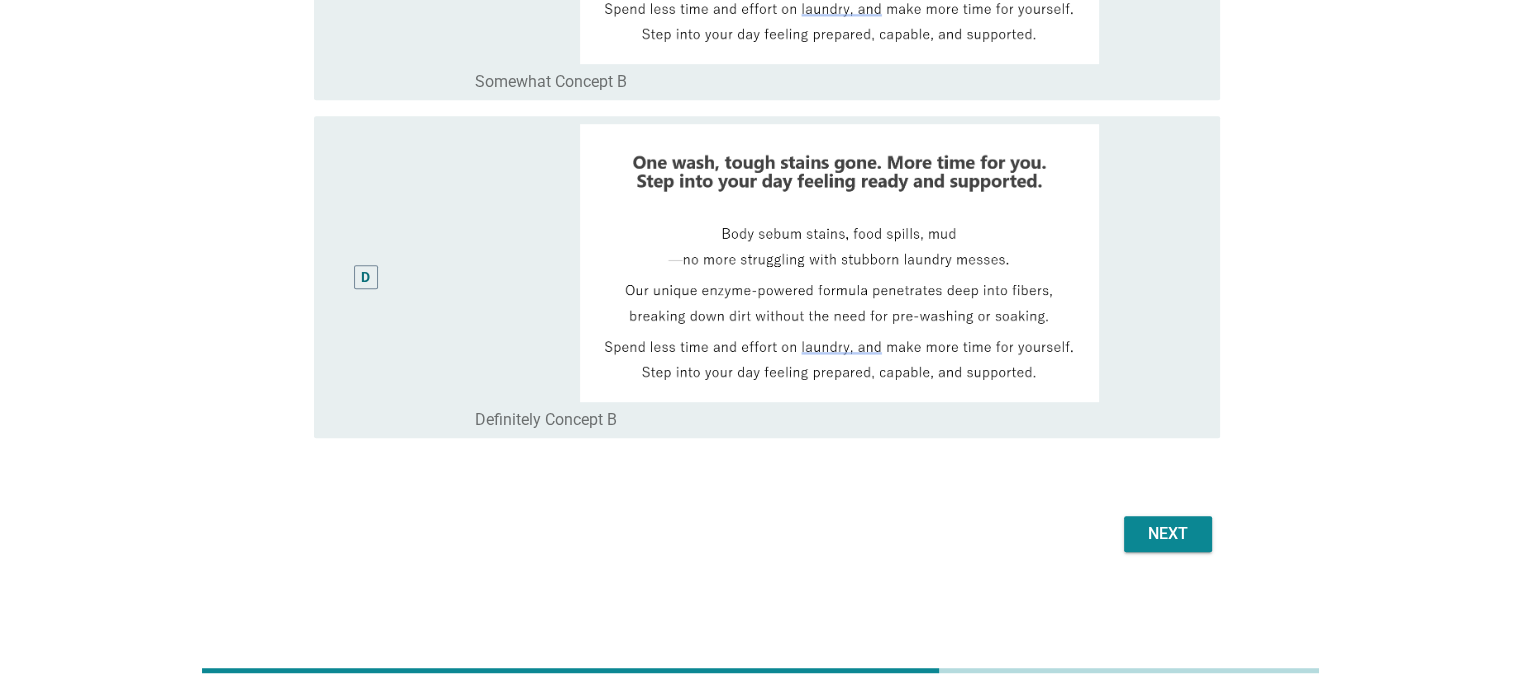 click on "Next" at bounding box center [1168, 534] 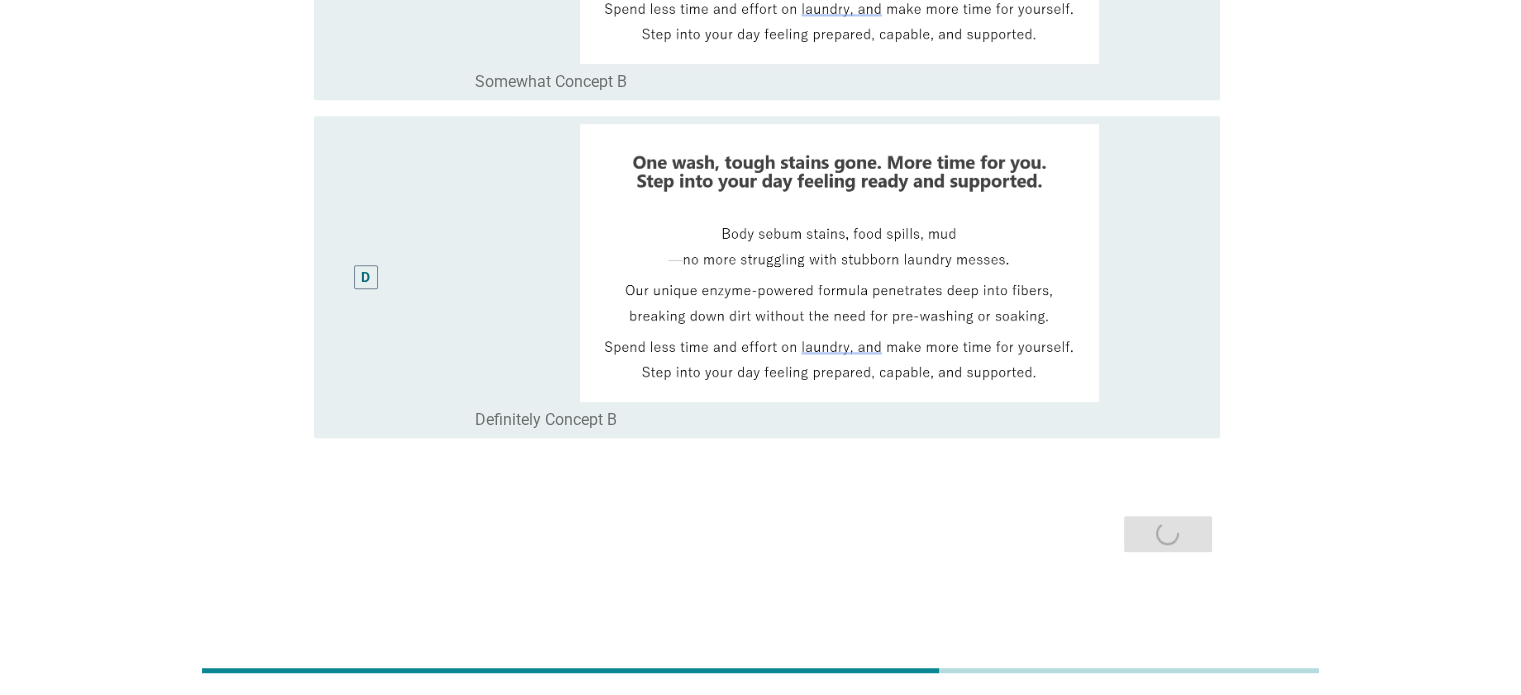 scroll, scrollTop: 0, scrollLeft: 0, axis: both 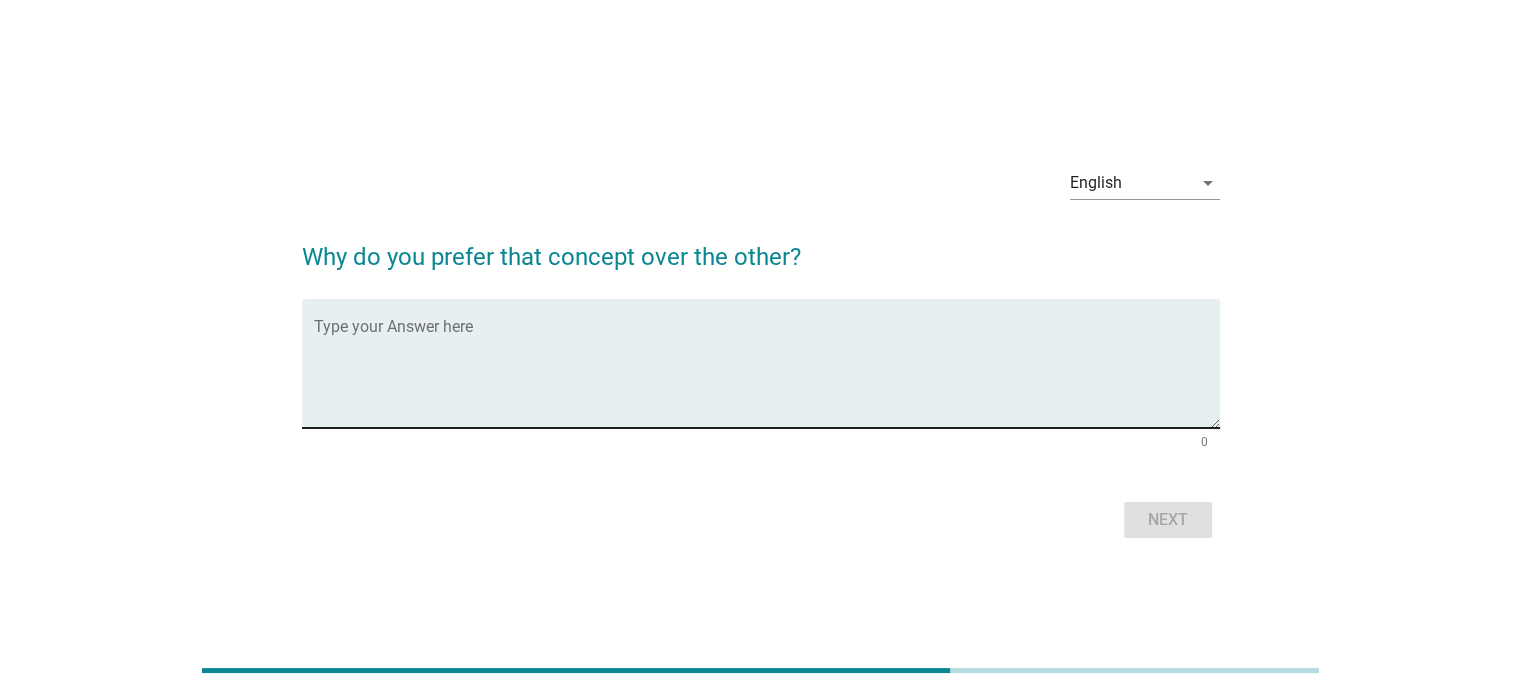 click on "Type your Answer here" at bounding box center [767, 363] 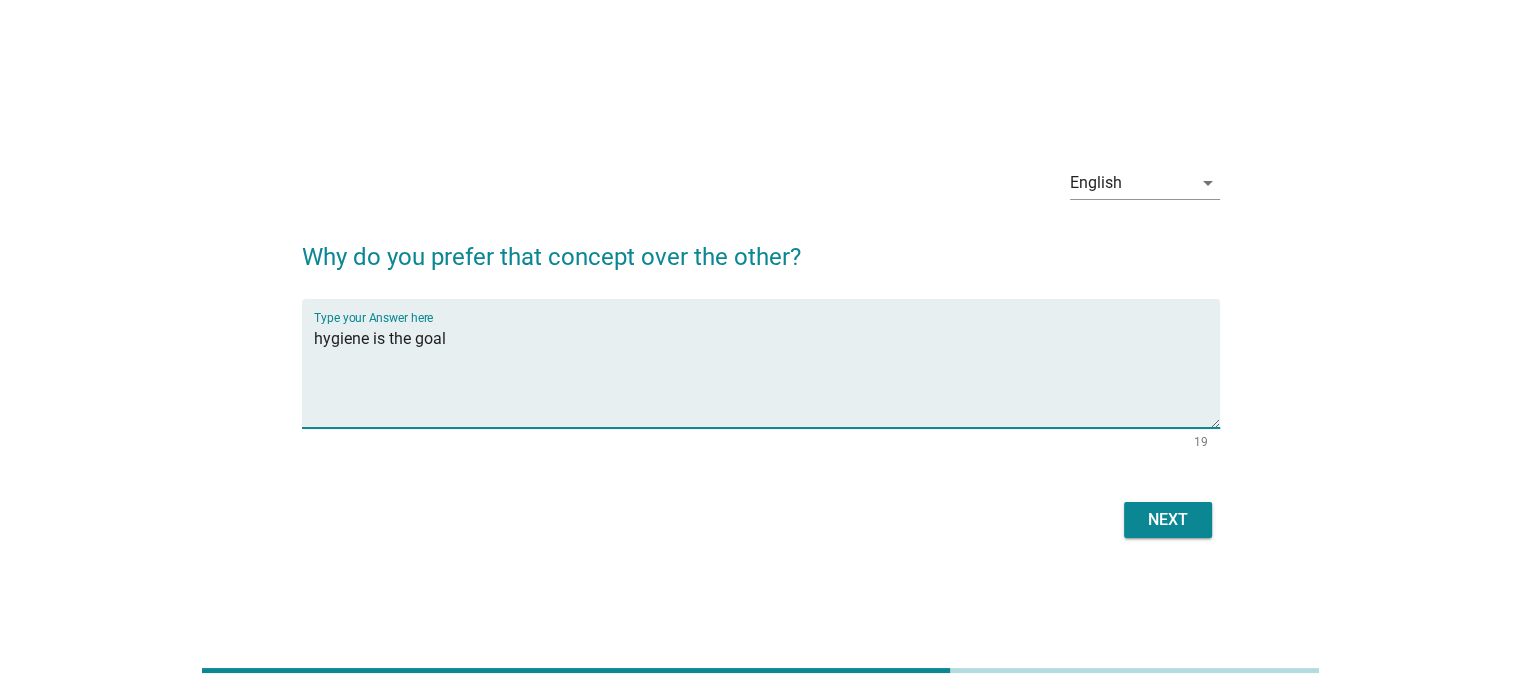 type on "hygiene is the goal" 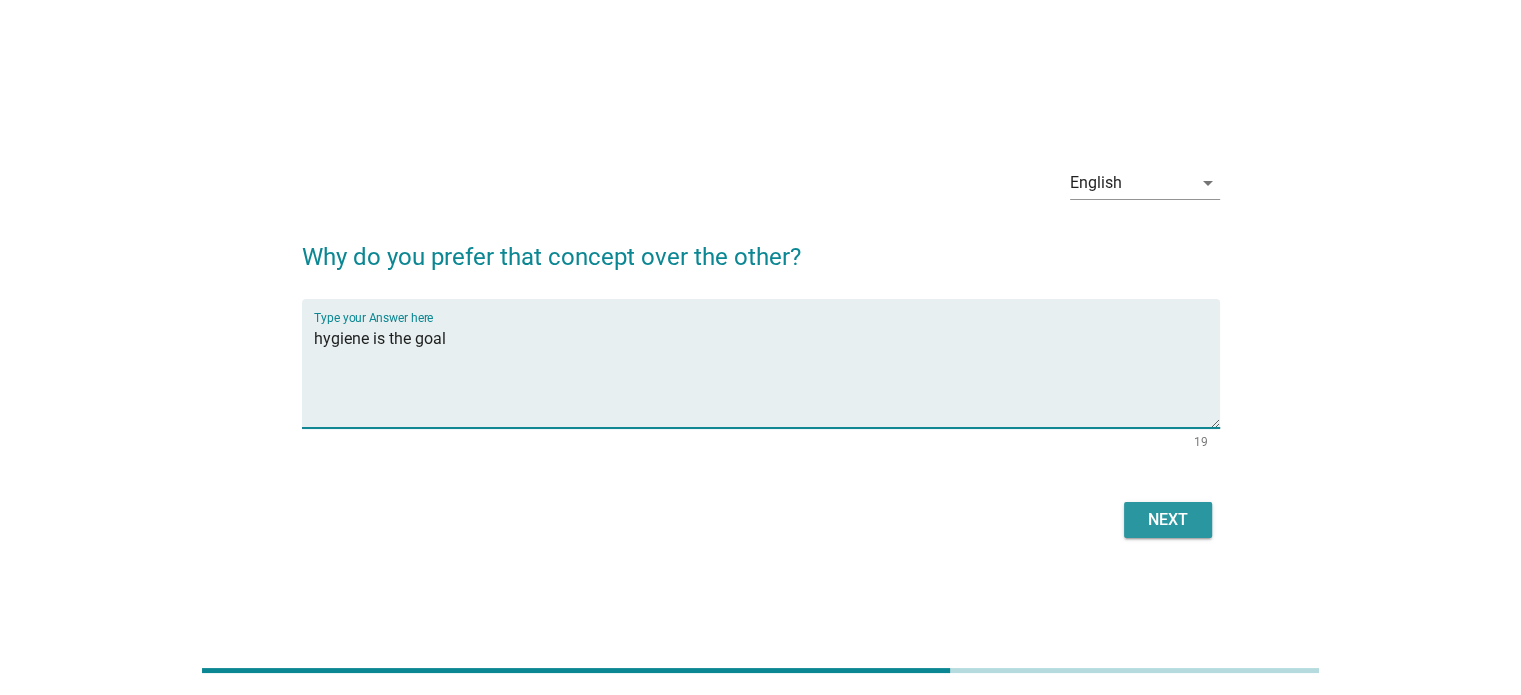 click on "Next" at bounding box center [1168, 520] 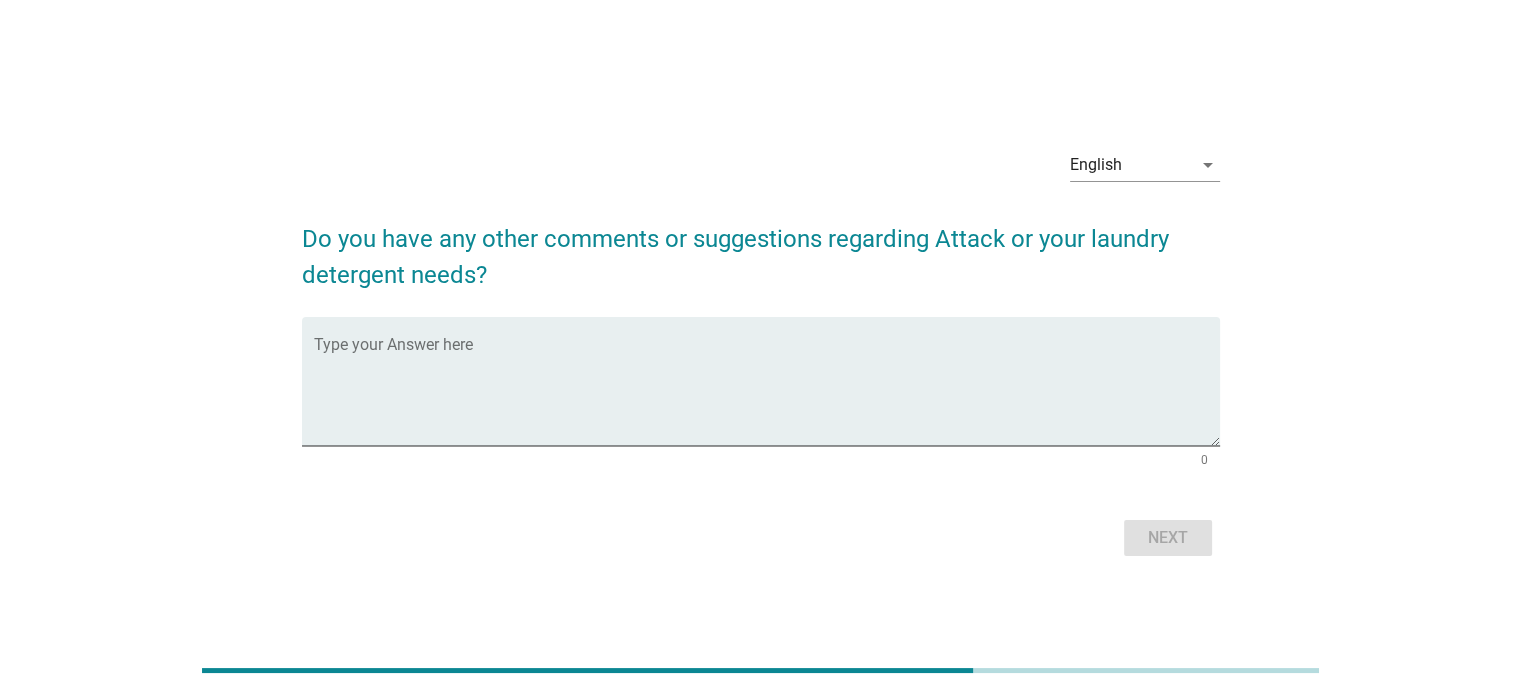 click on "Do you have any other comments or suggestions regarding Attack or your laundry detergent needs?" at bounding box center [761, 247] 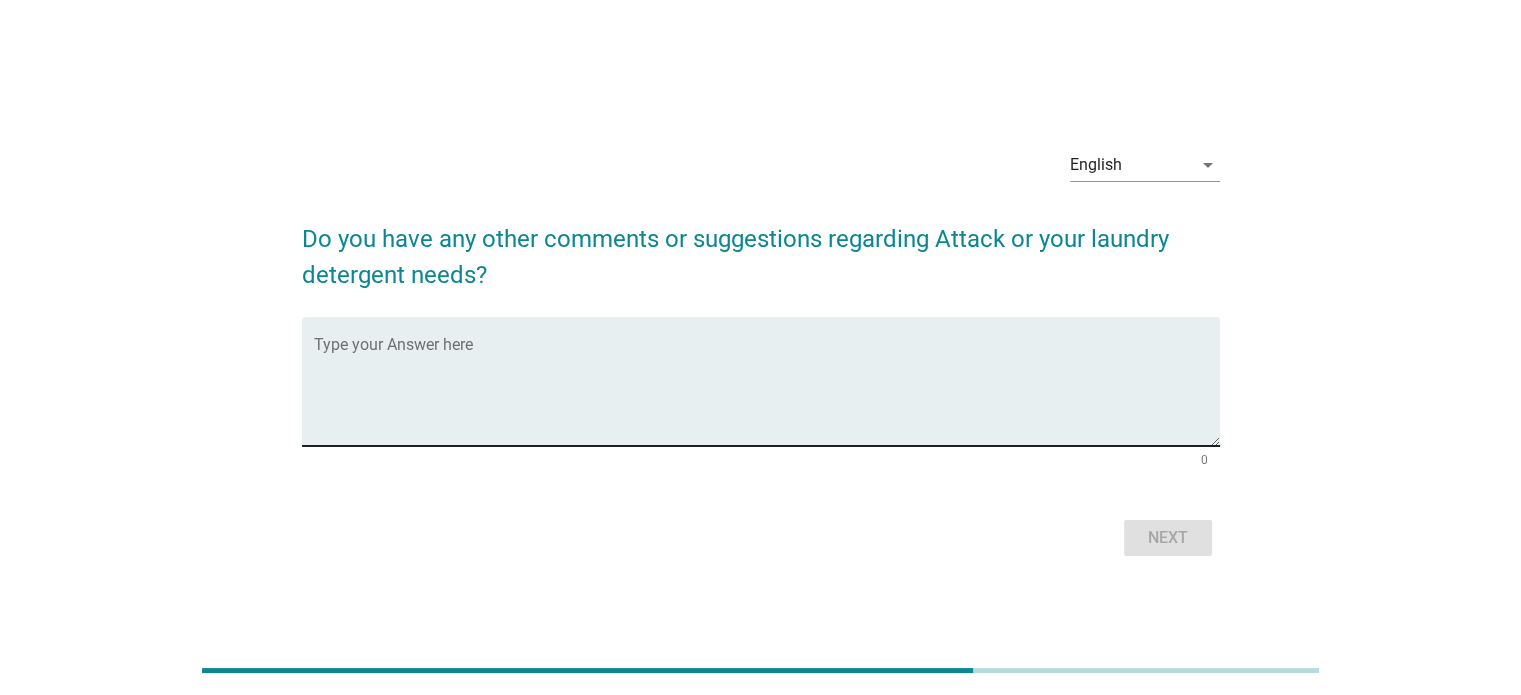 drag, startPoint x: 710, startPoint y: 296, endPoint x: 723, endPoint y: 339, distance: 44.922153 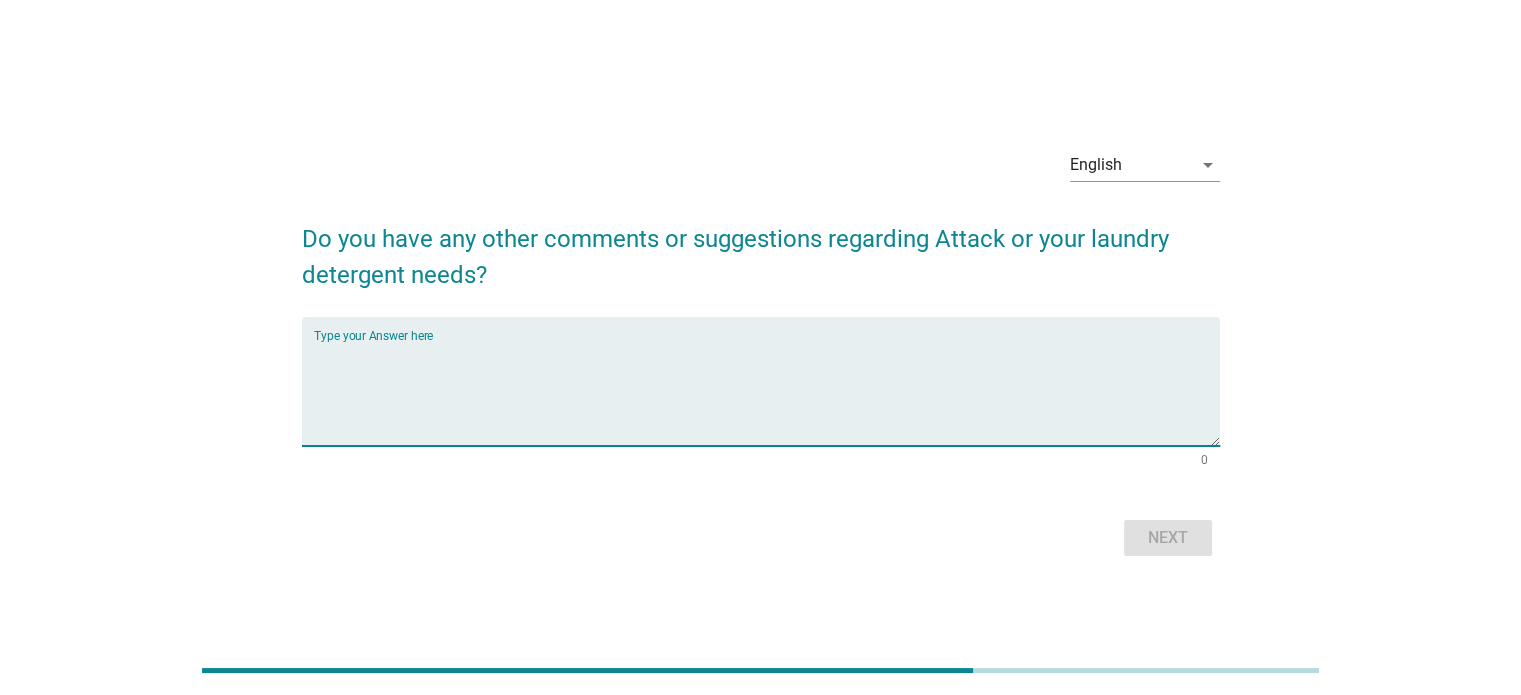type on "B" 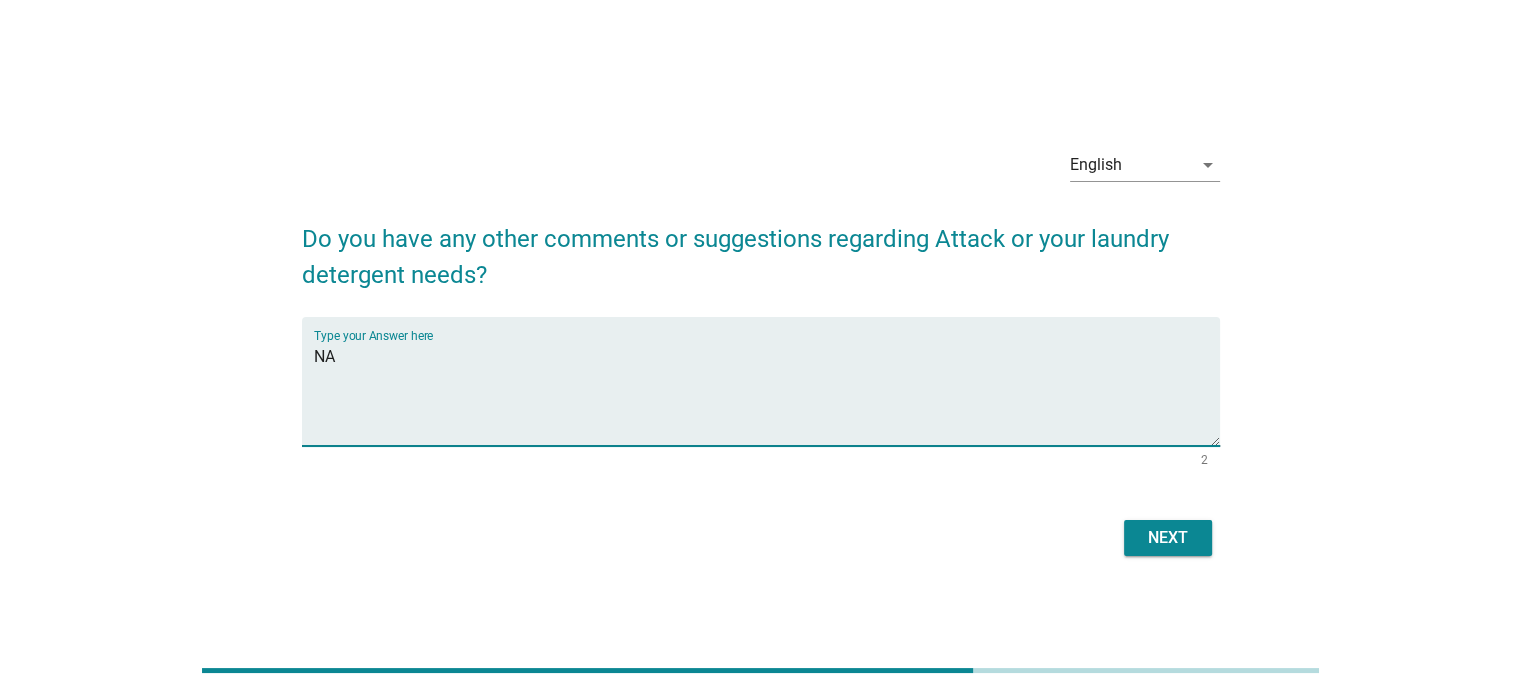 type on "N" 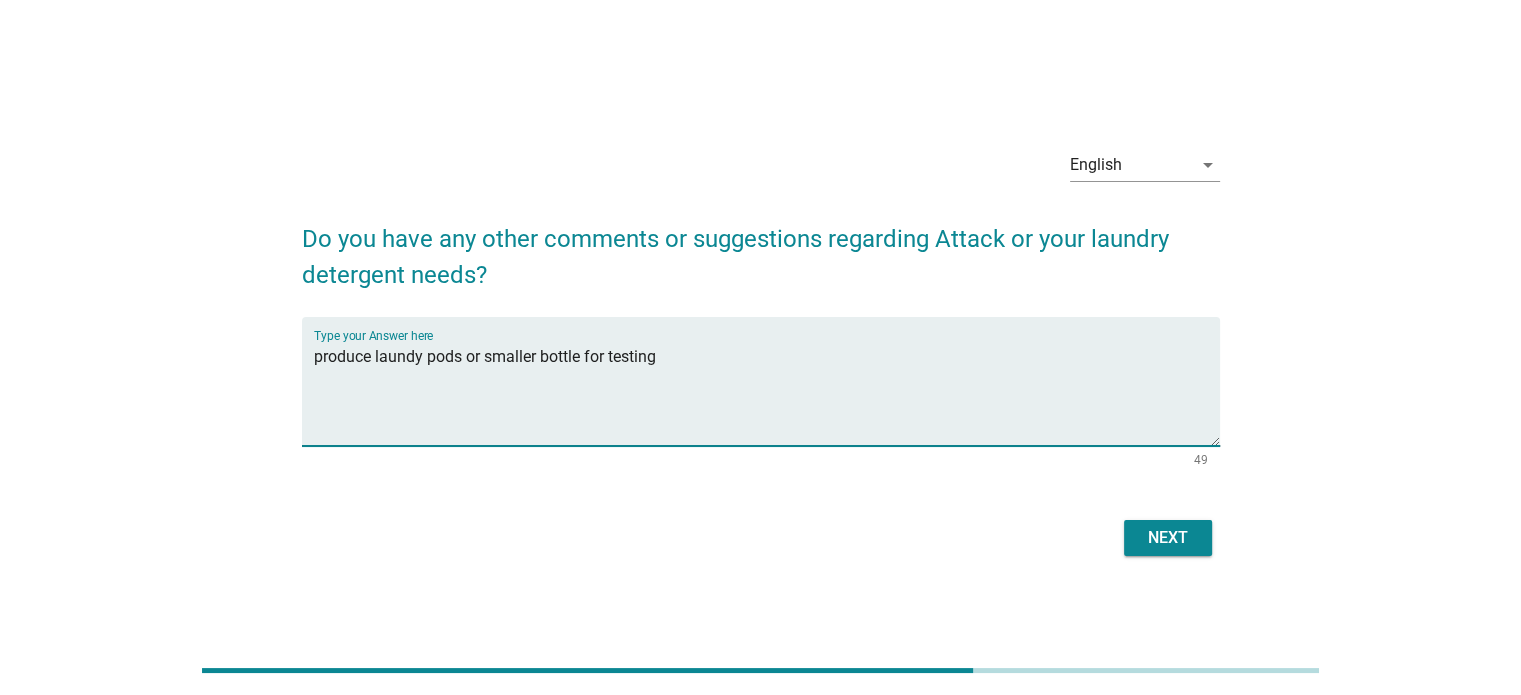 click on "produce laundy pods or smaller bottle for testing" at bounding box center [767, 393] 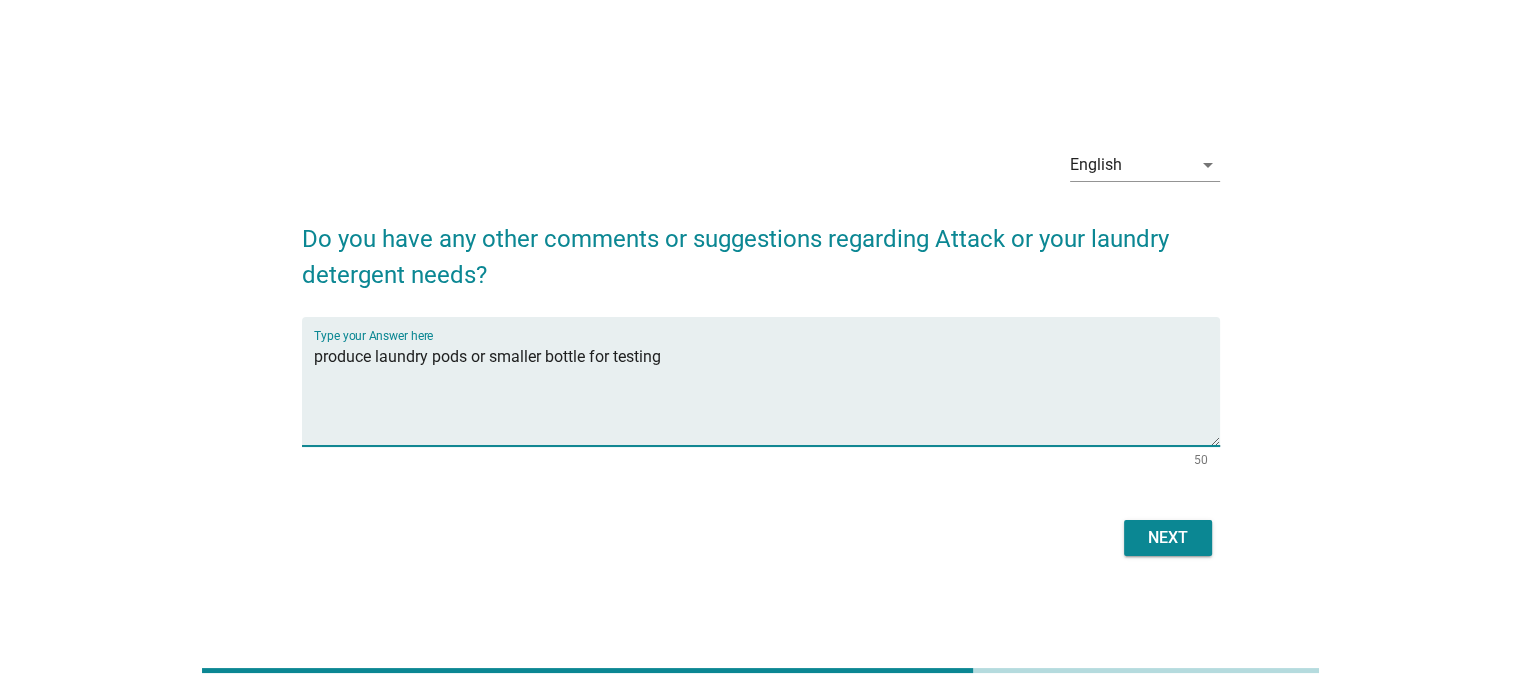 type on "produce laundry pods or smaller bottle for testing" 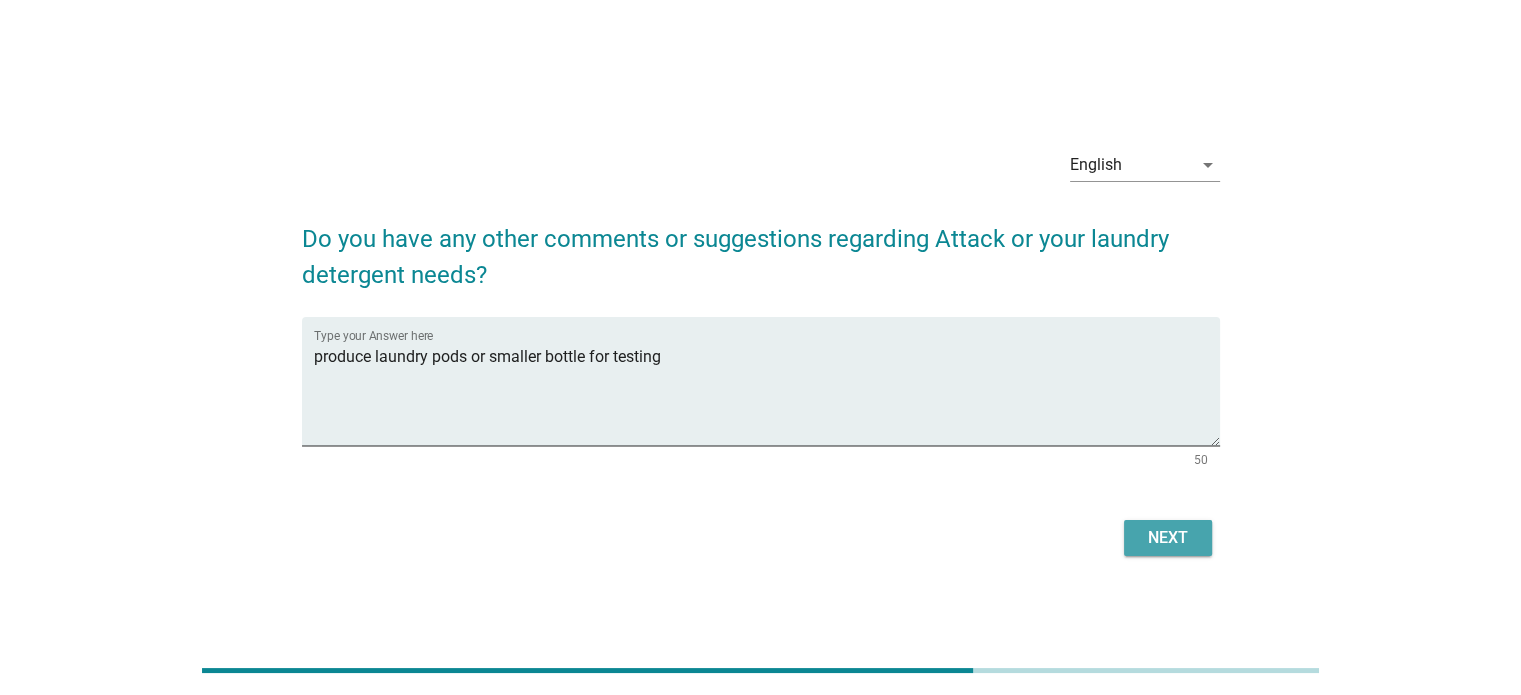click on "Next" at bounding box center [1168, 538] 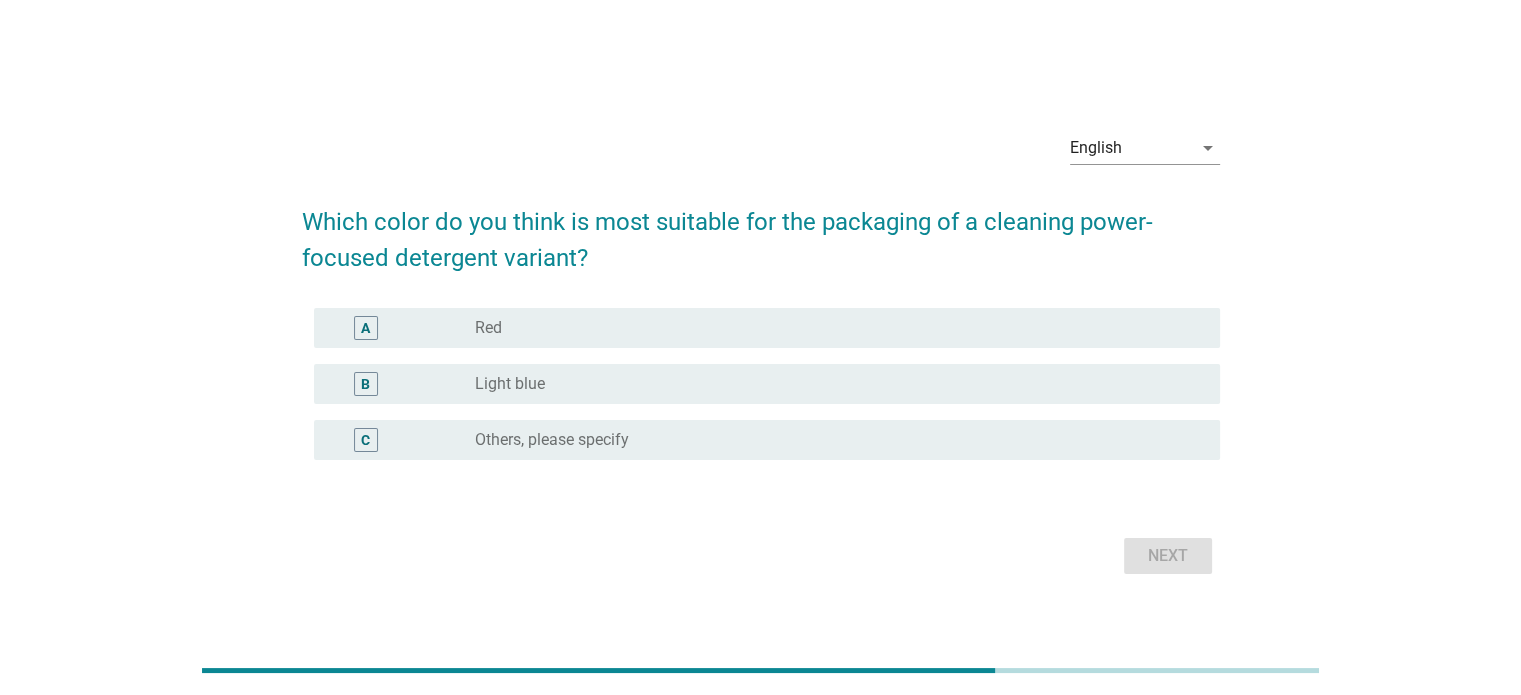 click on "radio_button_unchecked Red" at bounding box center [831, 328] 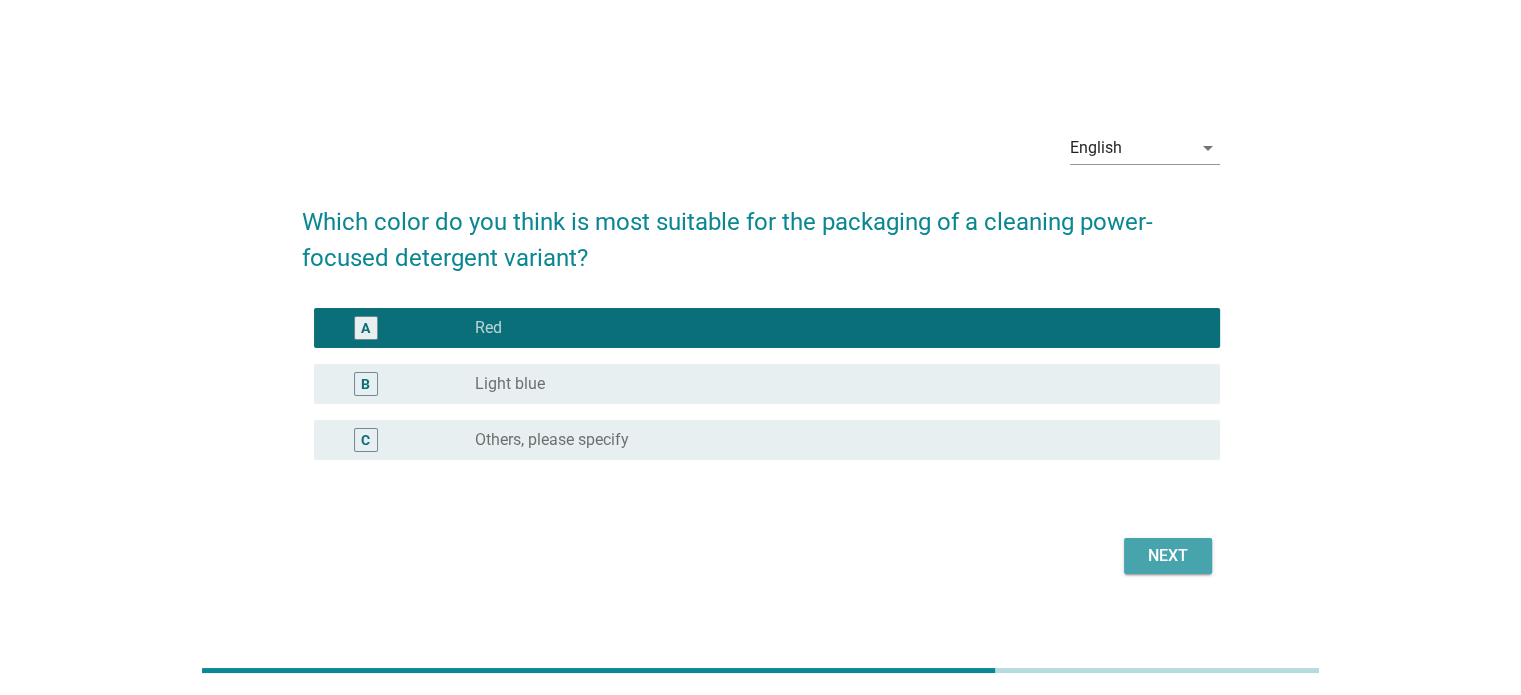 click on "Next" at bounding box center [1168, 556] 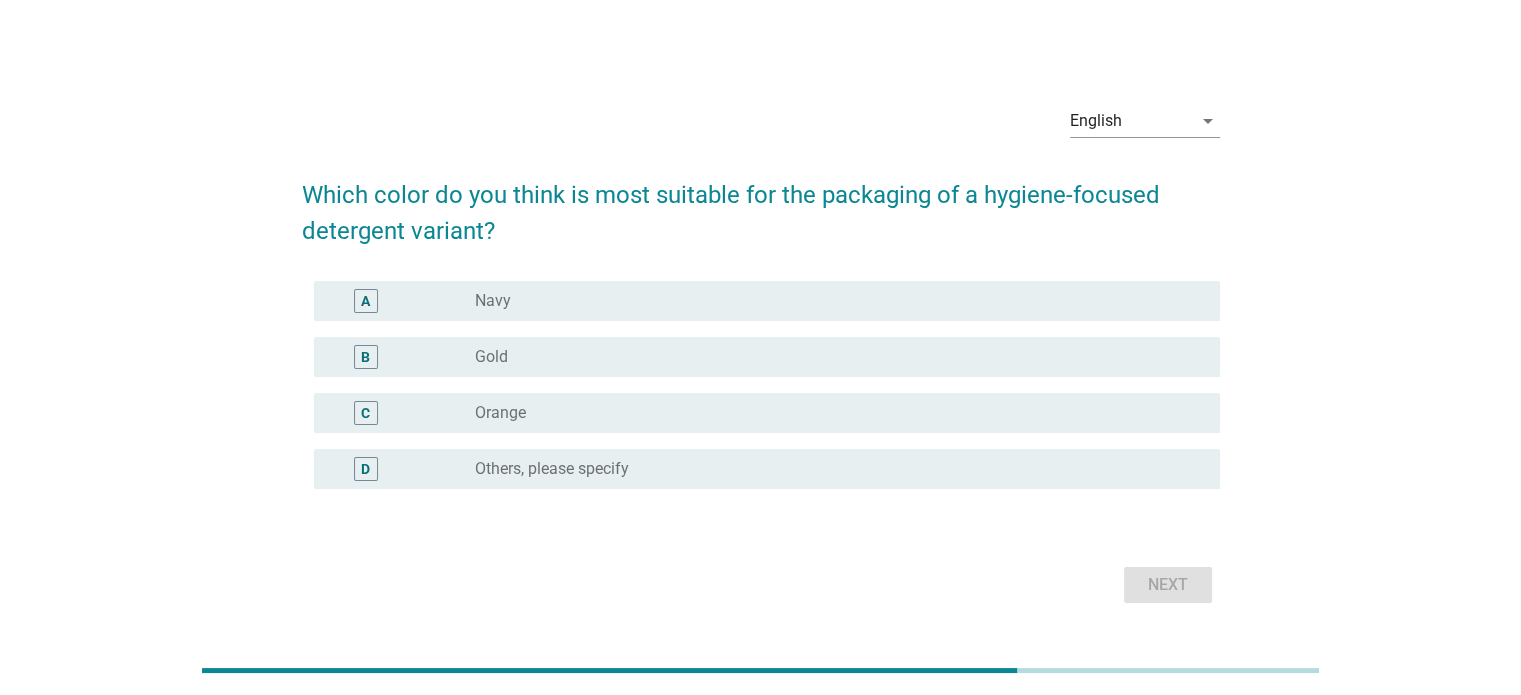 drag, startPoint x: 538, startPoint y: 361, endPoint x: 544, endPoint y: 307, distance: 54.33231 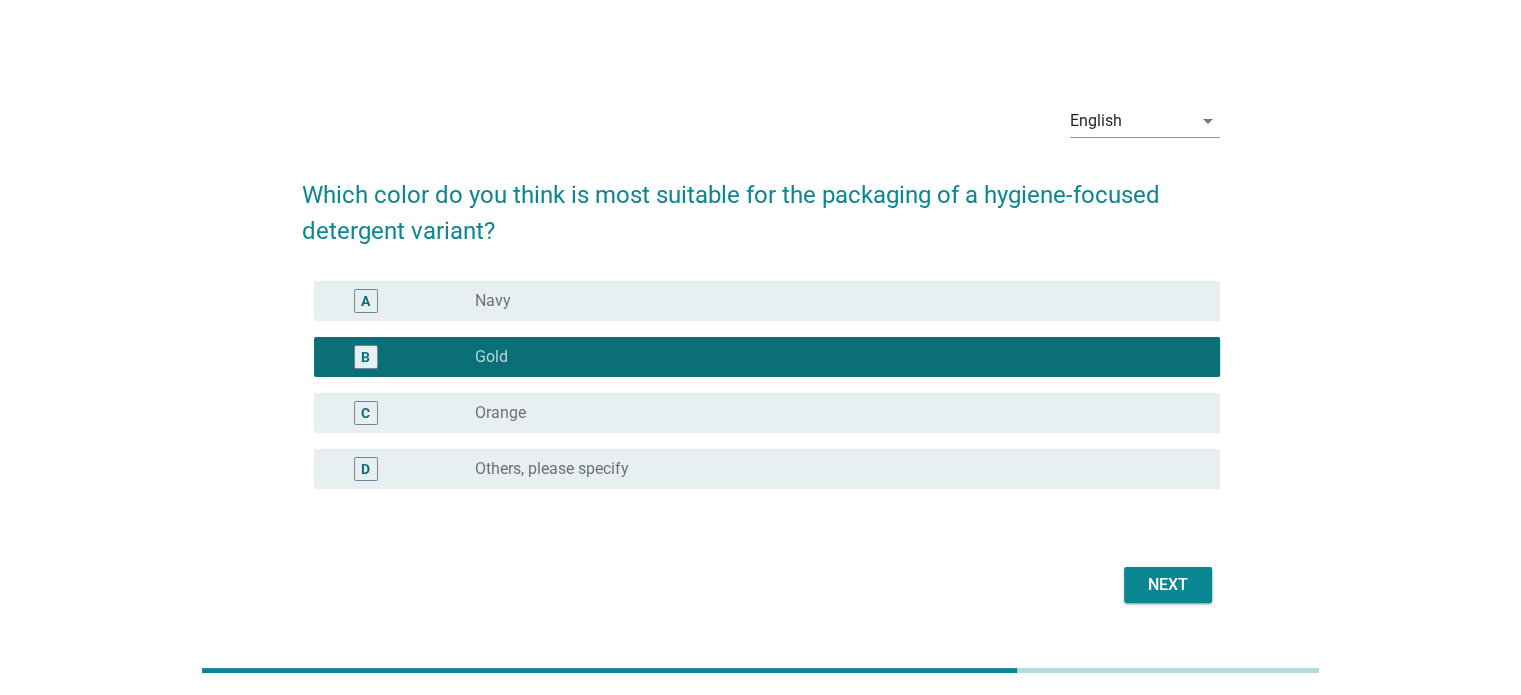 click on "radio_button_unchecked Navy" at bounding box center [831, 301] 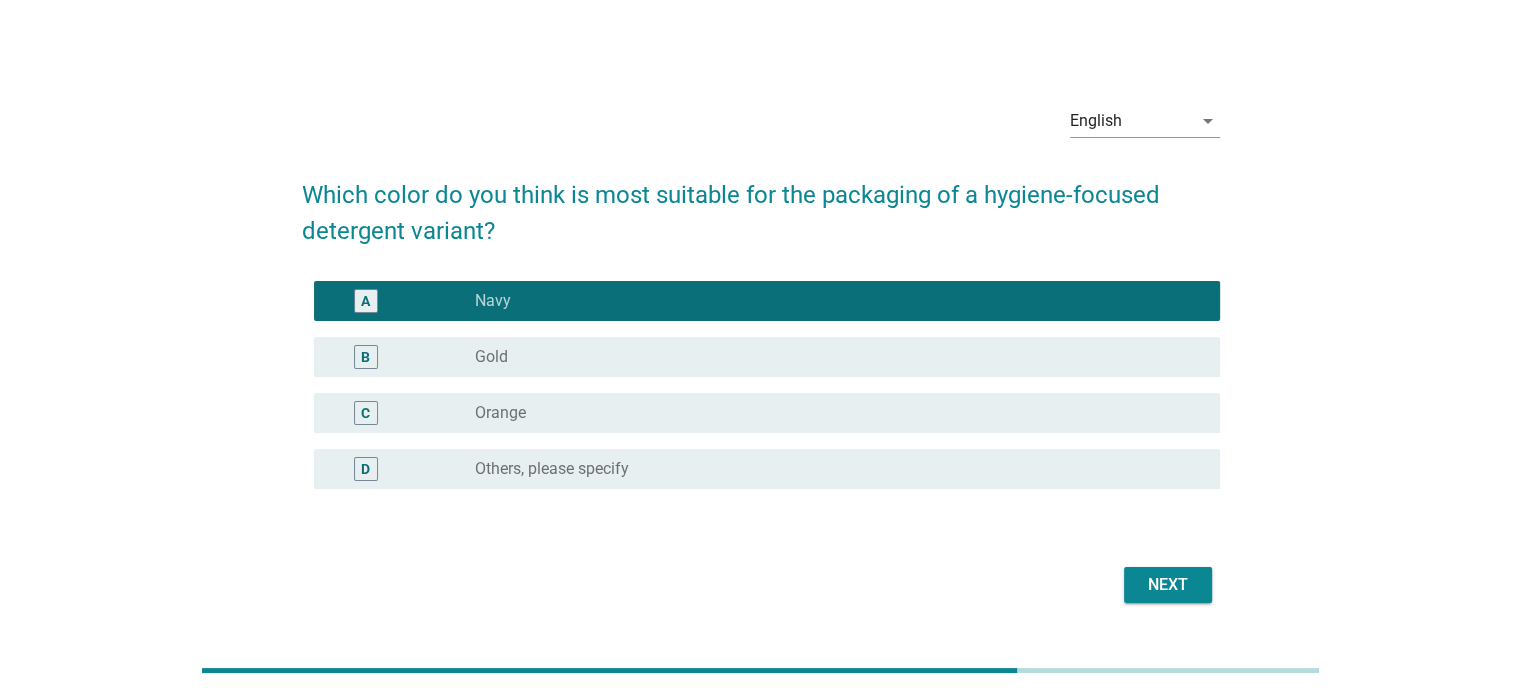 click on "Orange" at bounding box center (500, 413) 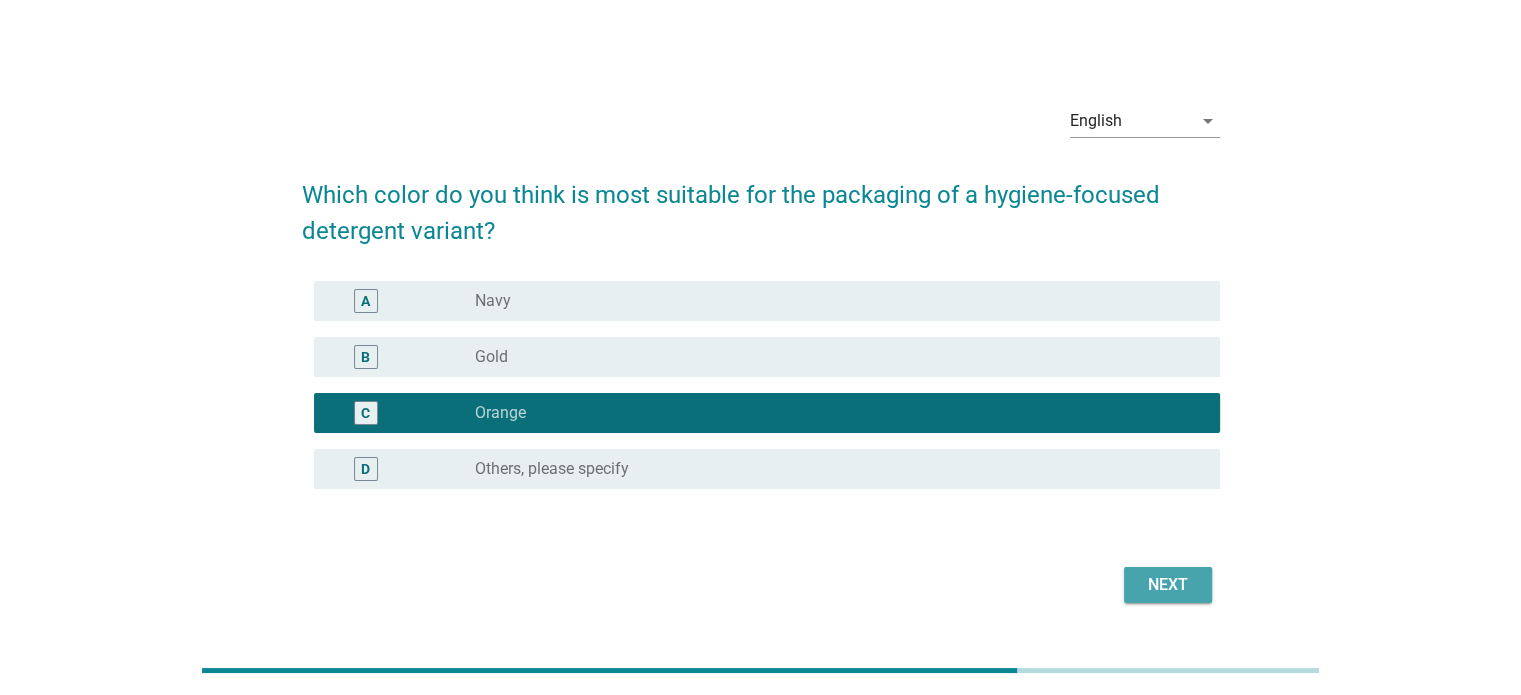 click on "Next" at bounding box center (1168, 585) 